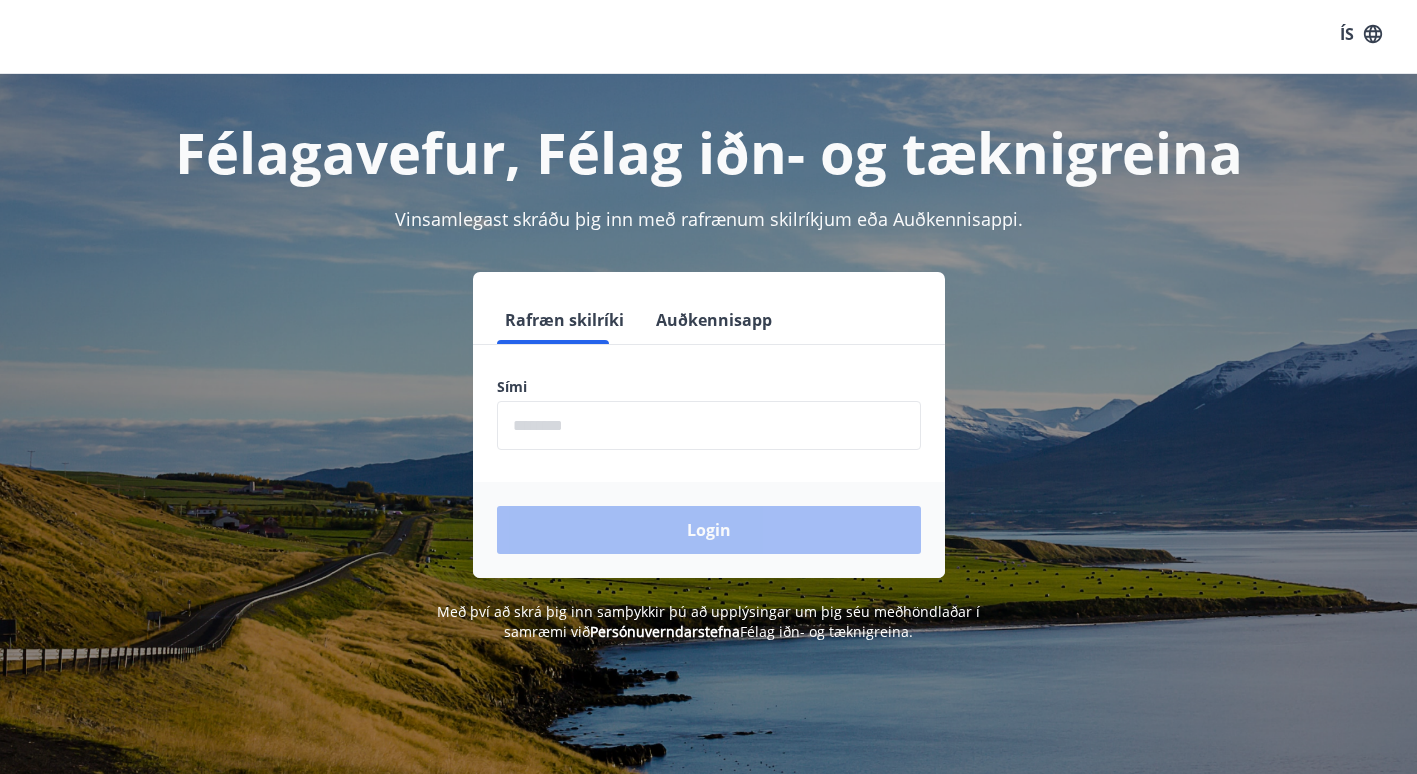 scroll, scrollTop: 0, scrollLeft: 0, axis: both 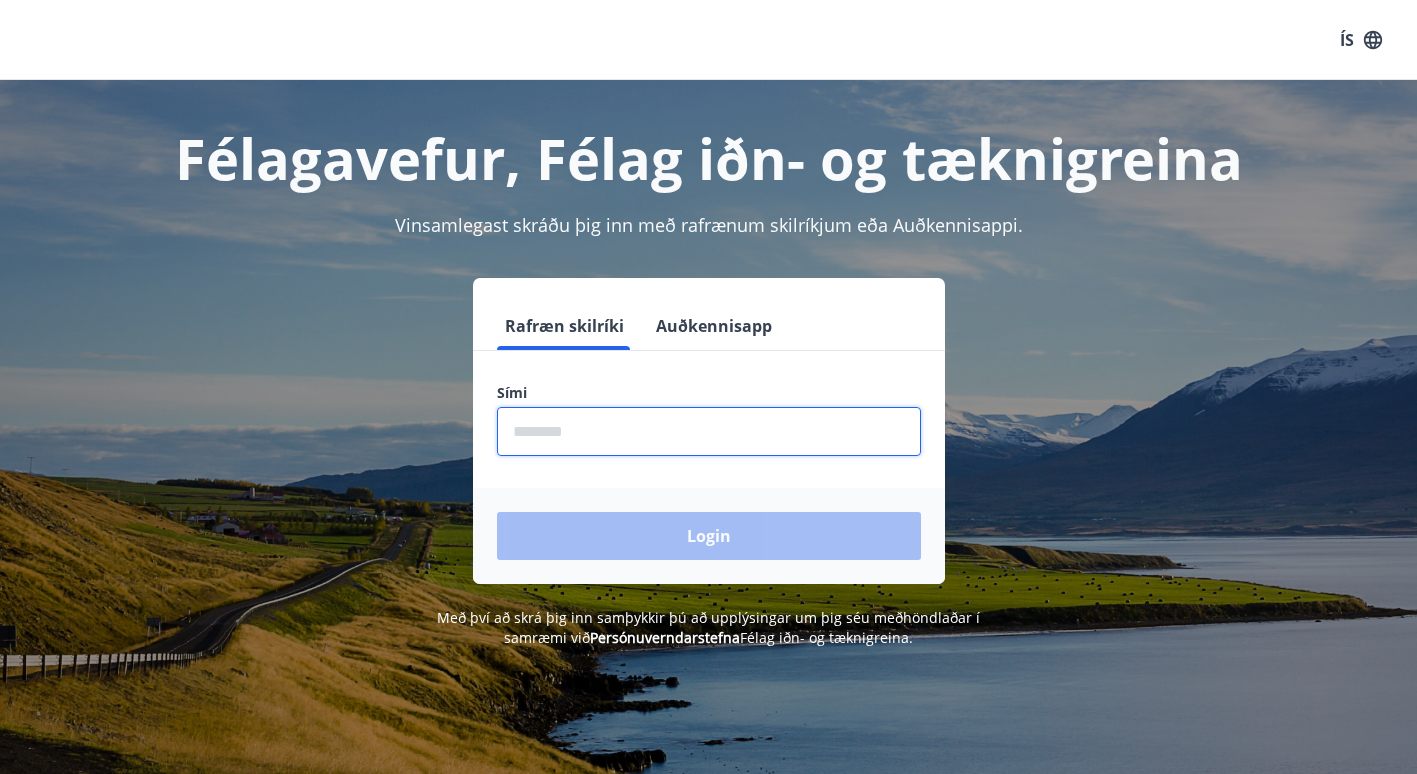 click at bounding box center [709, 431] 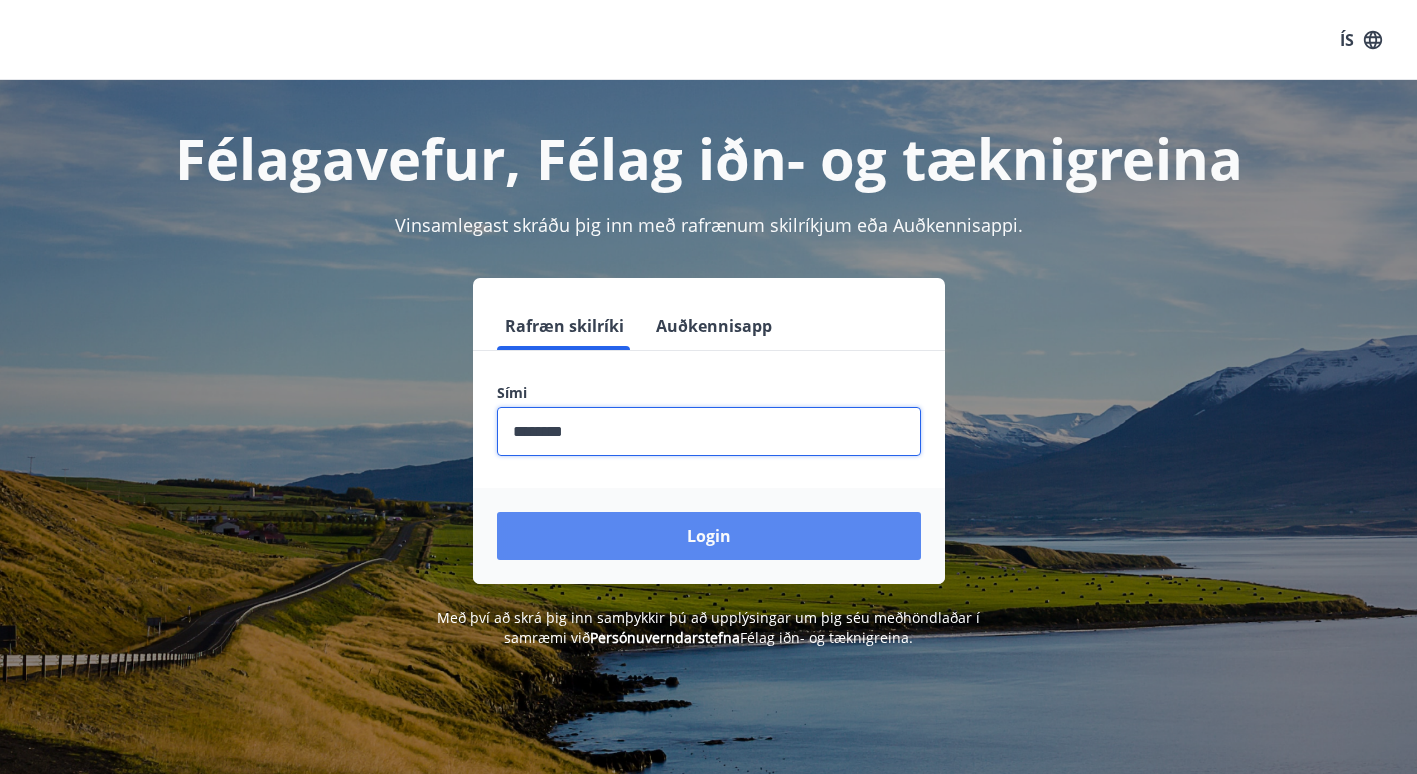 type on "********" 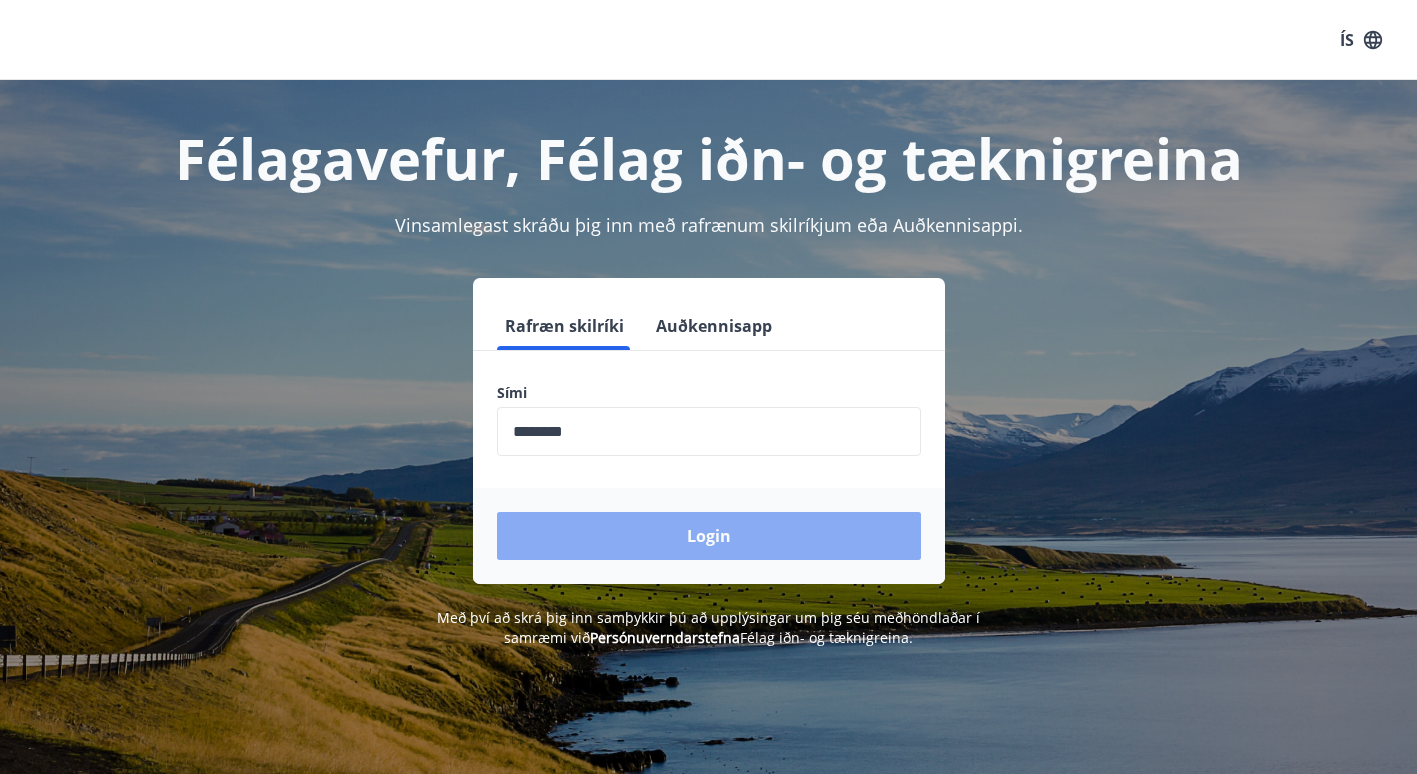 click on "Login" at bounding box center (709, 536) 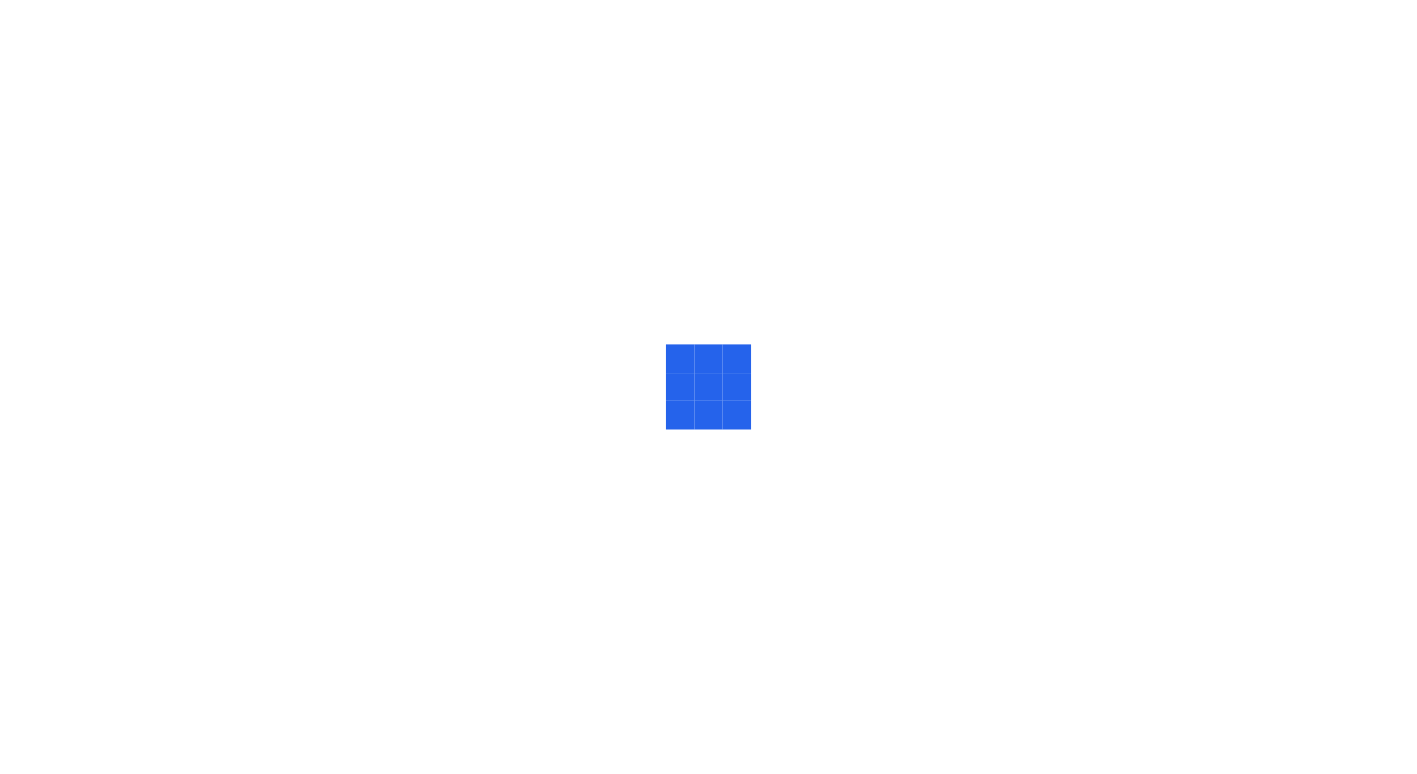 scroll, scrollTop: 0, scrollLeft: 0, axis: both 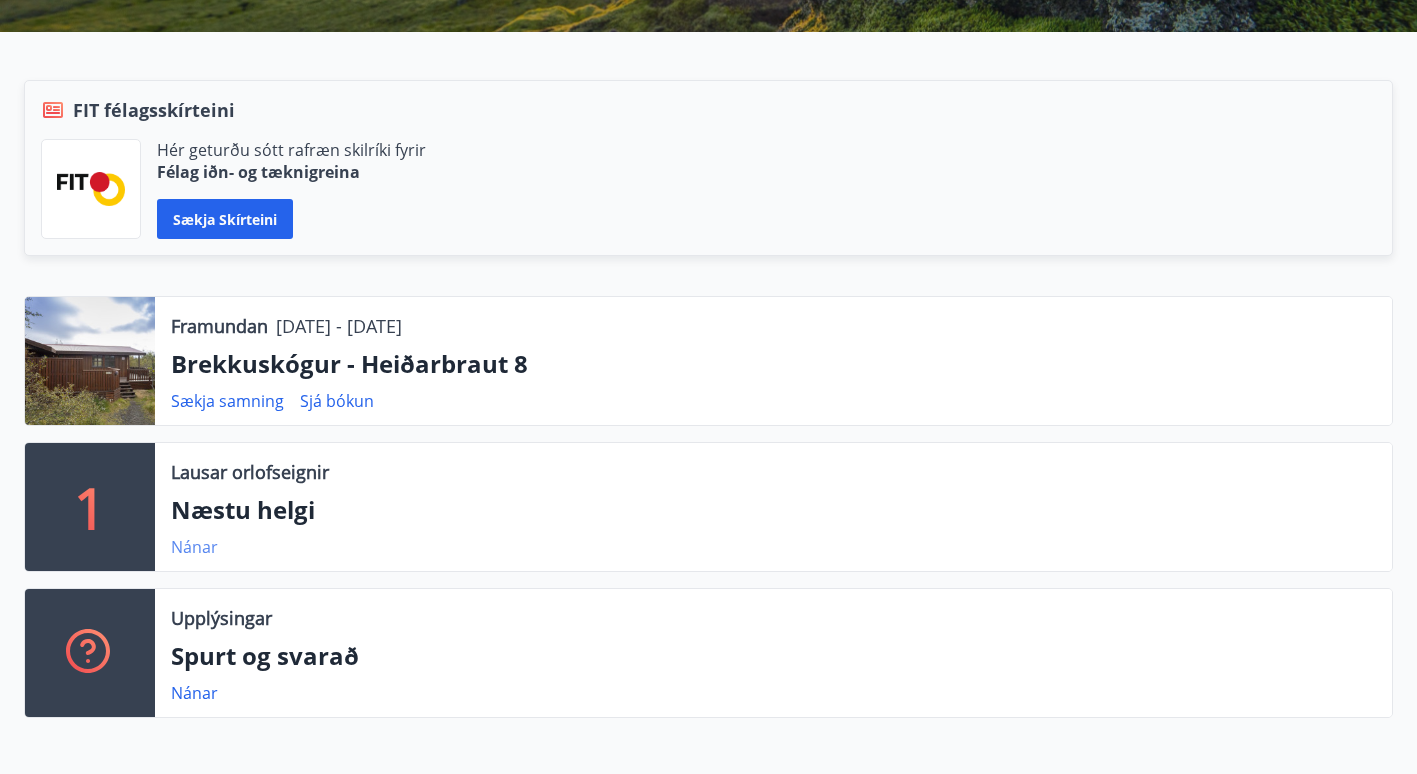 click on "Nánar" at bounding box center (194, 547) 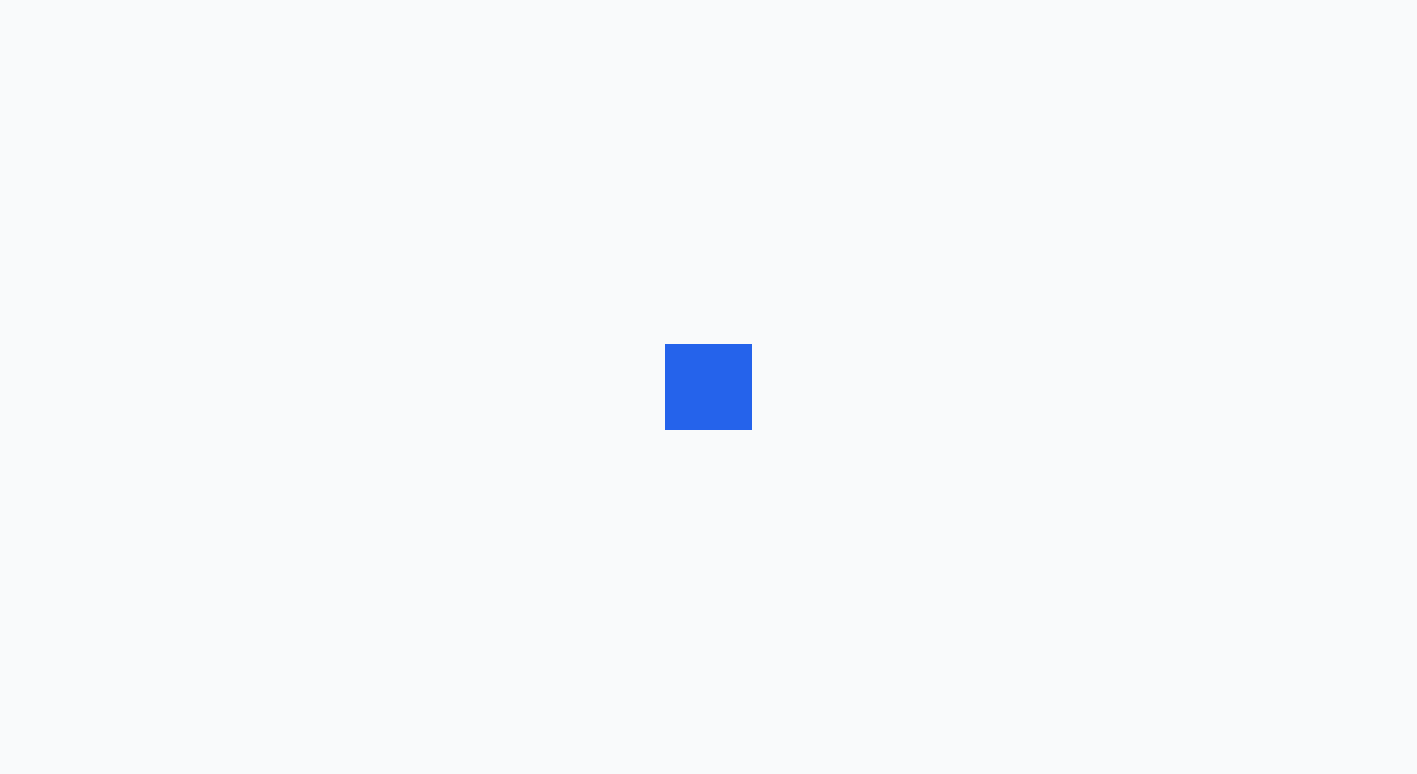 scroll, scrollTop: 0, scrollLeft: 0, axis: both 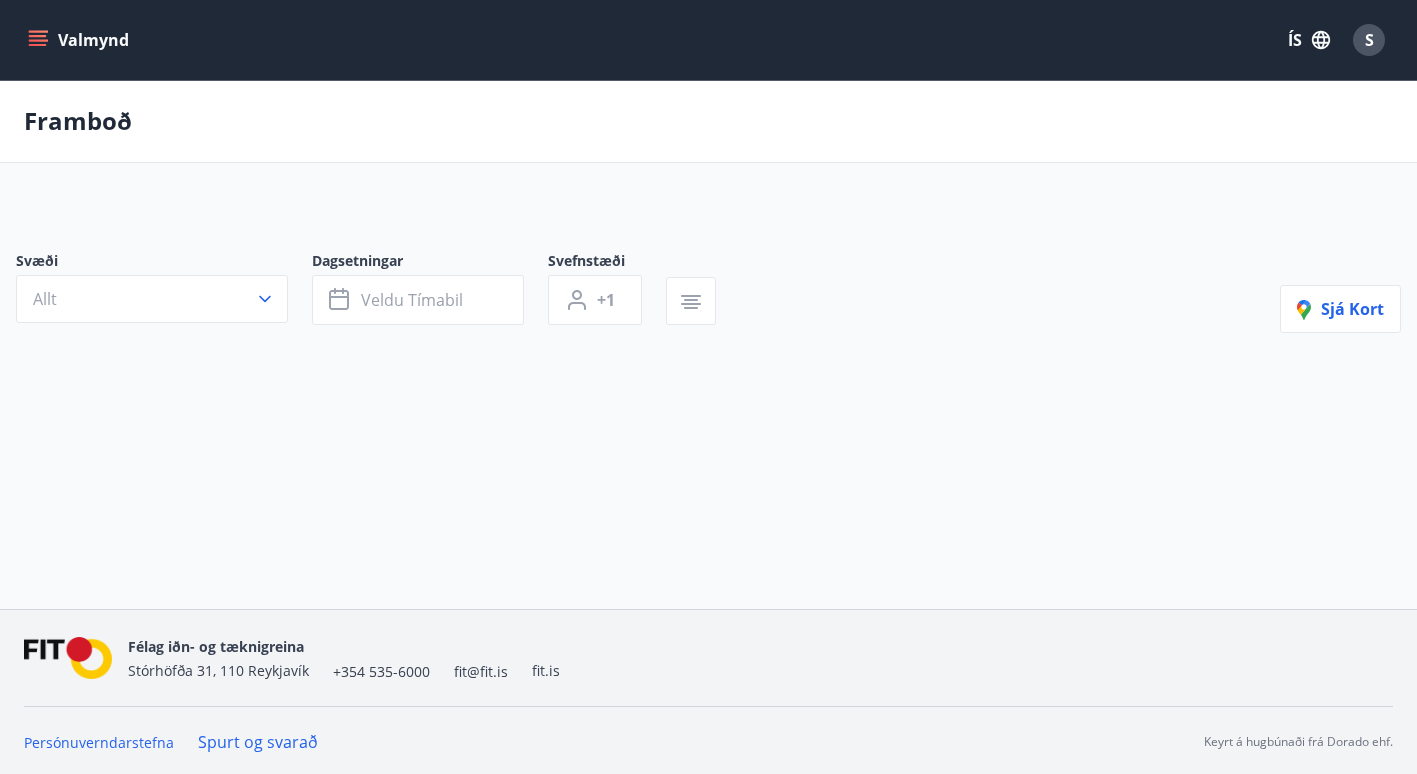 type on "*" 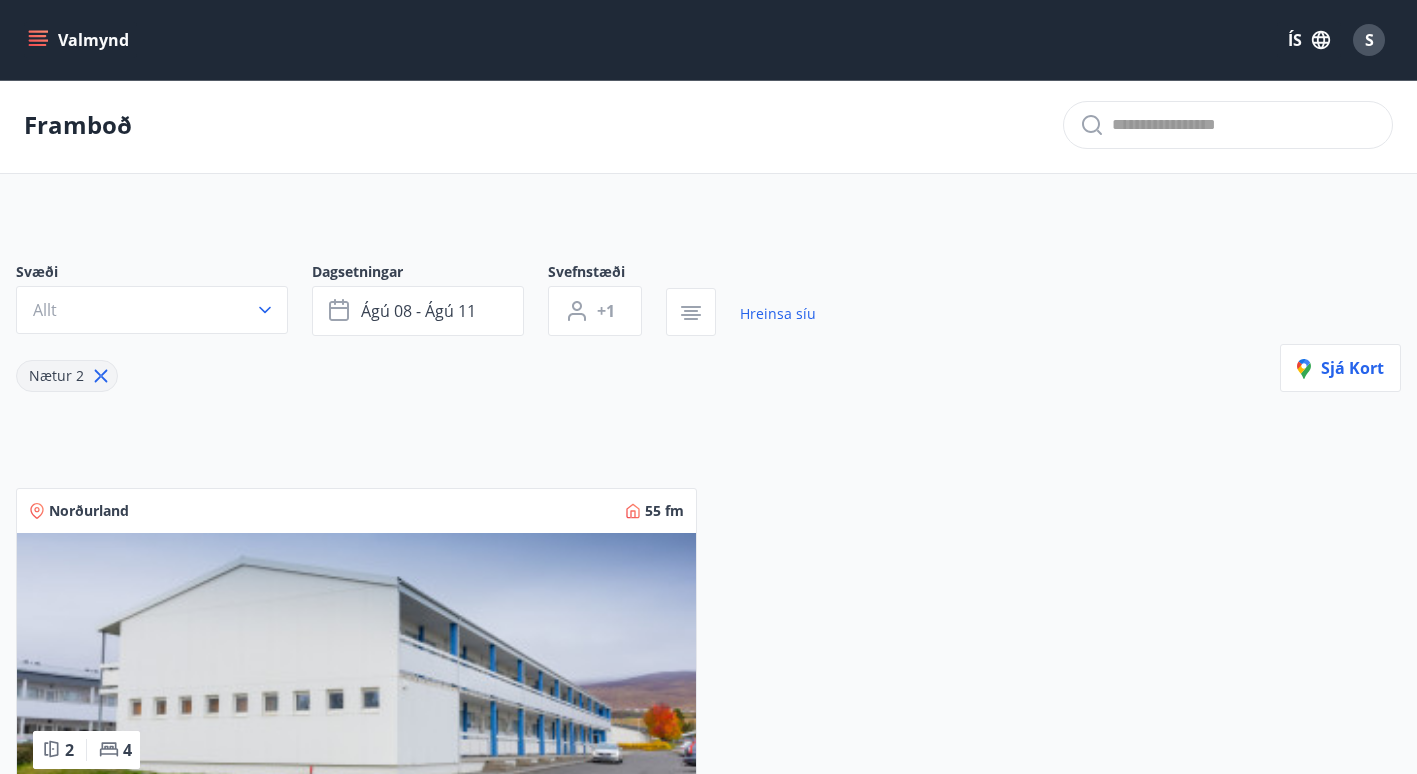 scroll, scrollTop: 0, scrollLeft: 0, axis: both 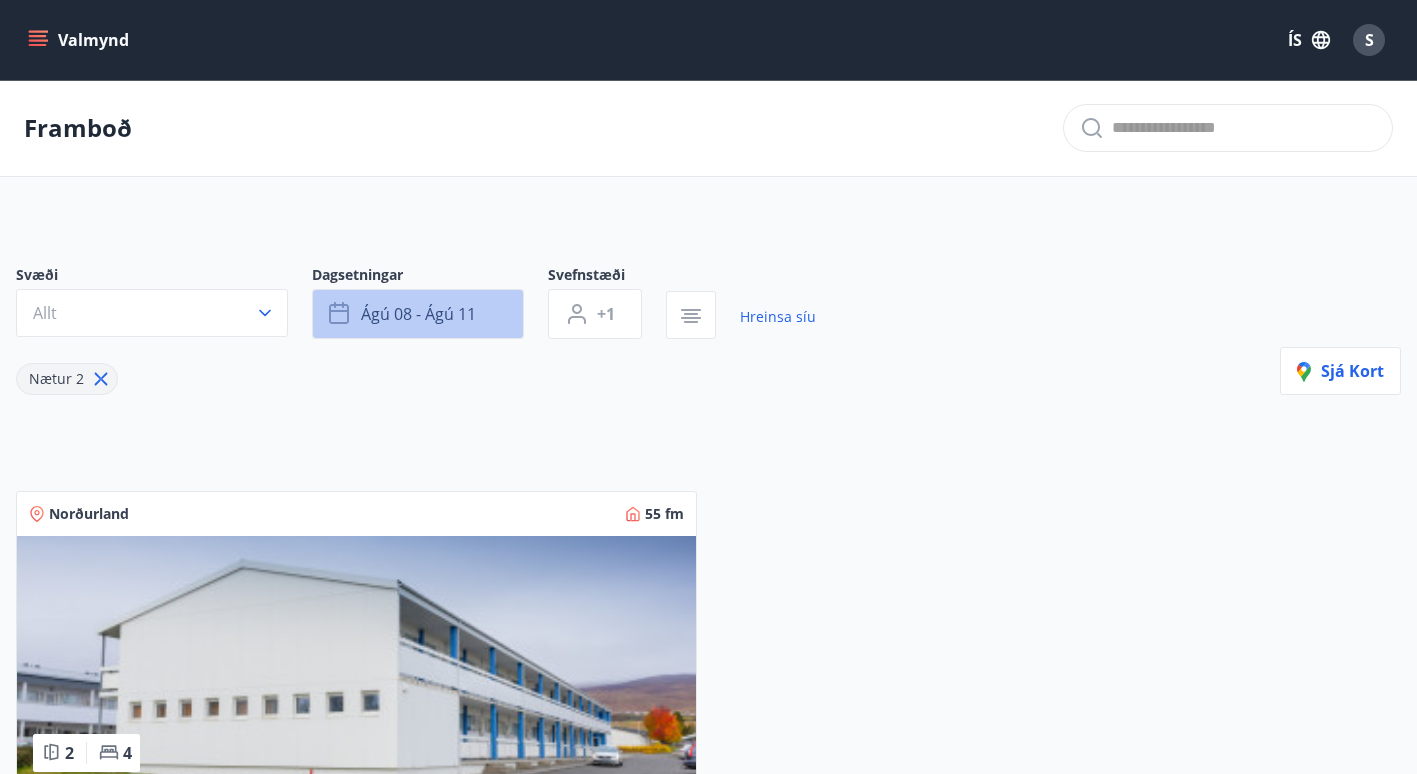click on "ágú 08 - ágú 11" at bounding box center (418, 314) 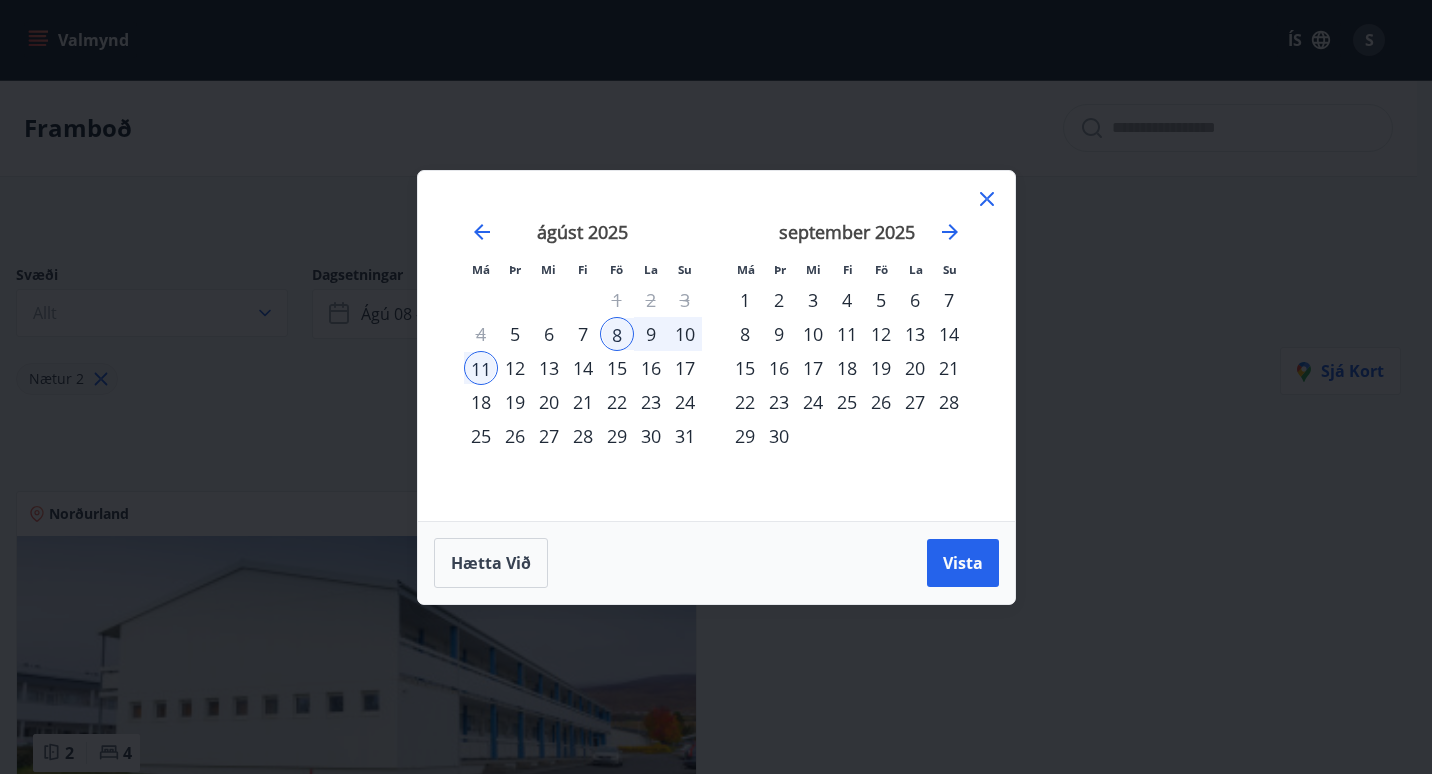 click on "29" at bounding box center (617, 436) 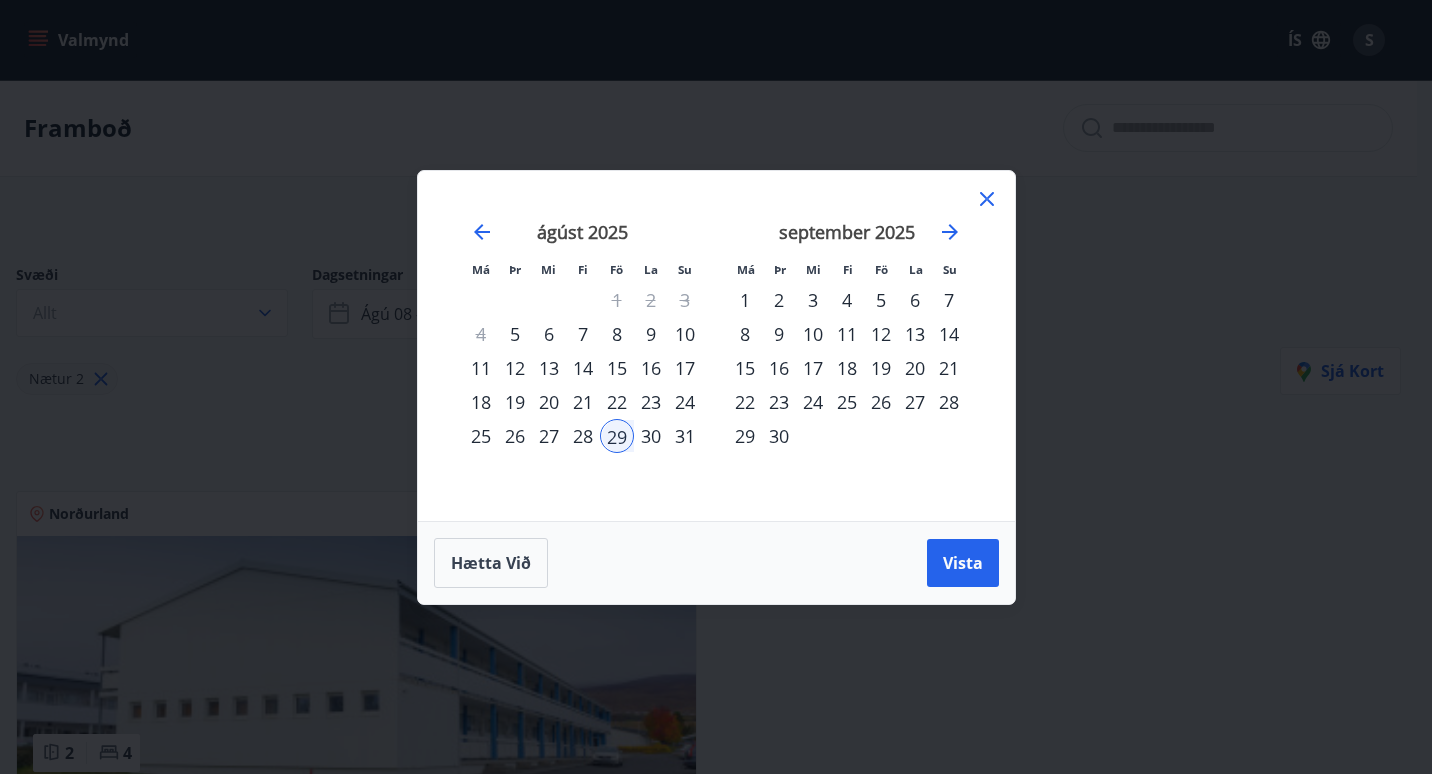 click on "31" at bounding box center [685, 436] 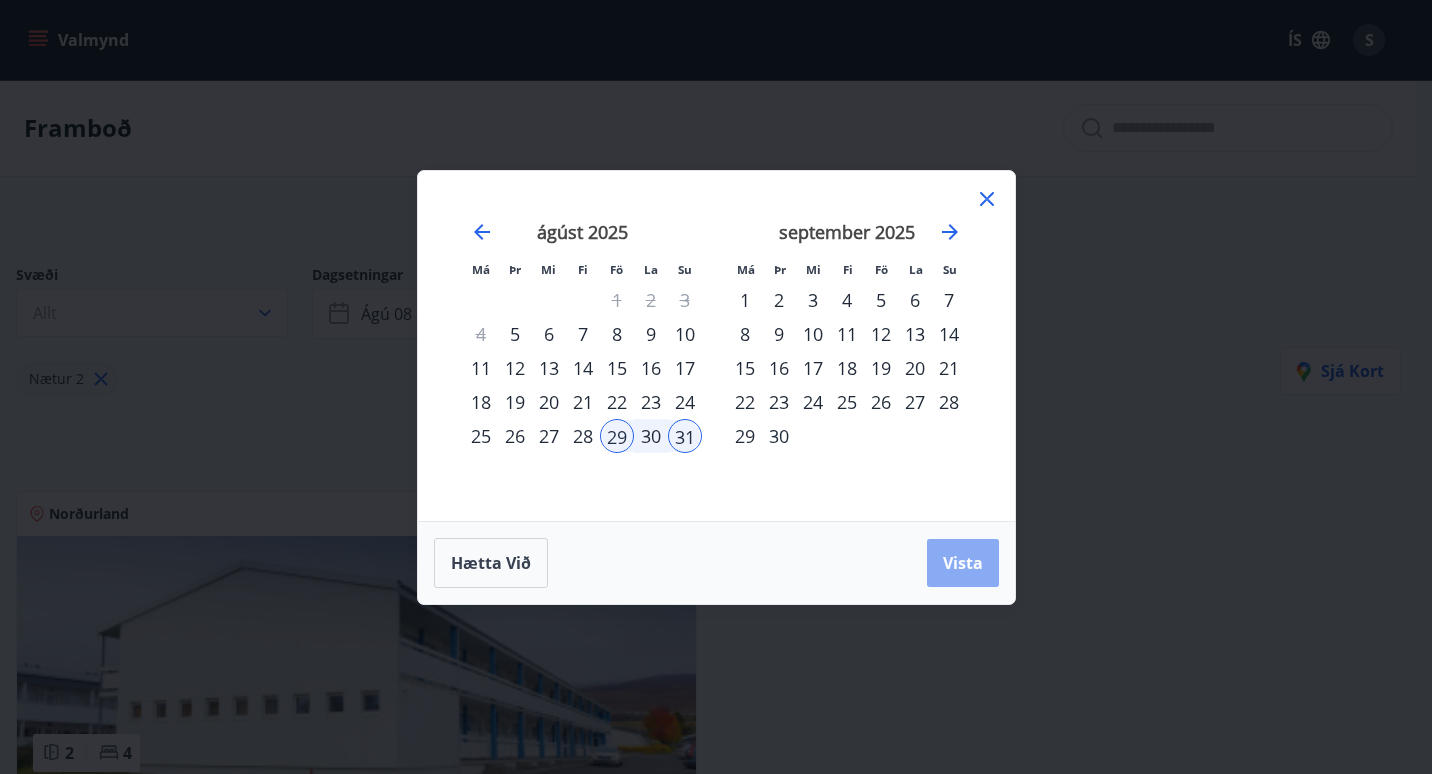 click on "Vista" at bounding box center [963, 563] 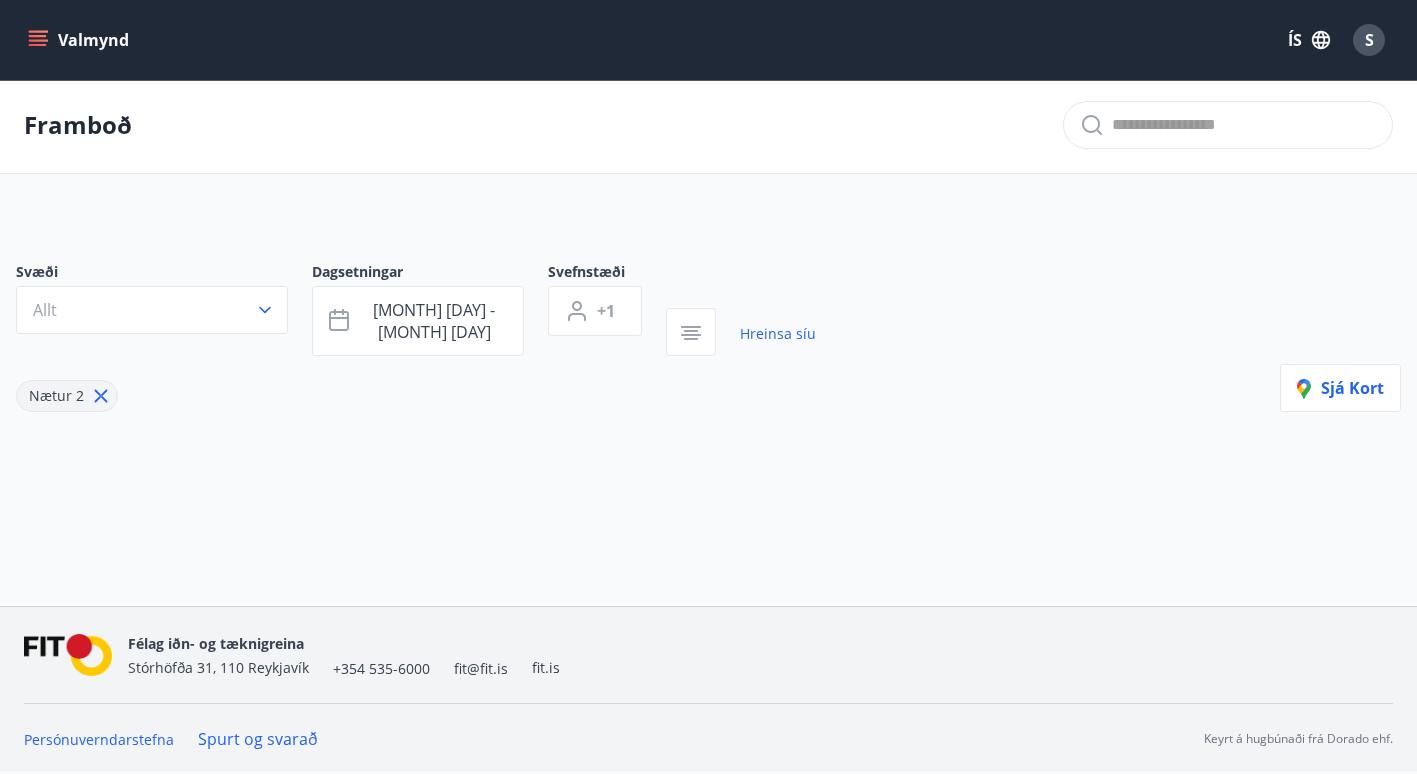 scroll, scrollTop: 0, scrollLeft: 0, axis: both 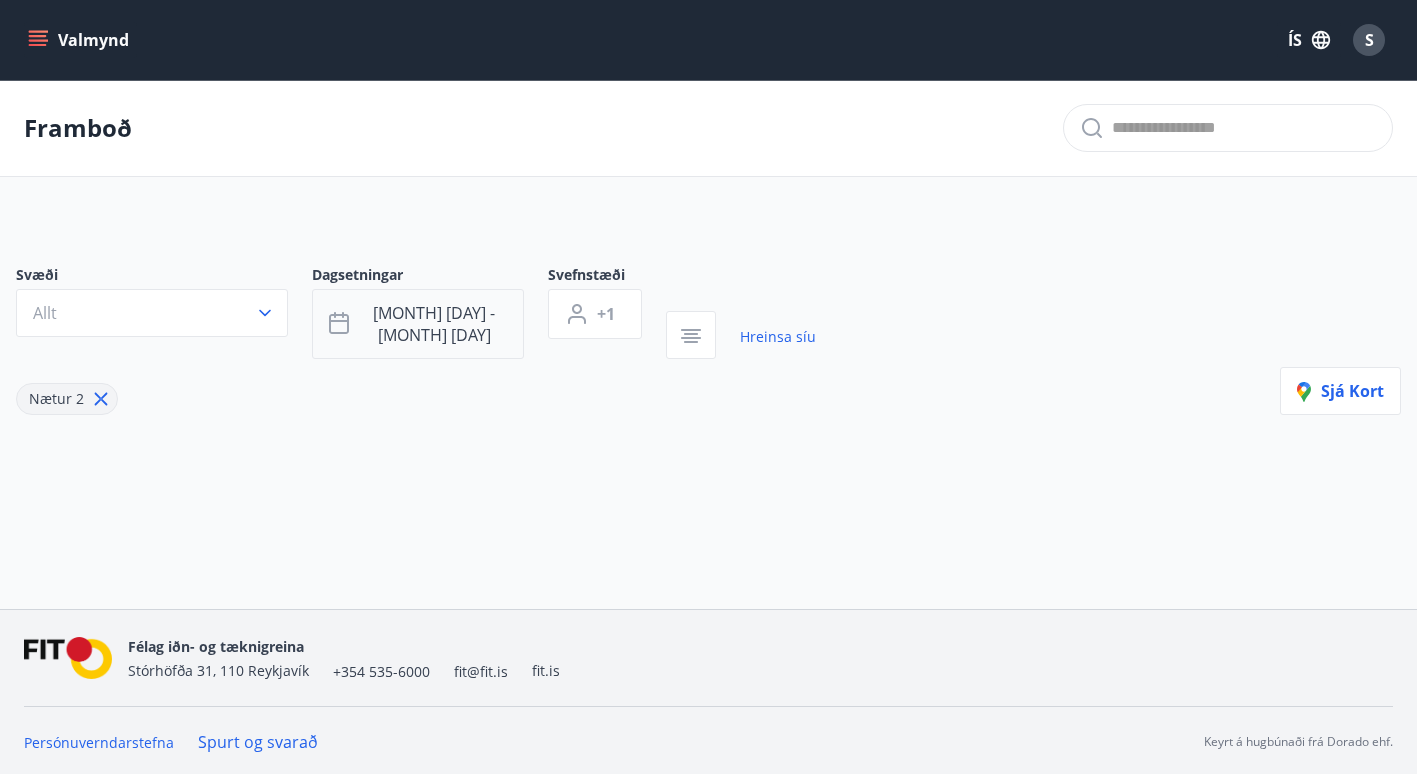 click on "[MONTH] [DAY] - [MONTH] [DAY]" at bounding box center (418, 324) 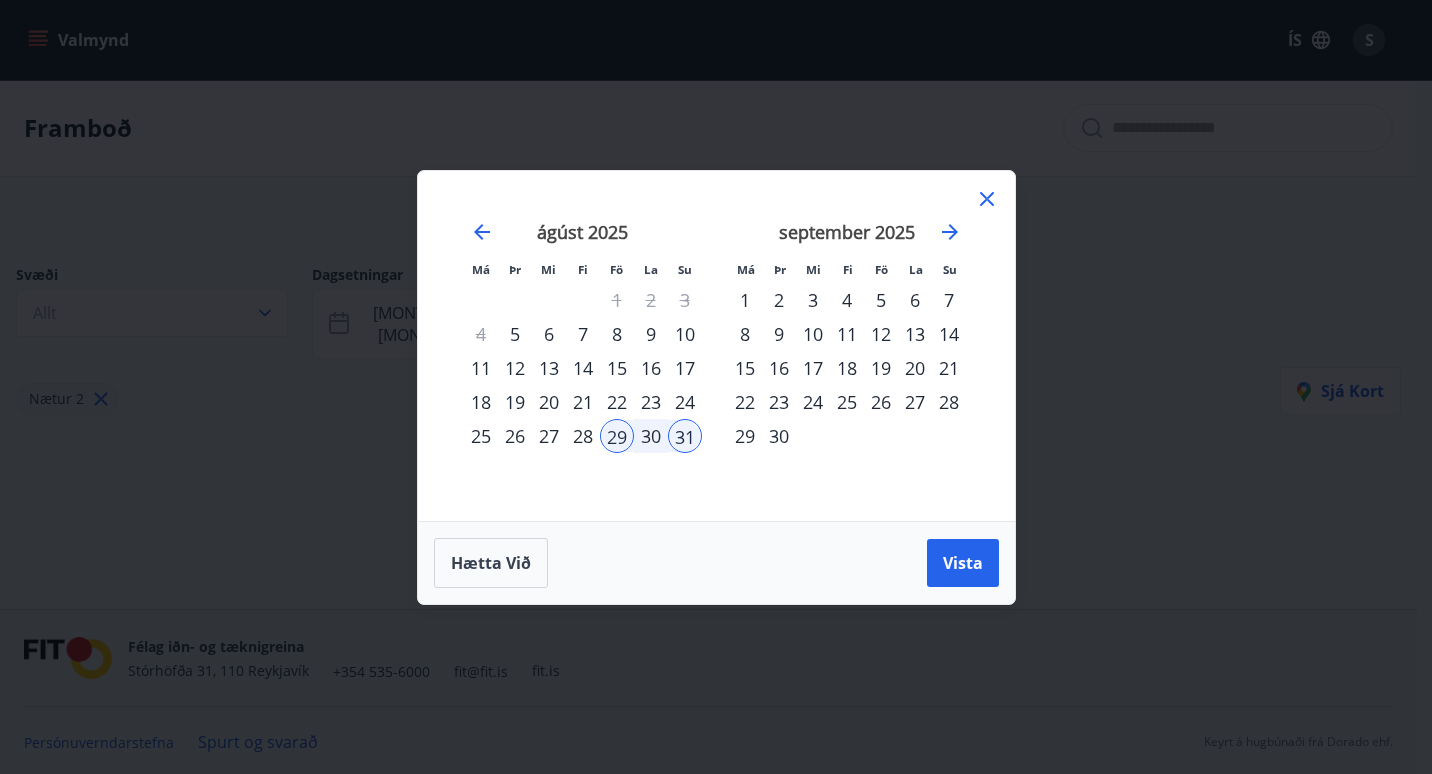 click on "1" at bounding box center (745, 300) 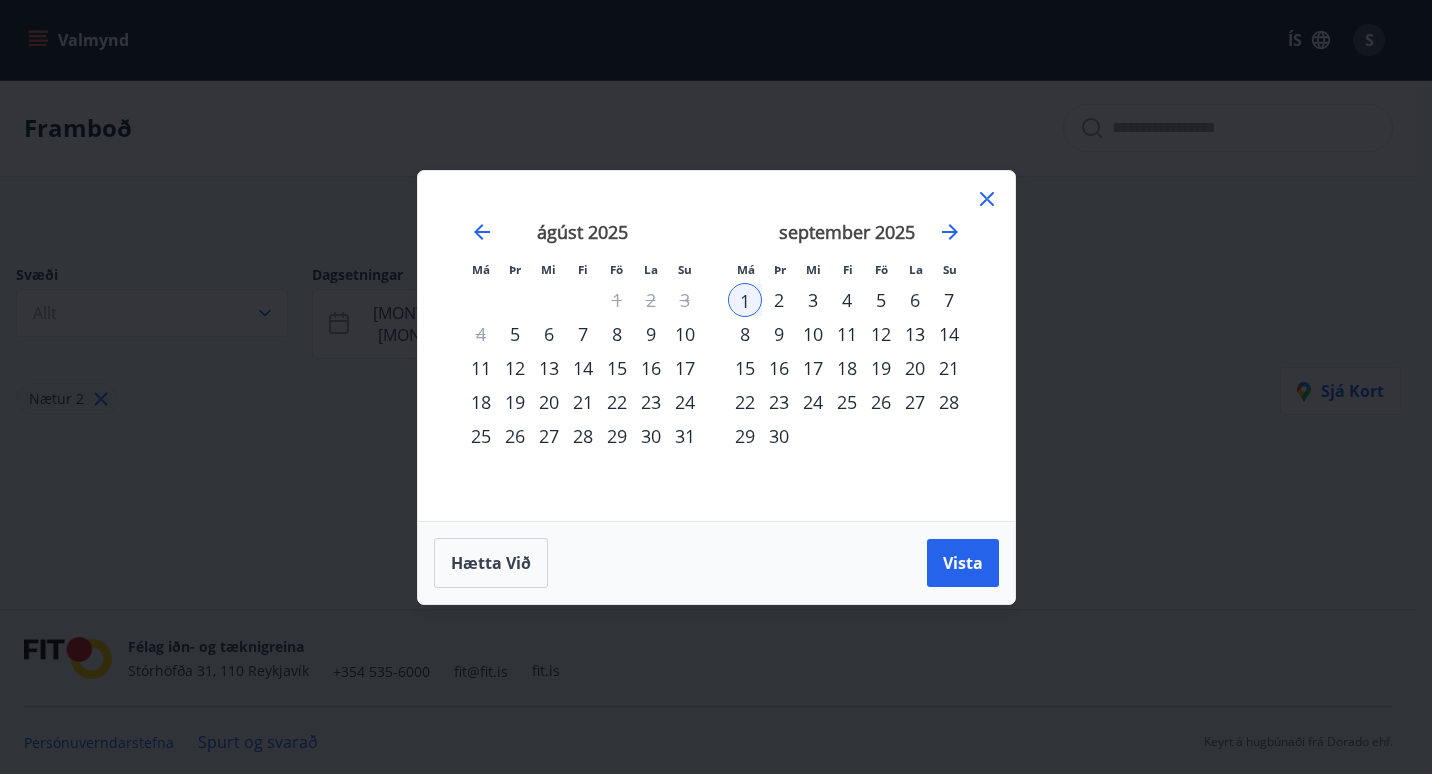 click on "29" at bounding box center [617, 436] 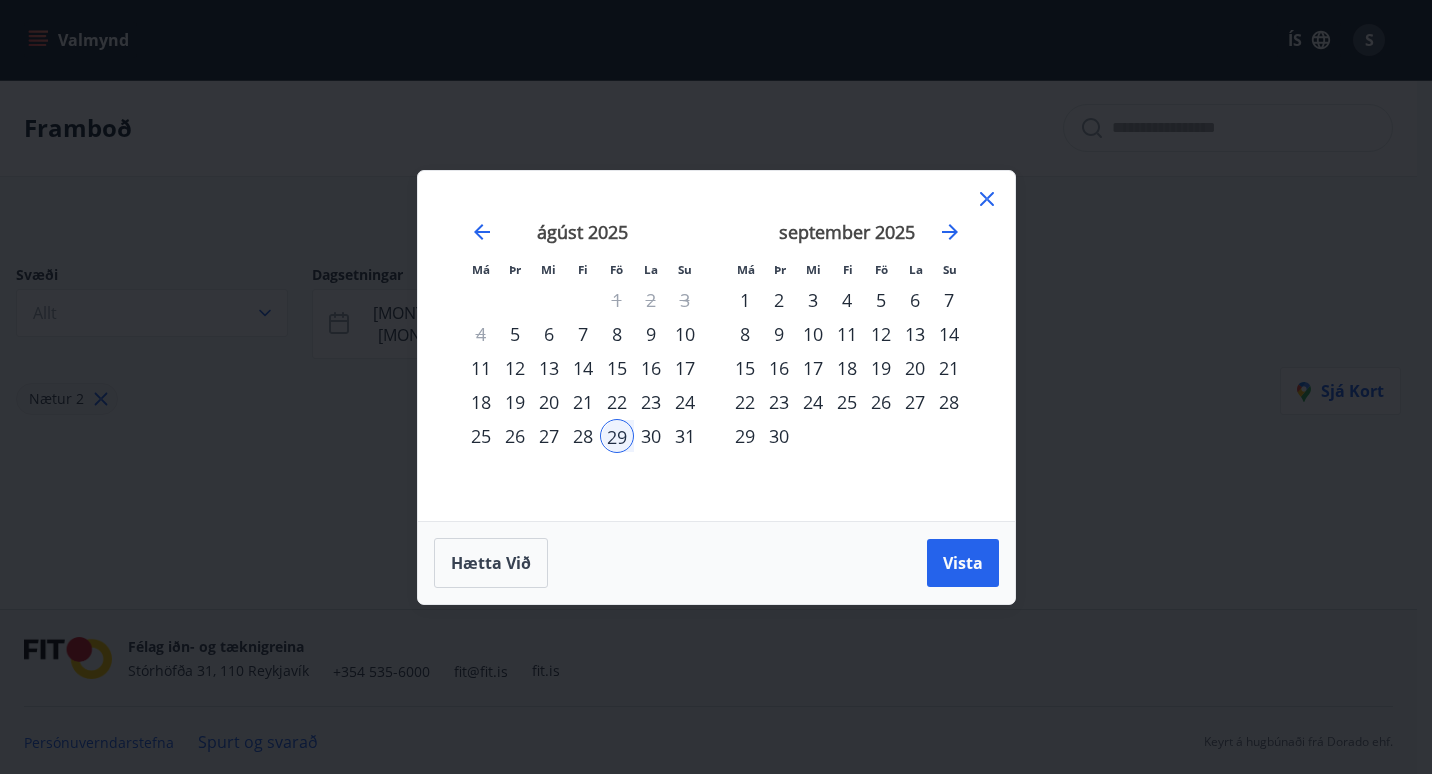 click on "1" at bounding box center [745, 300] 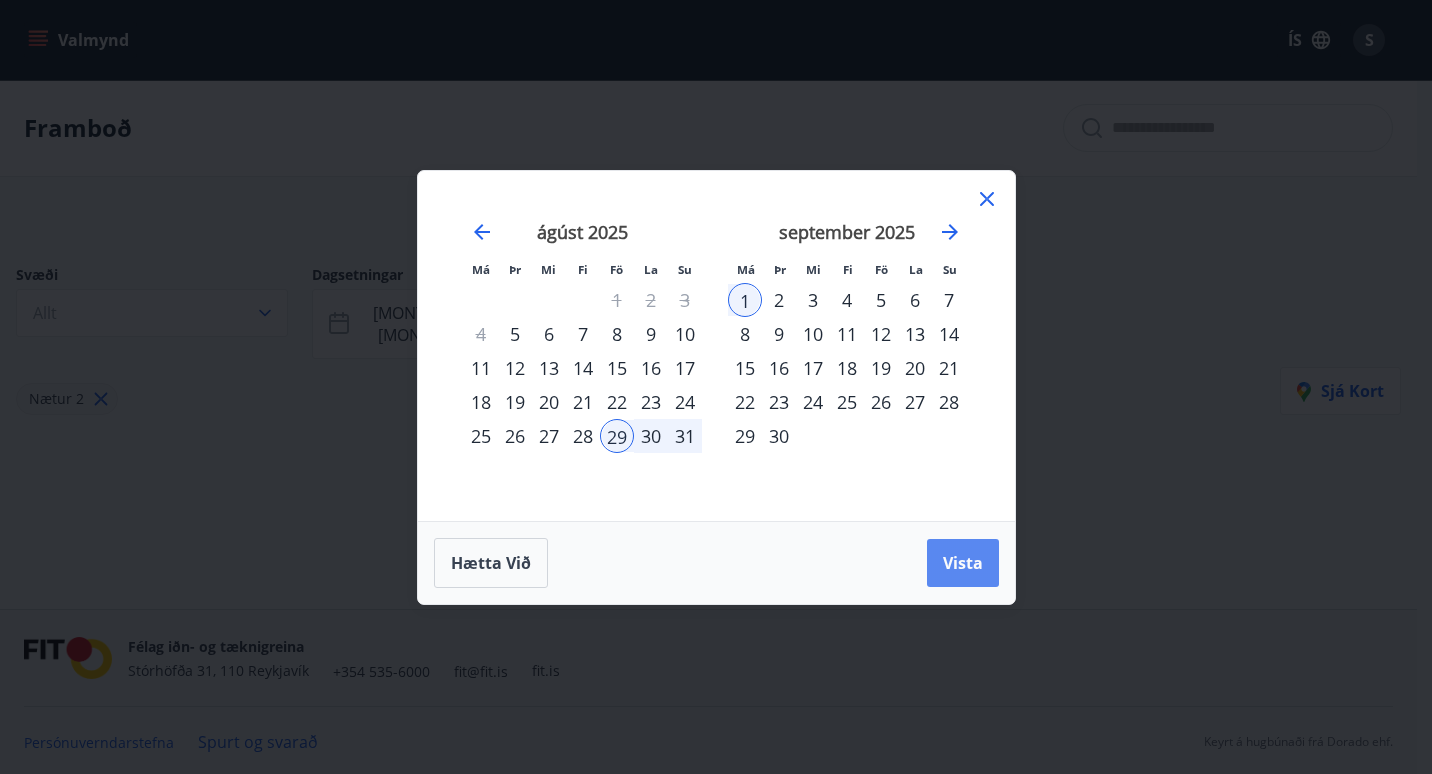 click on "Vista" at bounding box center (963, 563) 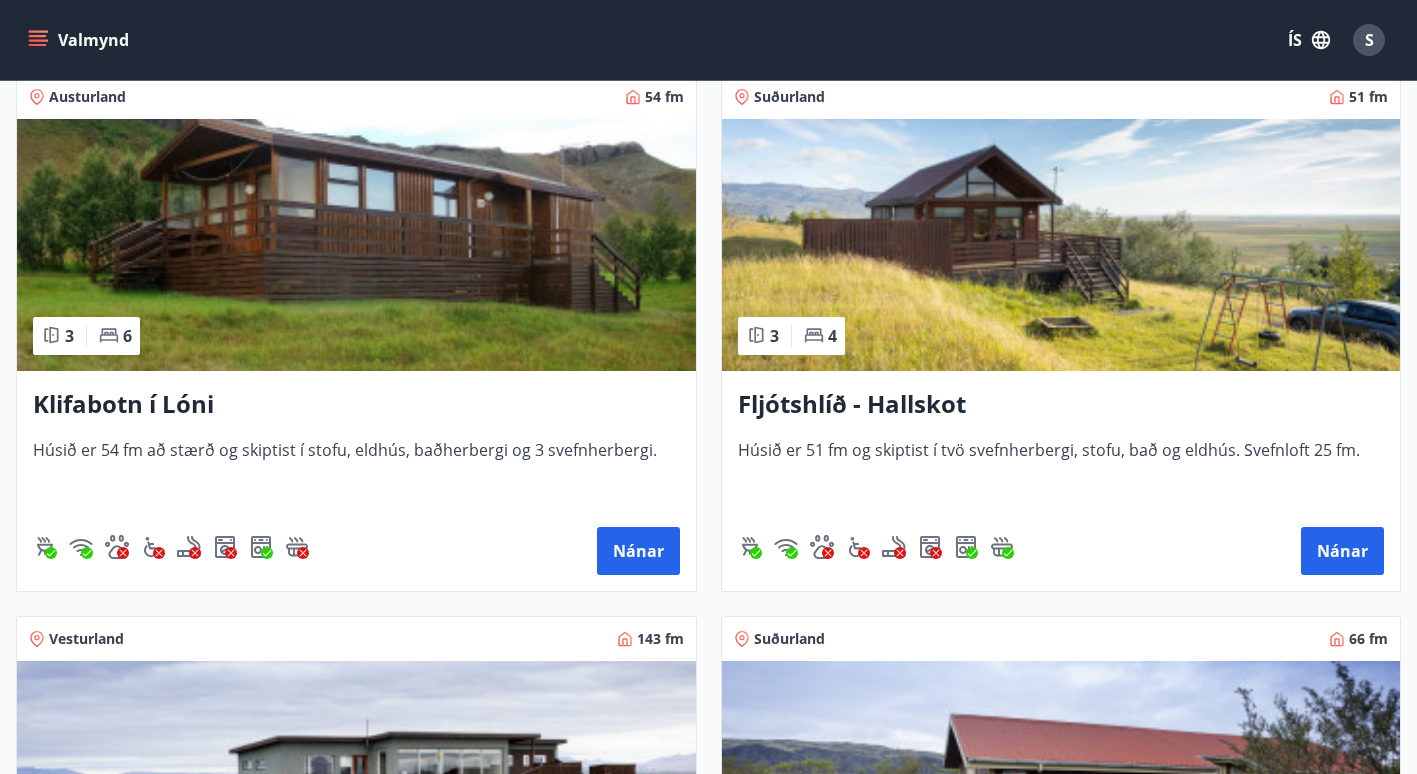 scroll, scrollTop: 399, scrollLeft: 0, axis: vertical 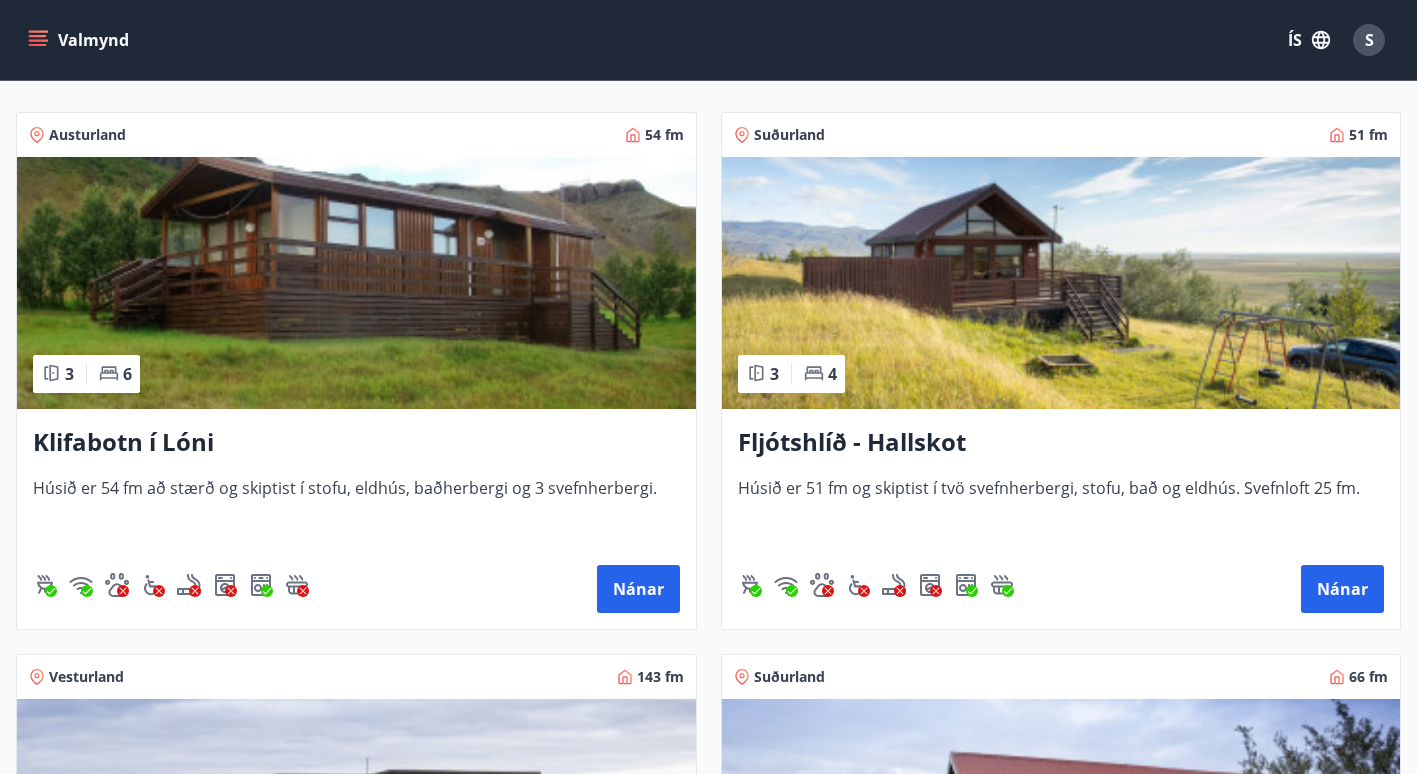 click at bounding box center (356, 283) 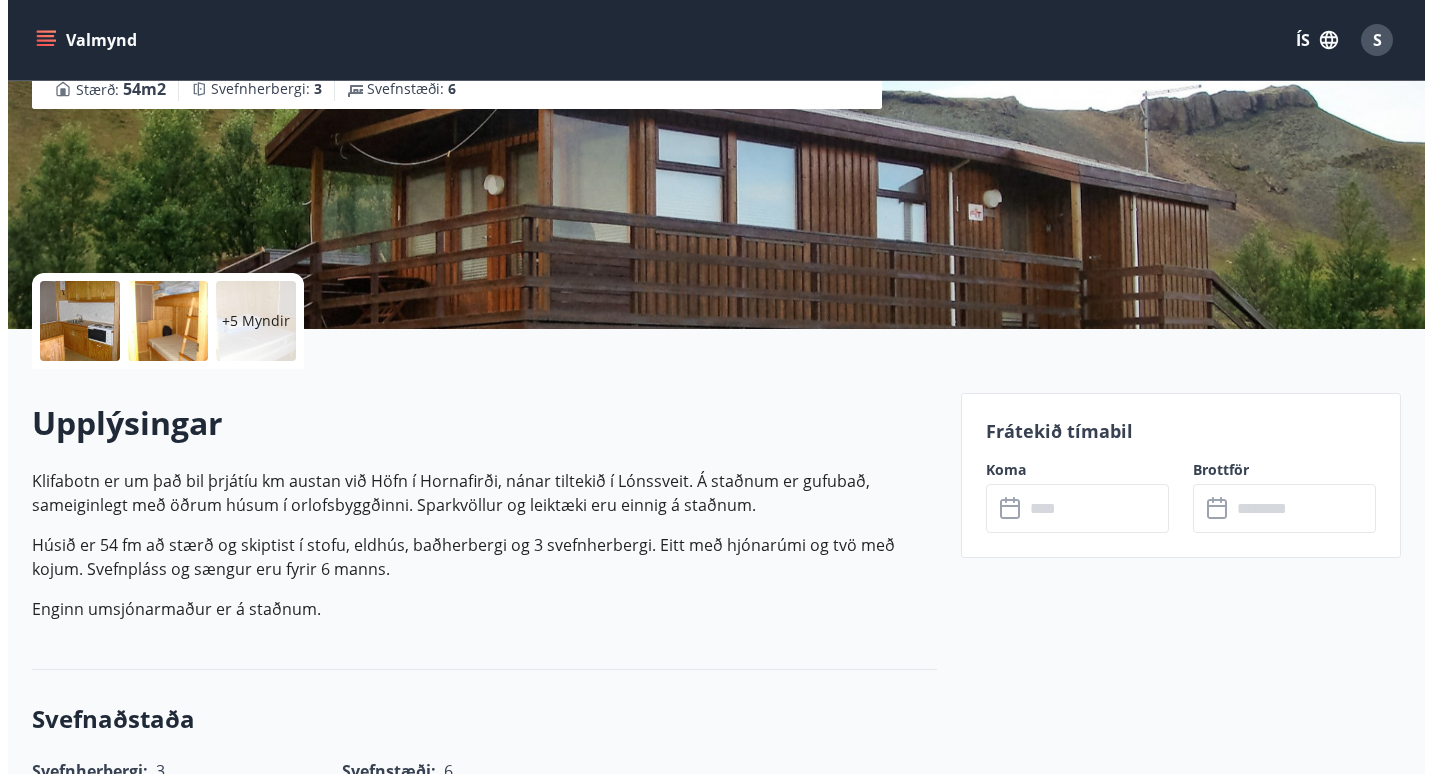 scroll, scrollTop: 272, scrollLeft: 0, axis: vertical 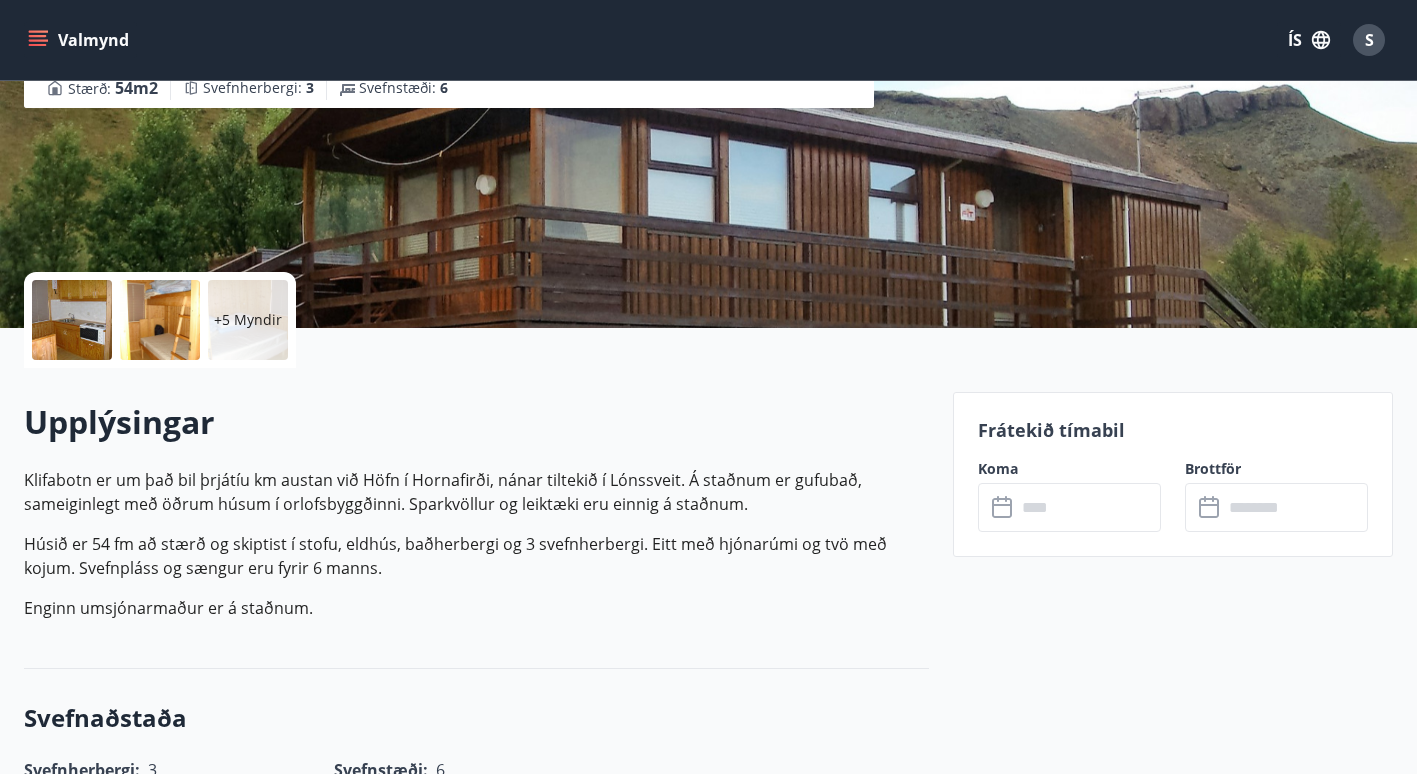 click on "+5 Myndir" at bounding box center [248, 320] 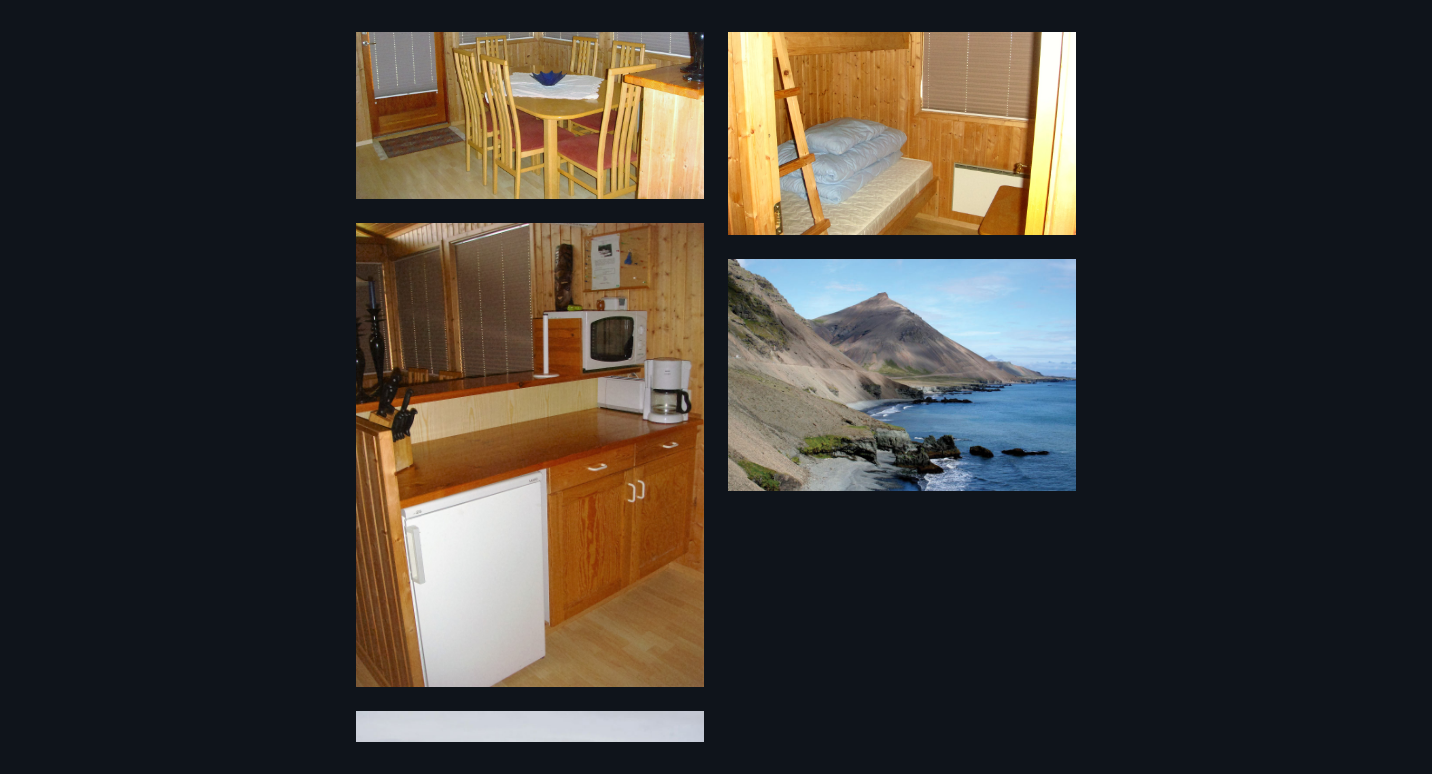 scroll, scrollTop: 1197, scrollLeft: 0, axis: vertical 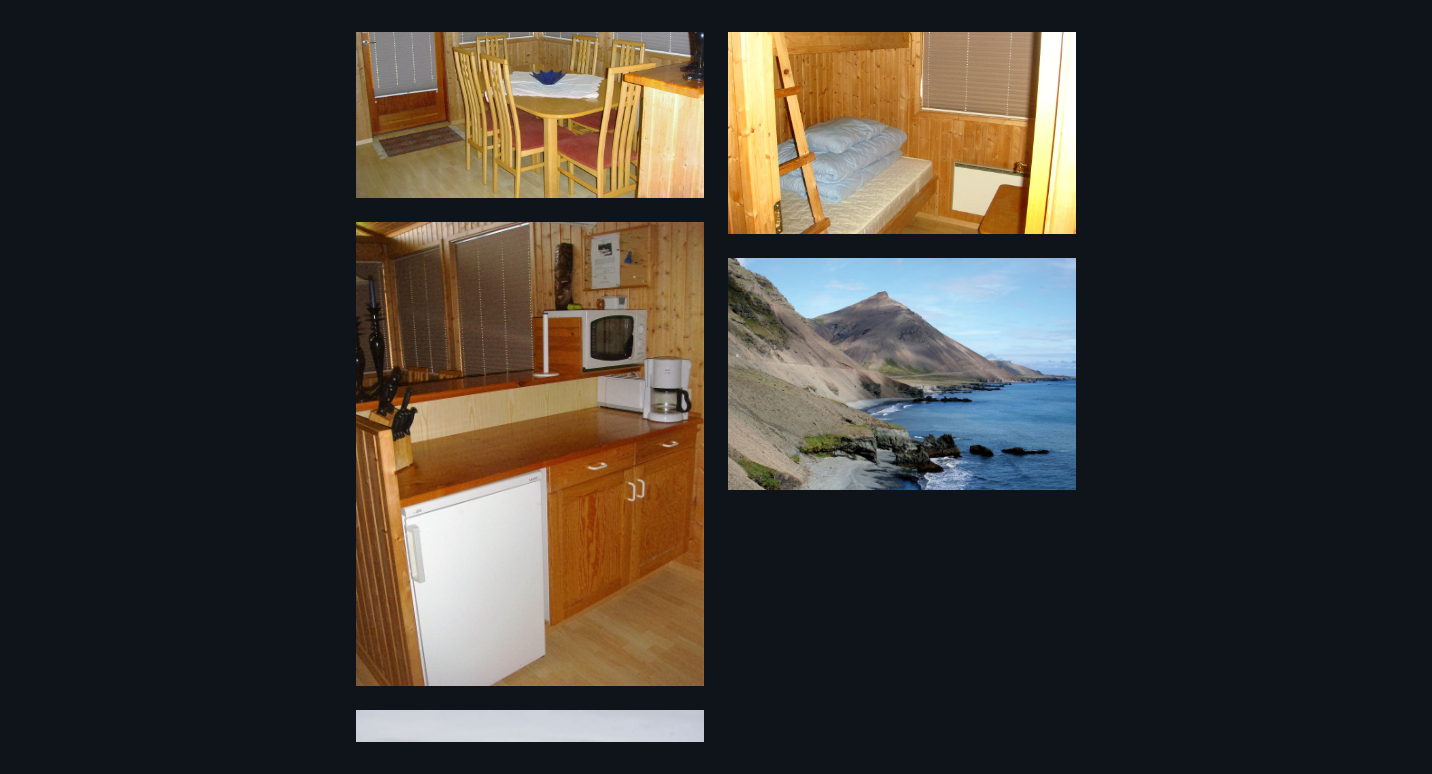 click at bounding box center [530, 454] 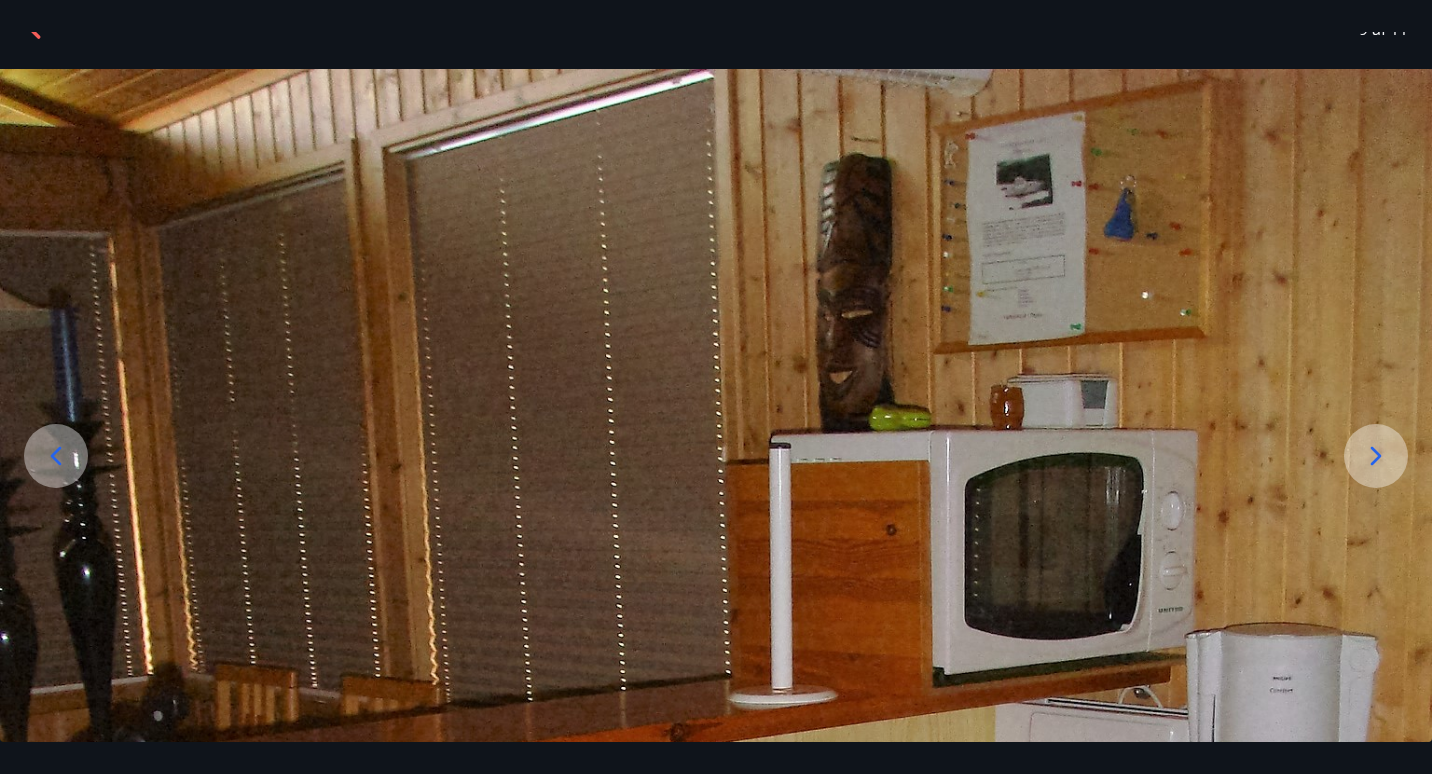 scroll, scrollTop: 0, scrollLeft: 0, axis: both 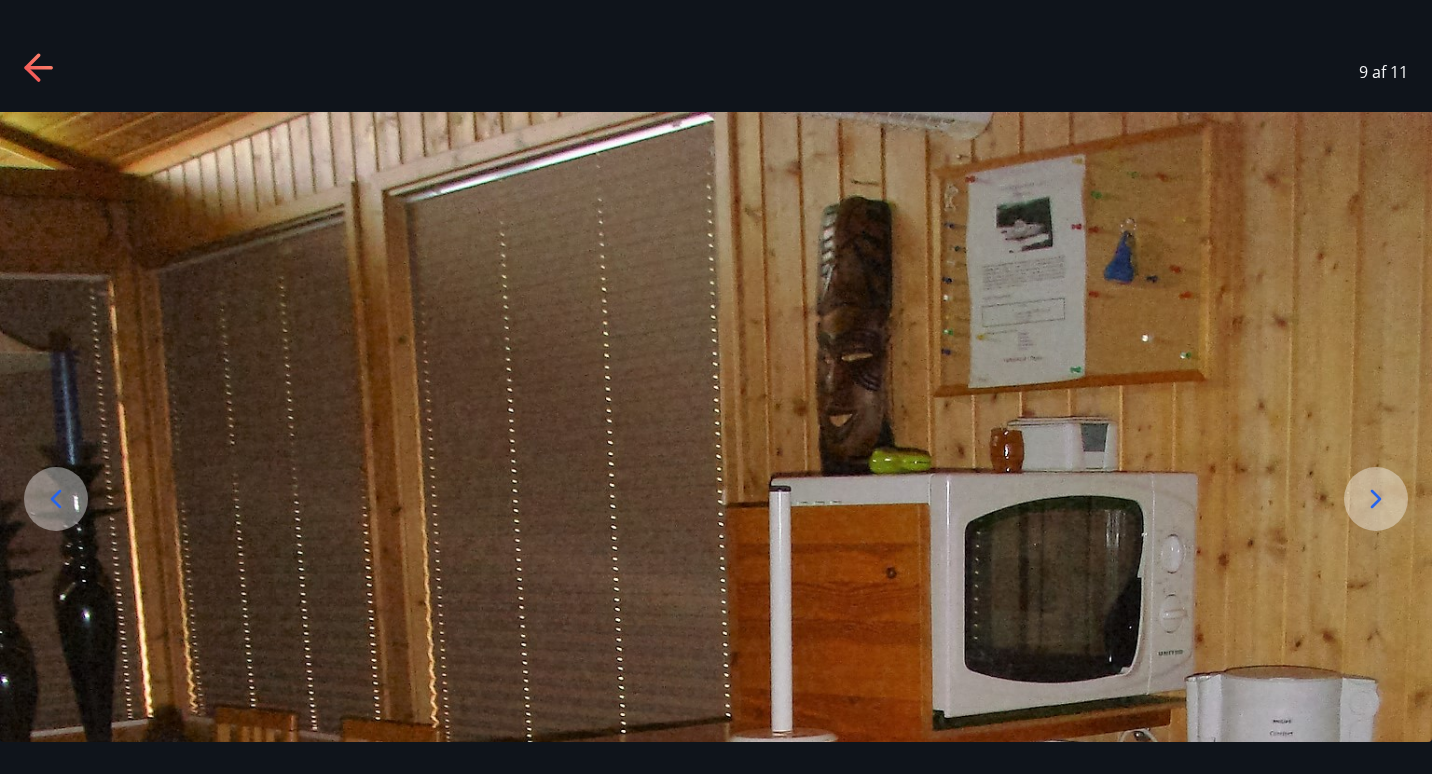 click 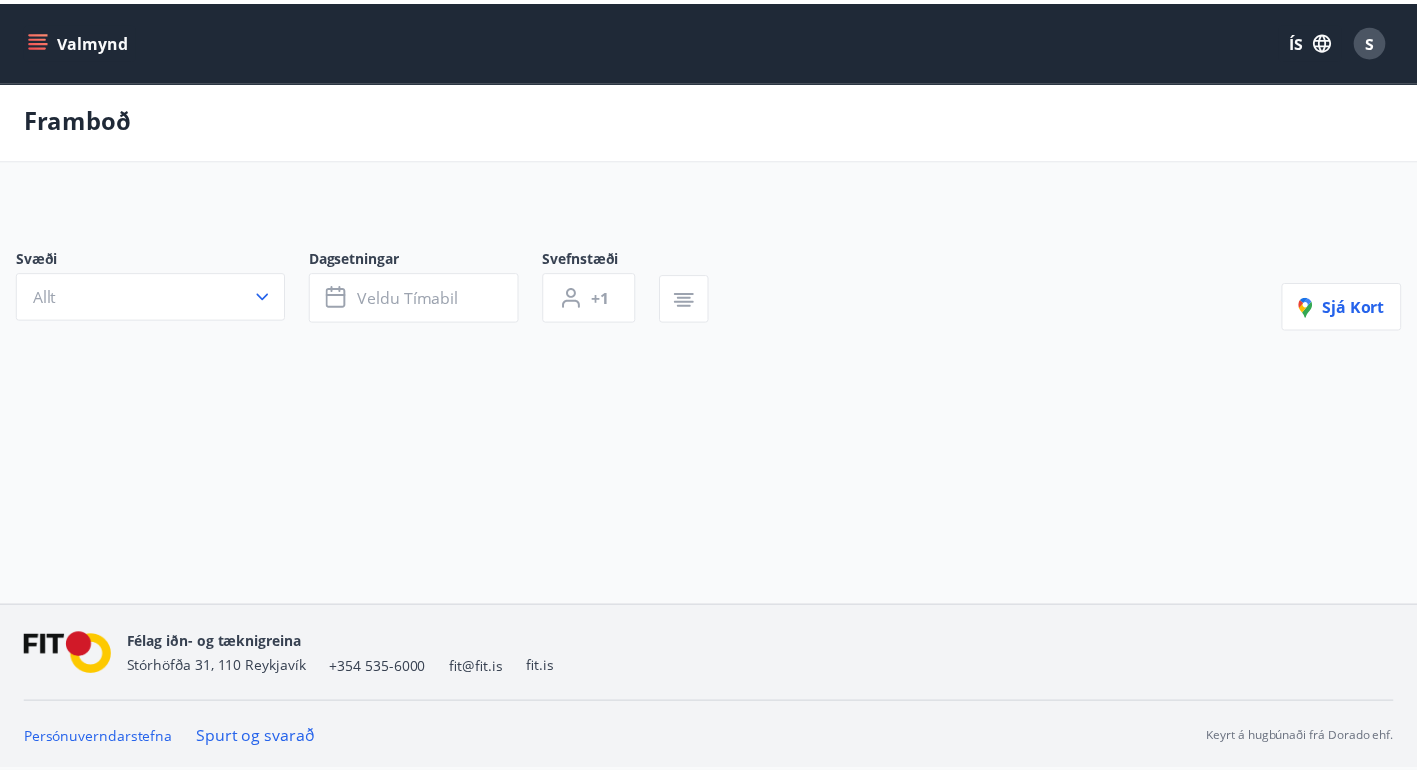 scroll, scrollTop: 0, scrollLeft: 0, axis: both 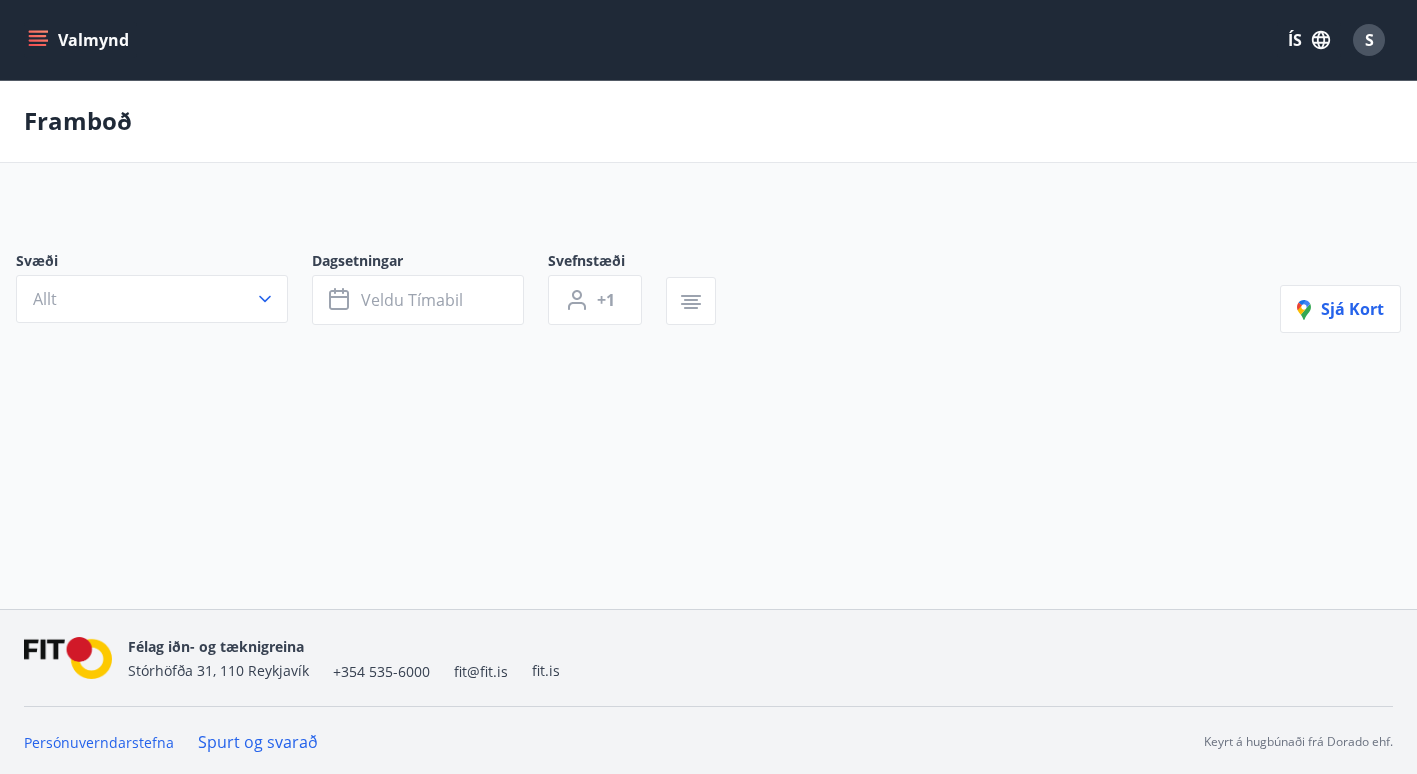 type on "*" 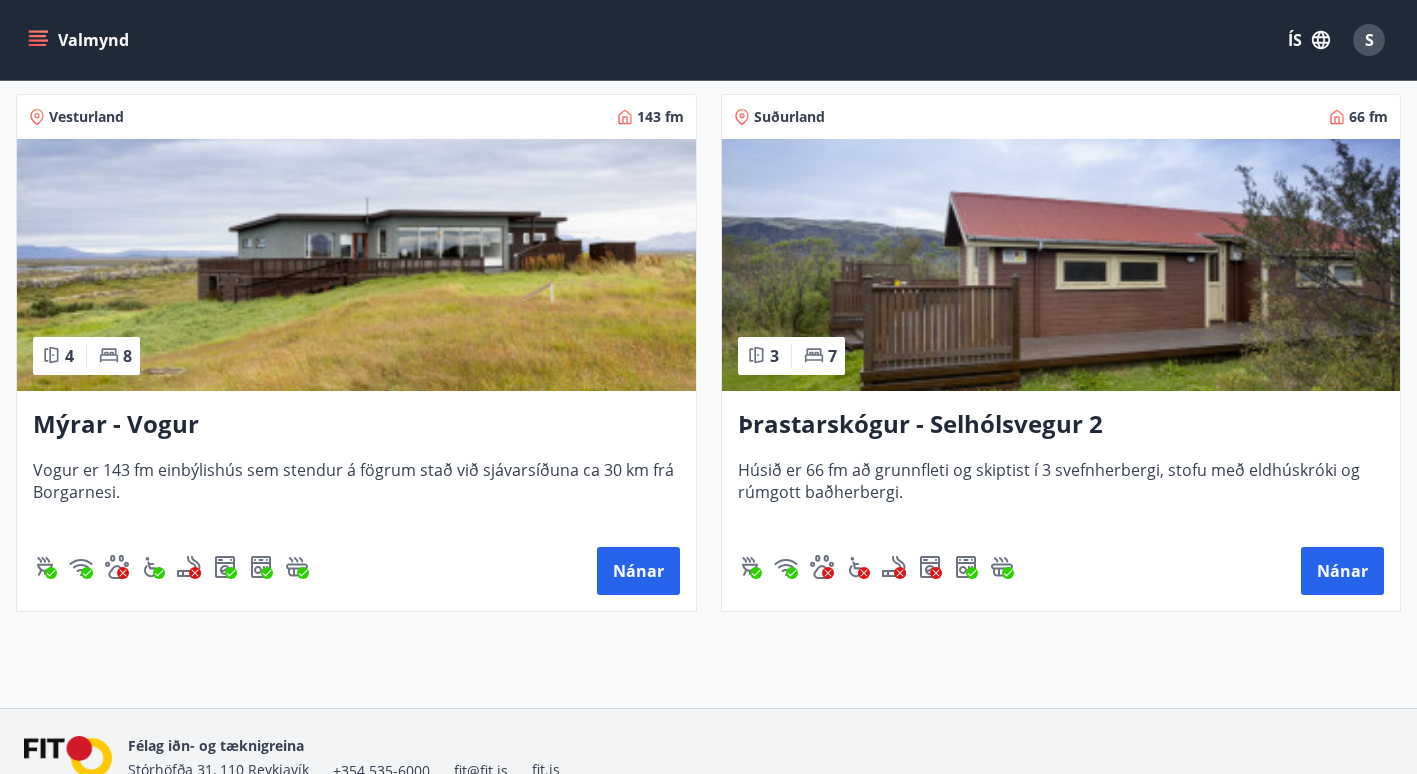 scroll, scrollTop: 960, scrollLeft: 0, axis: vertical 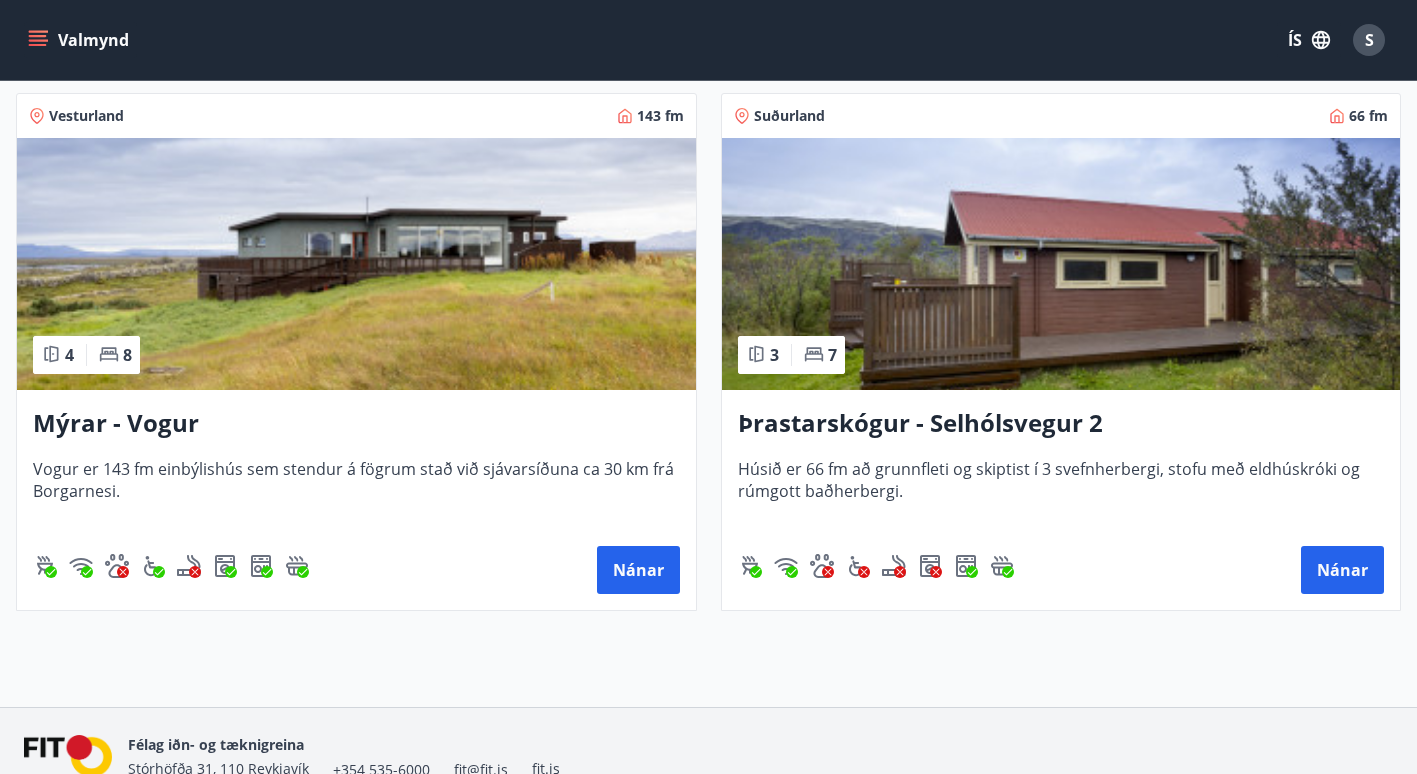 click at bounding box center (1061, 264) 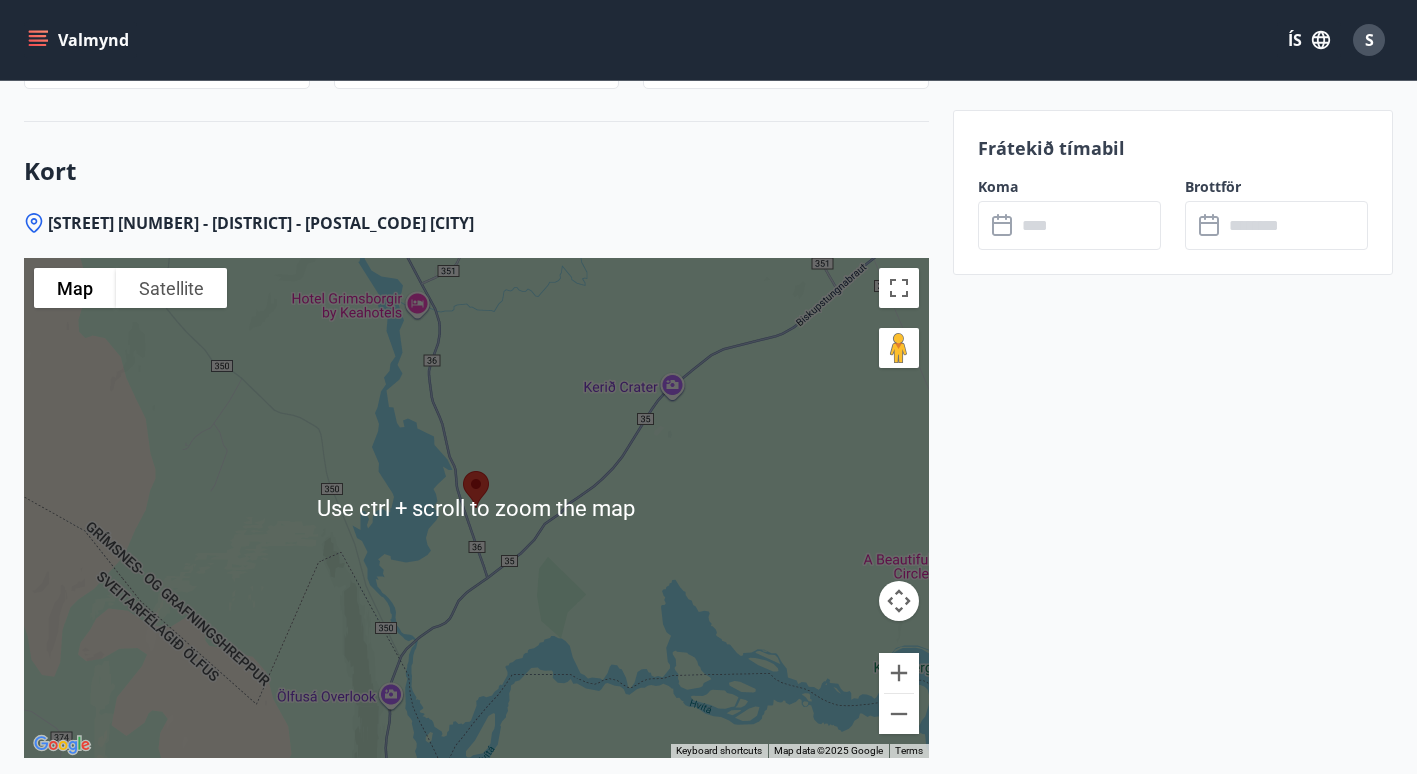 scroll, scrollTop: 2465, scrollLeft: 0, axis: vertical 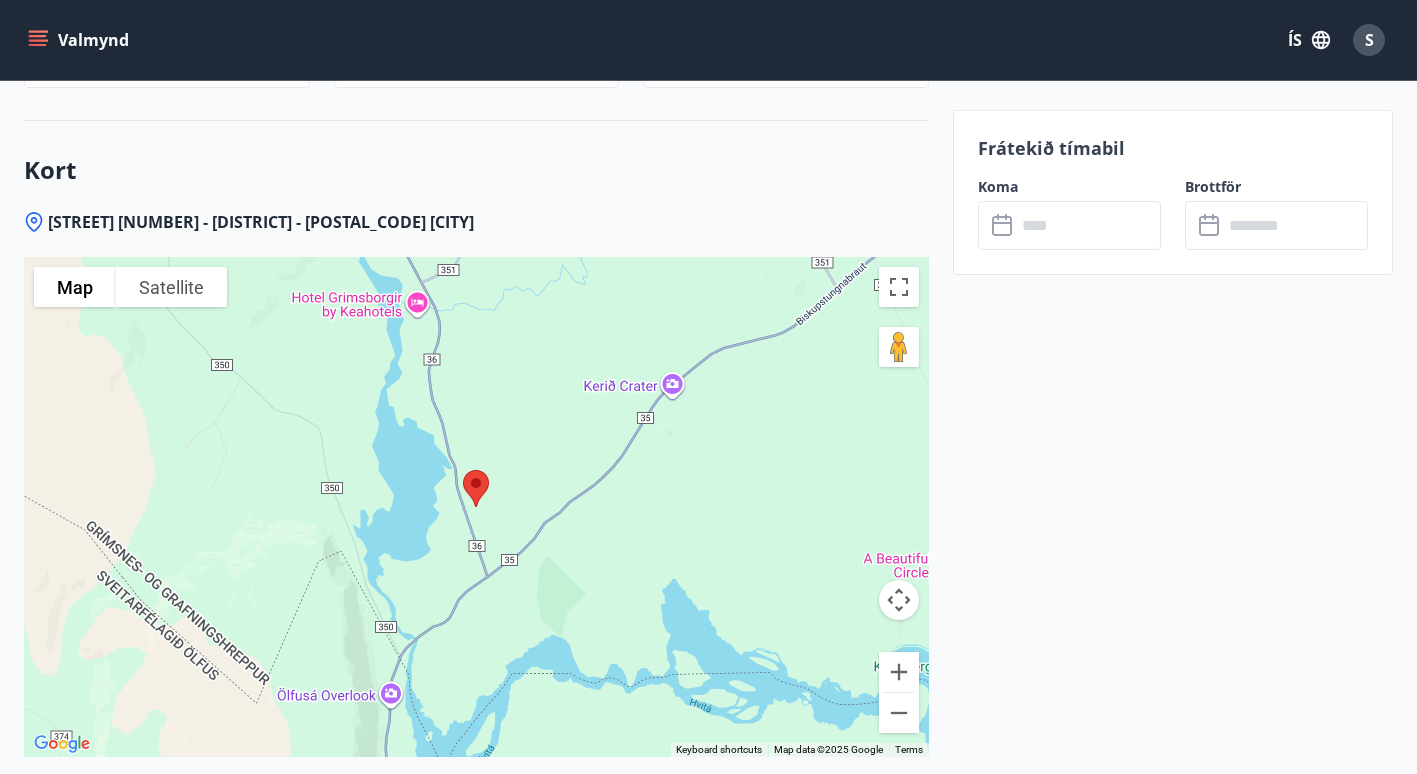click on "Frátekið tímabil Koma ​ ​ Brottför ​ ​" at bounding box center (1173, -450) 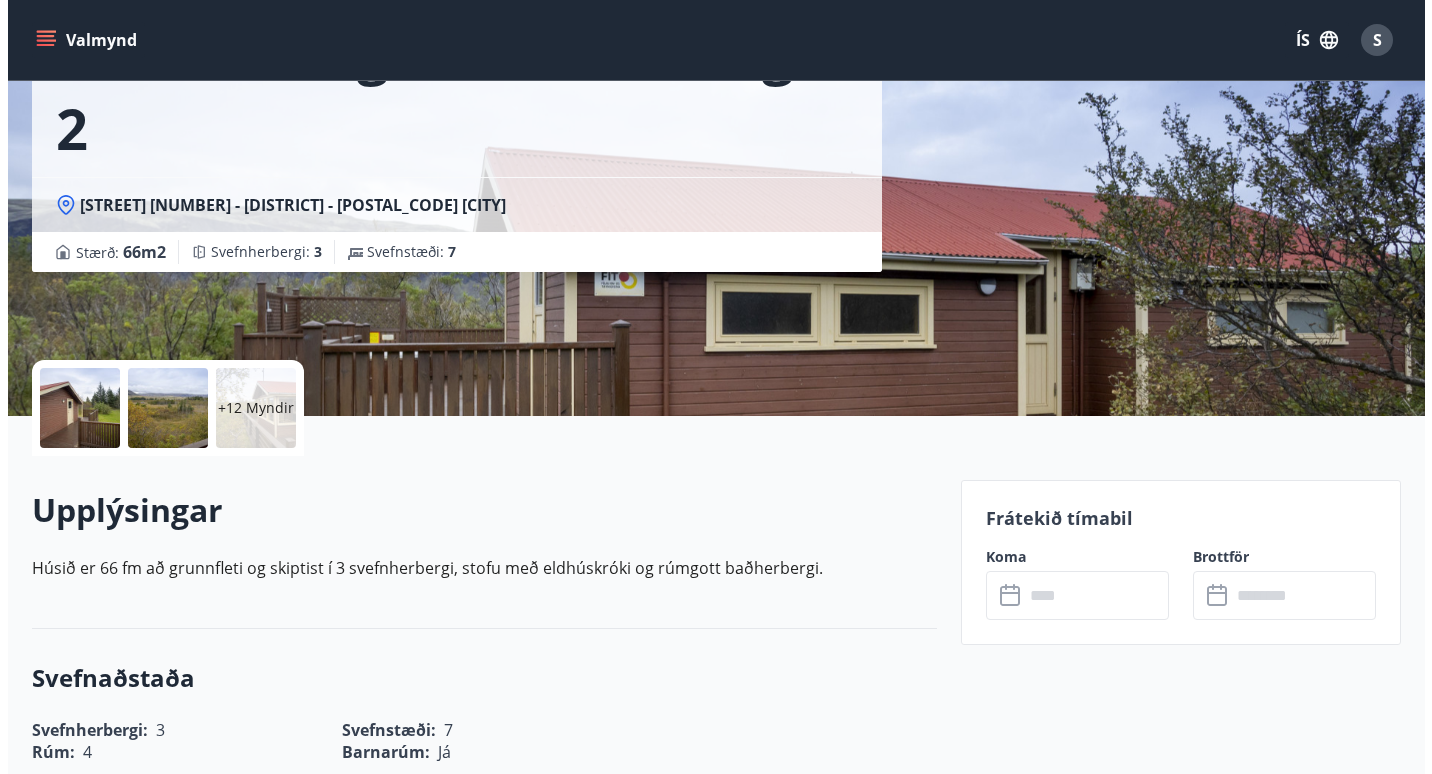 scroll, scrollTop: 185, scrollLeft: 0, axis: vertical 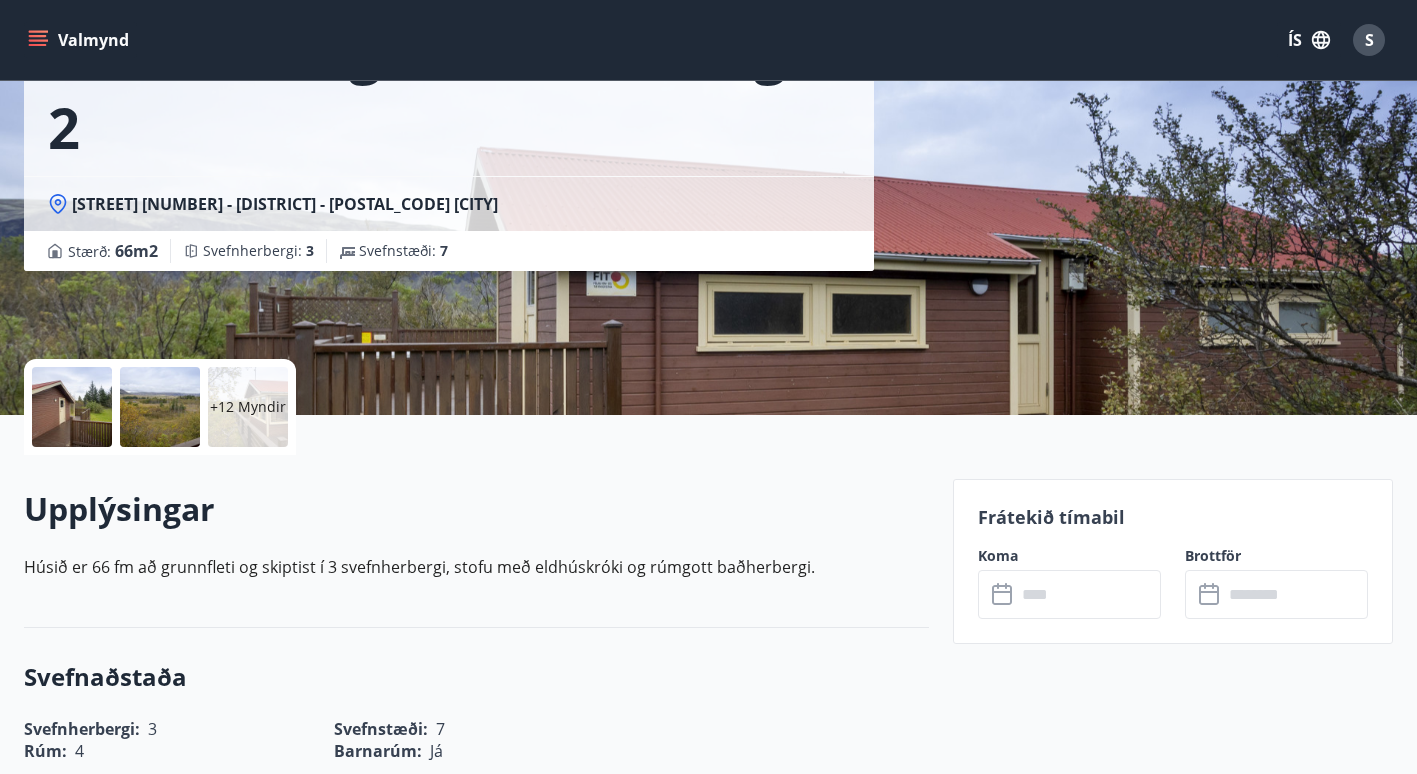 click at bounding box center (72, 407) 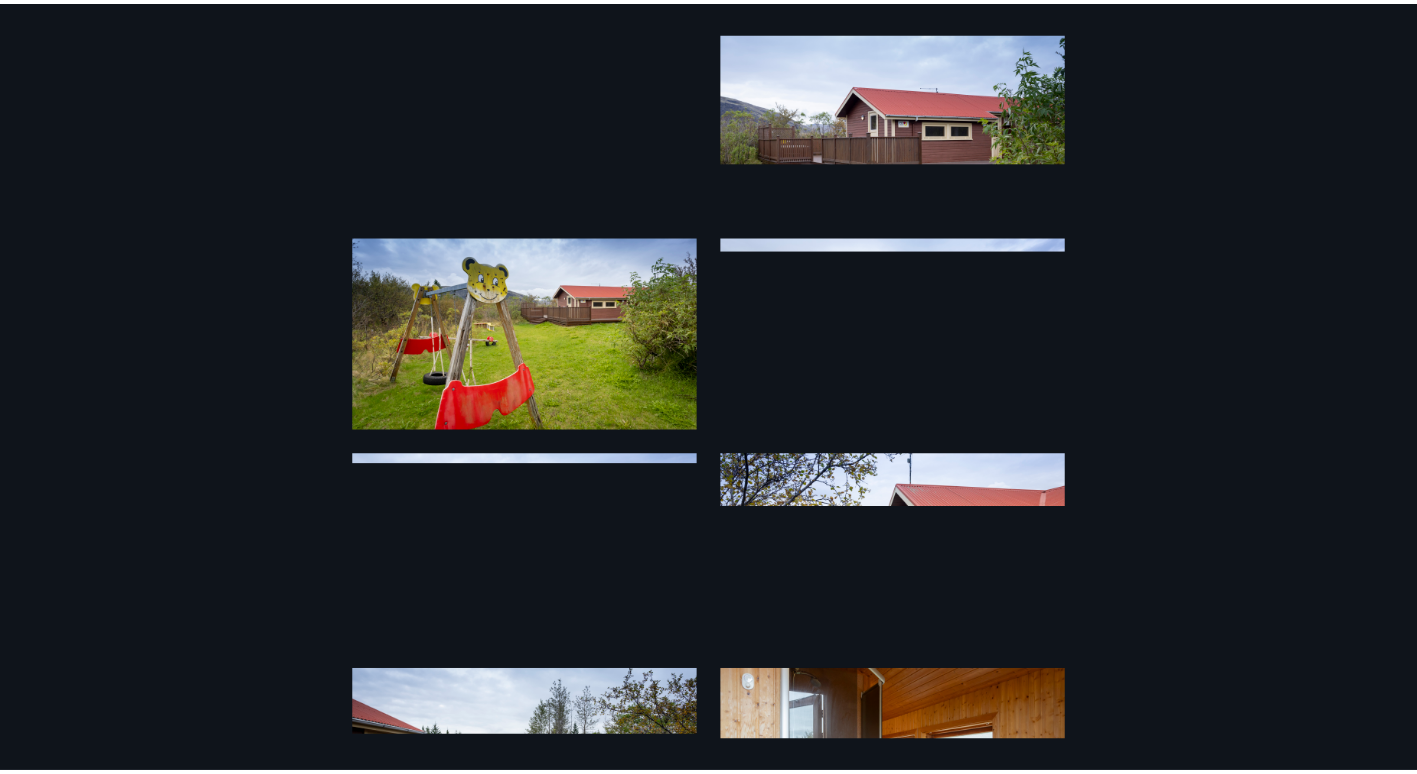 scroll, scrollTop: 0, scrollLeft: 0, axis: both 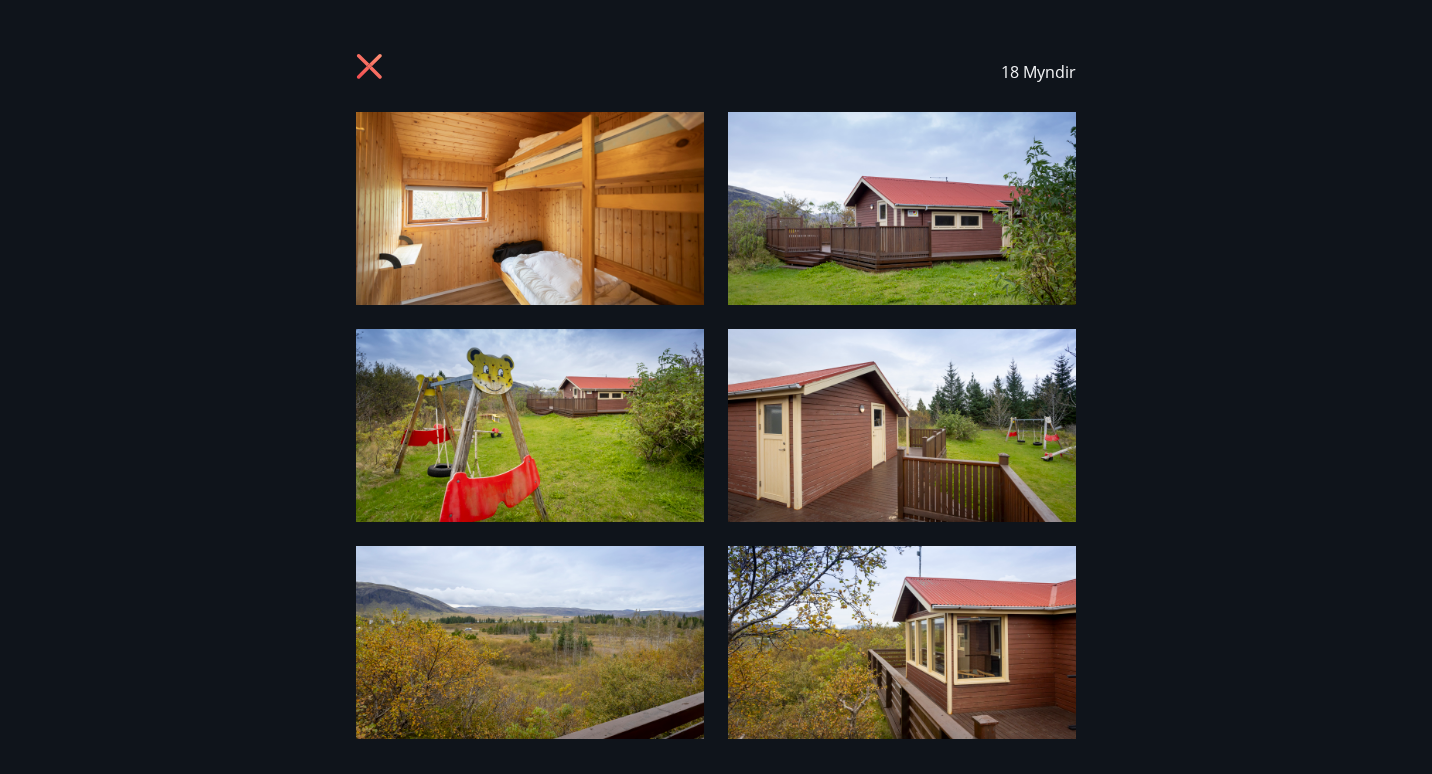 click 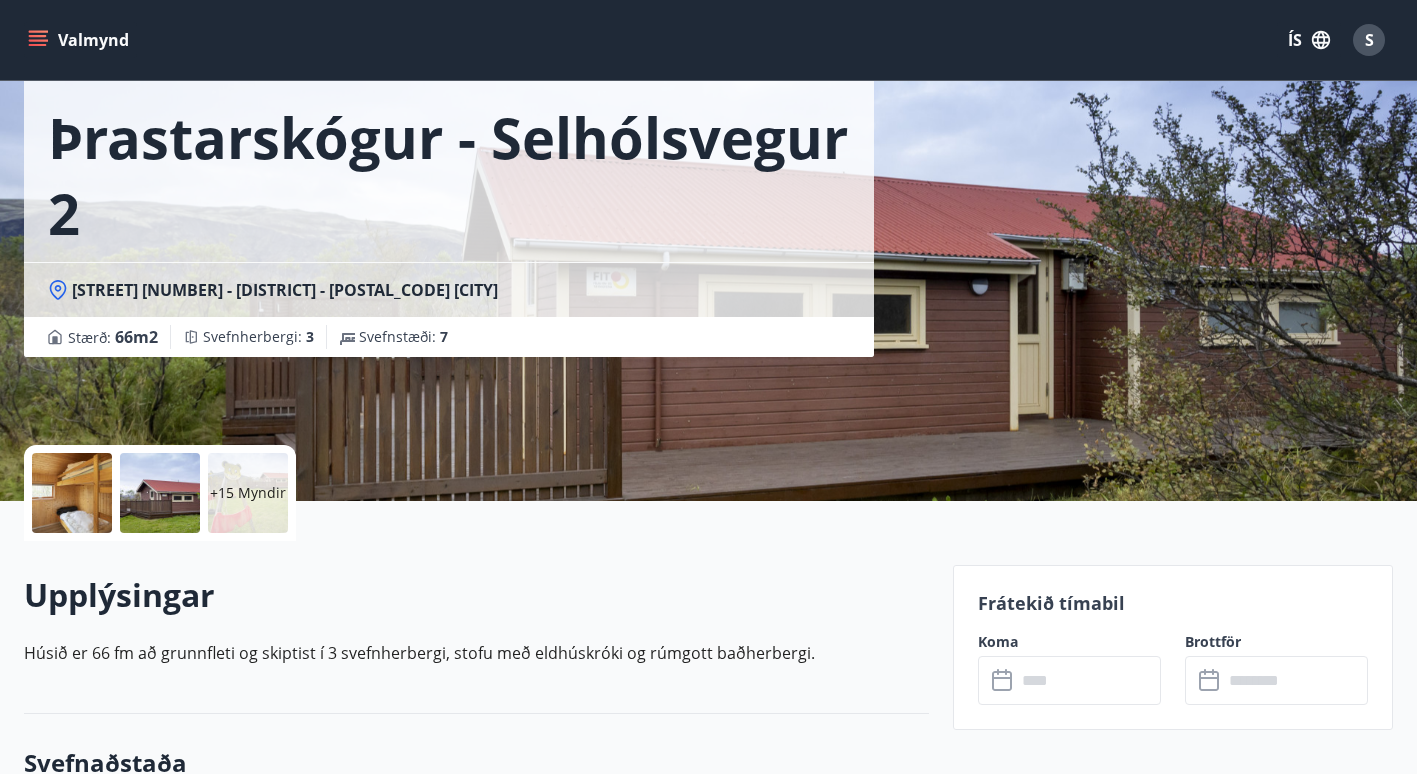 scroll, scrollTop: 91, scrollLeft: 0, axis: vertical 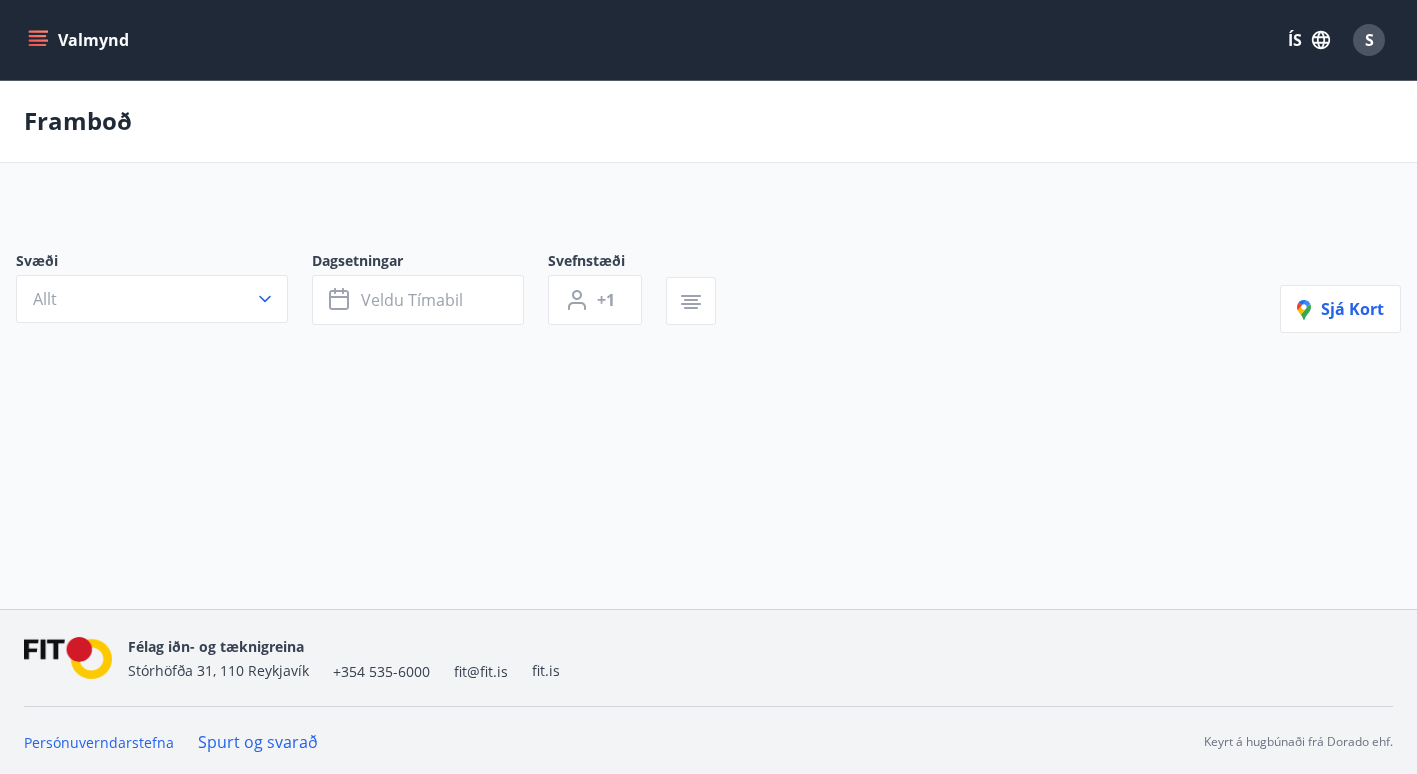 type on "*" 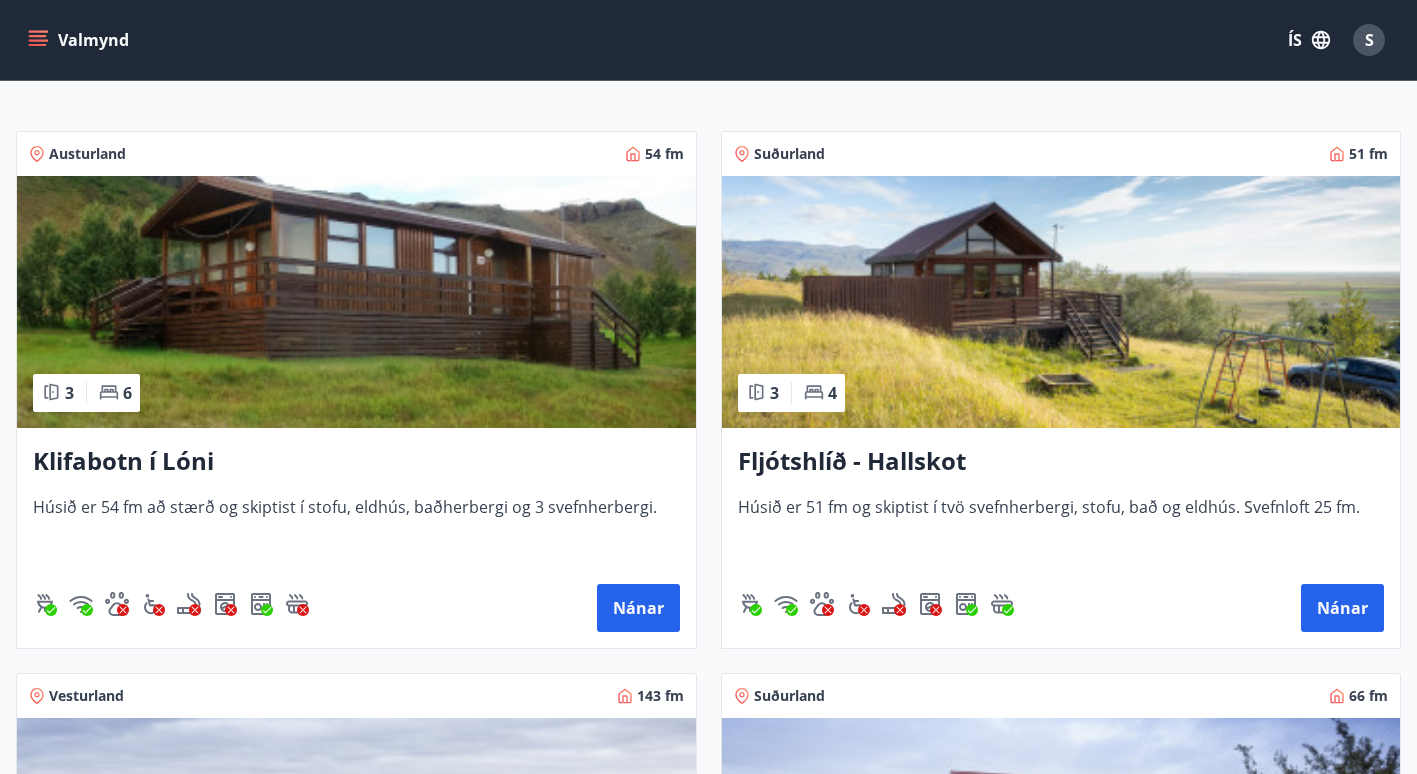 scroll, scrollTop: 378, scrollLeft: 0, axis: vertical 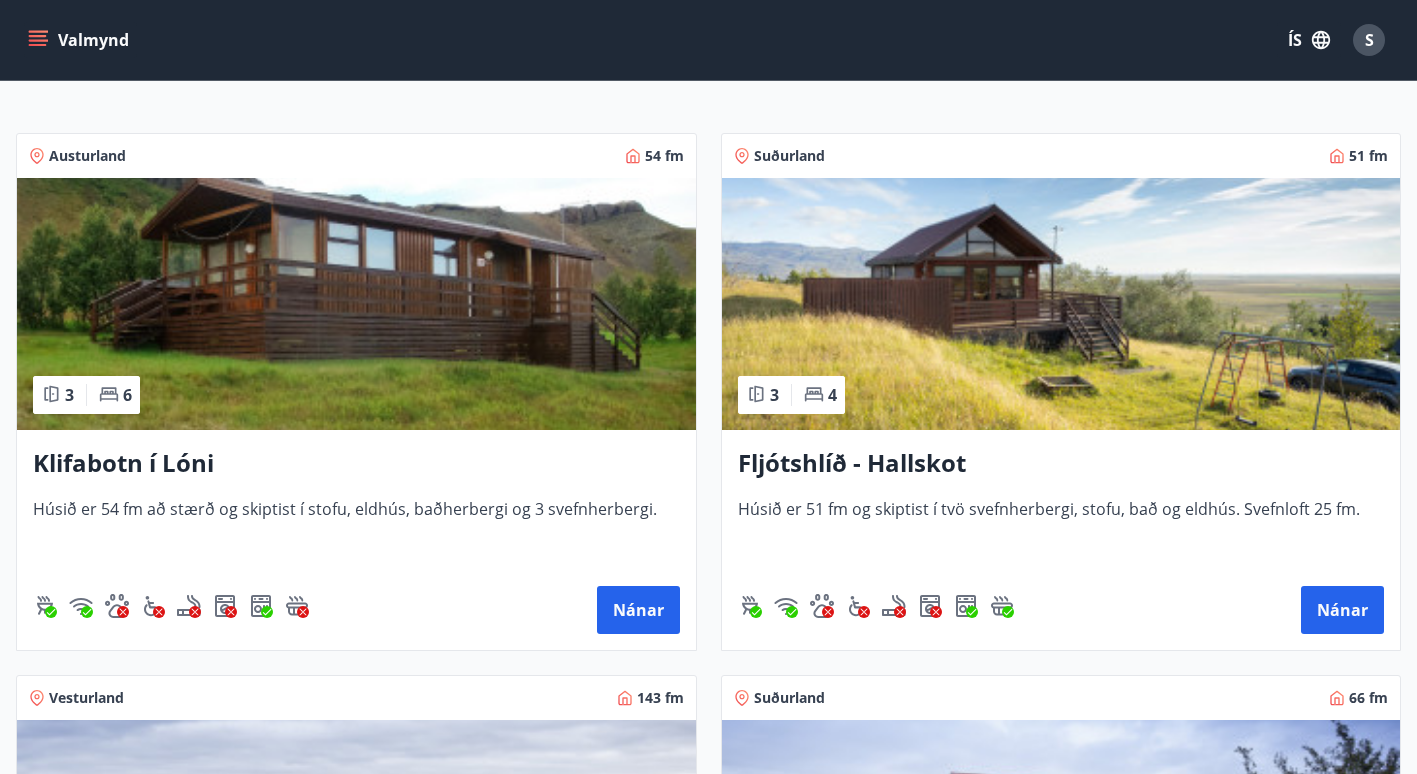 click at bounding box center [1061, 304] 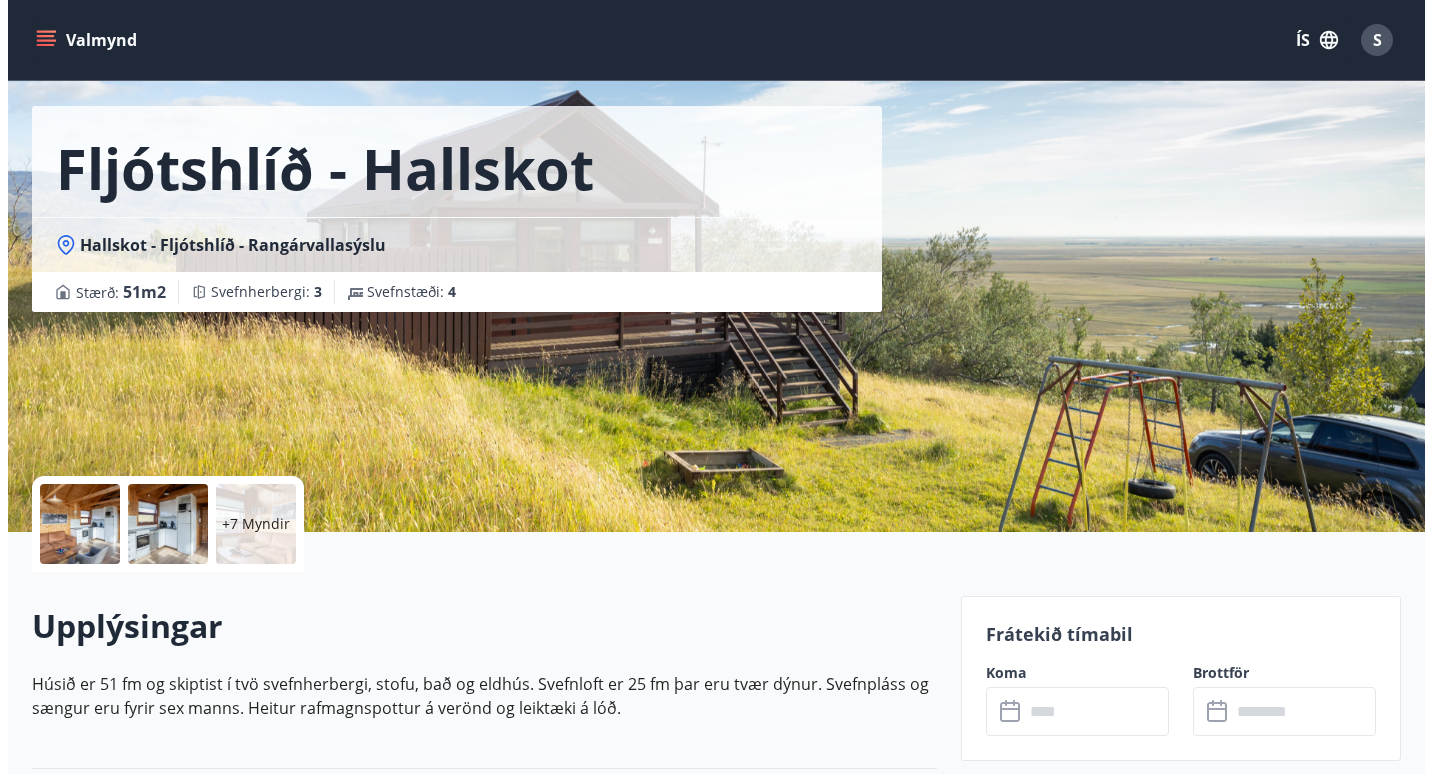 scroll, scrollTop: 65, scrollLeft: 0, axis: vertical 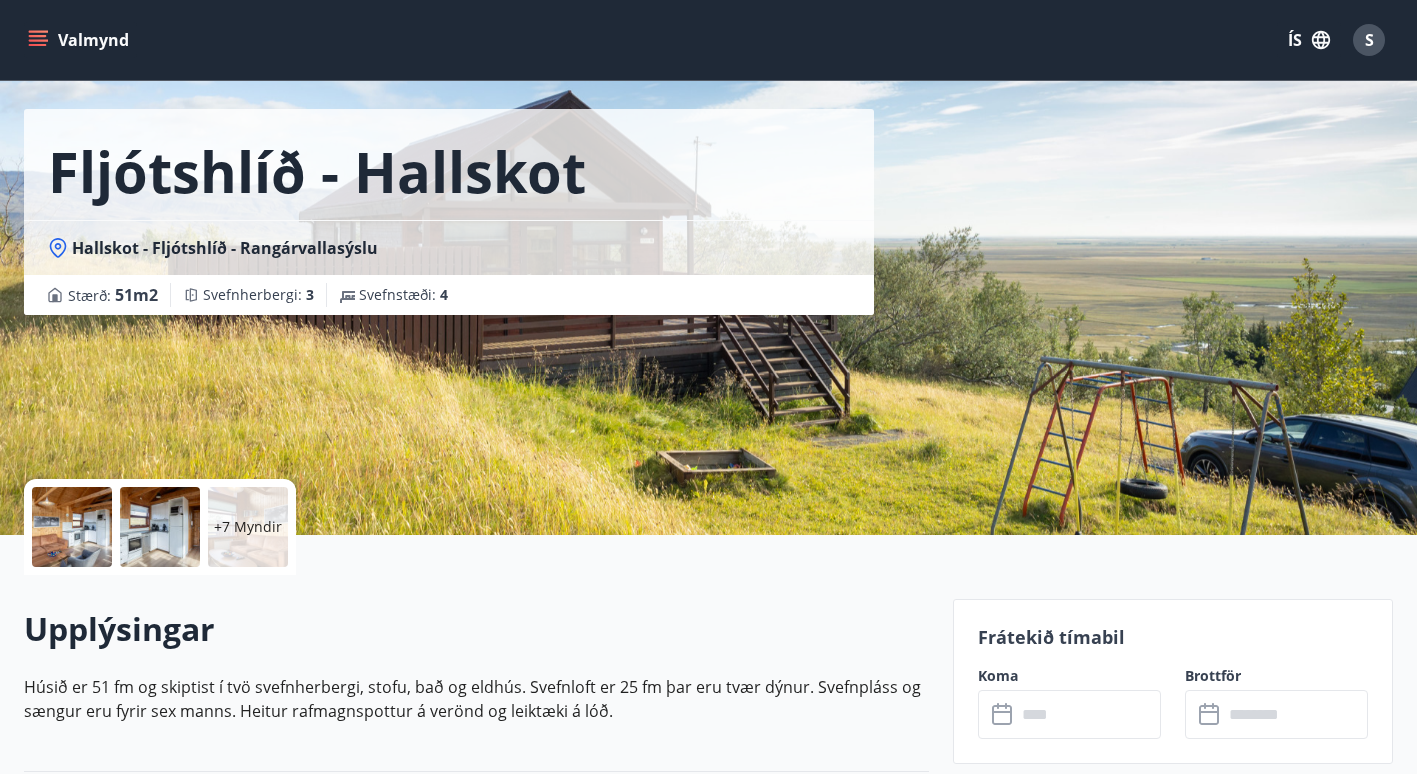 click at bounding box center (72, 527) 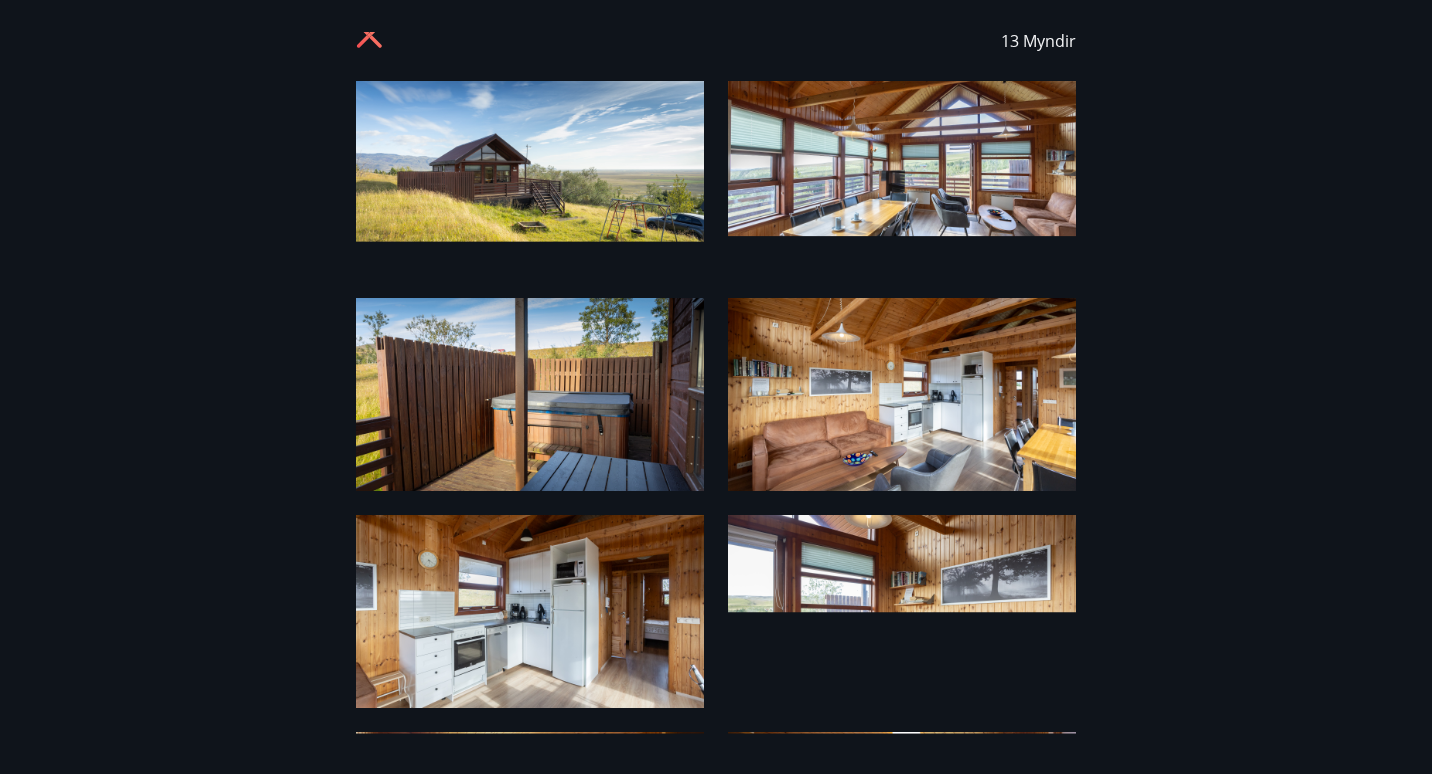 scroll, scrollTop: 42, scrollLeft: 0, axis: vertical 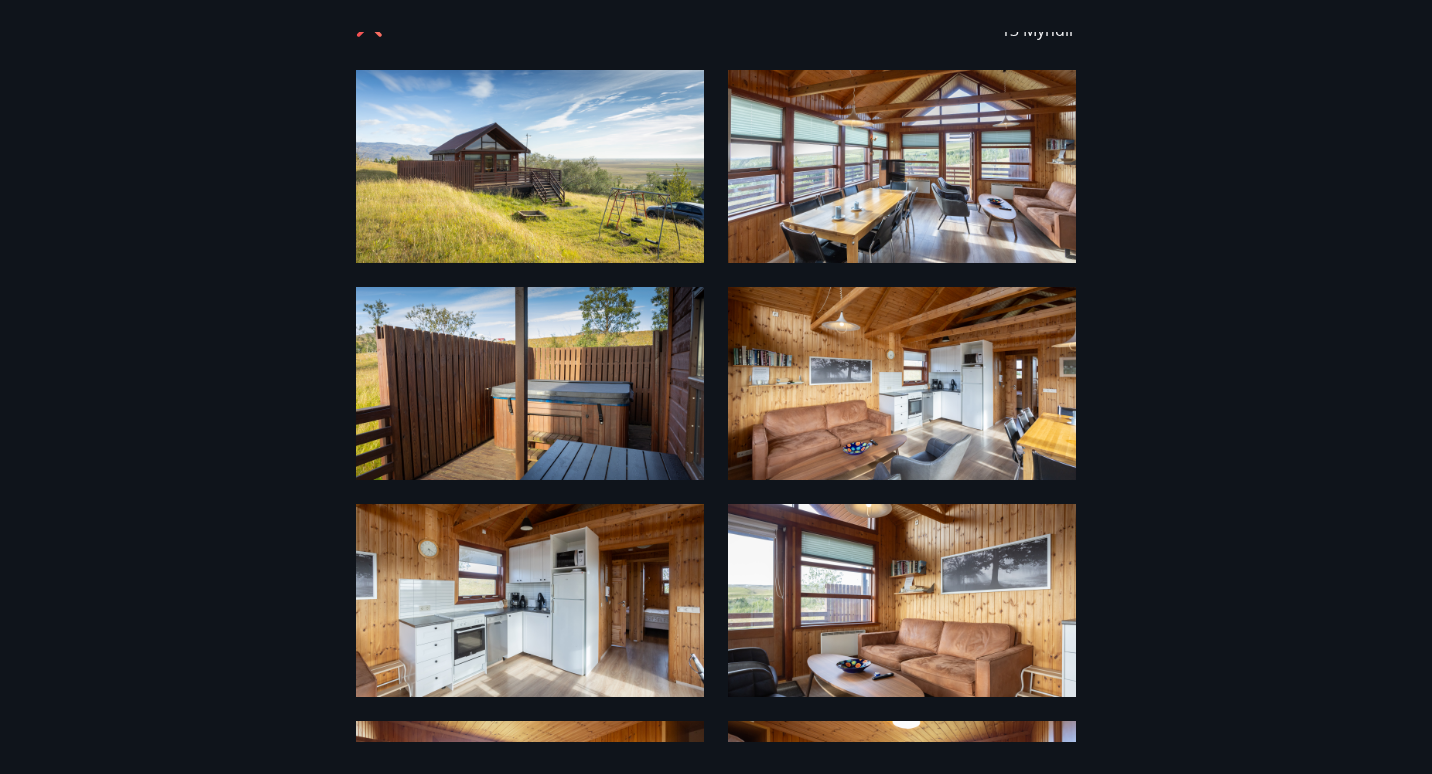 click at bounding box center [530, 166] 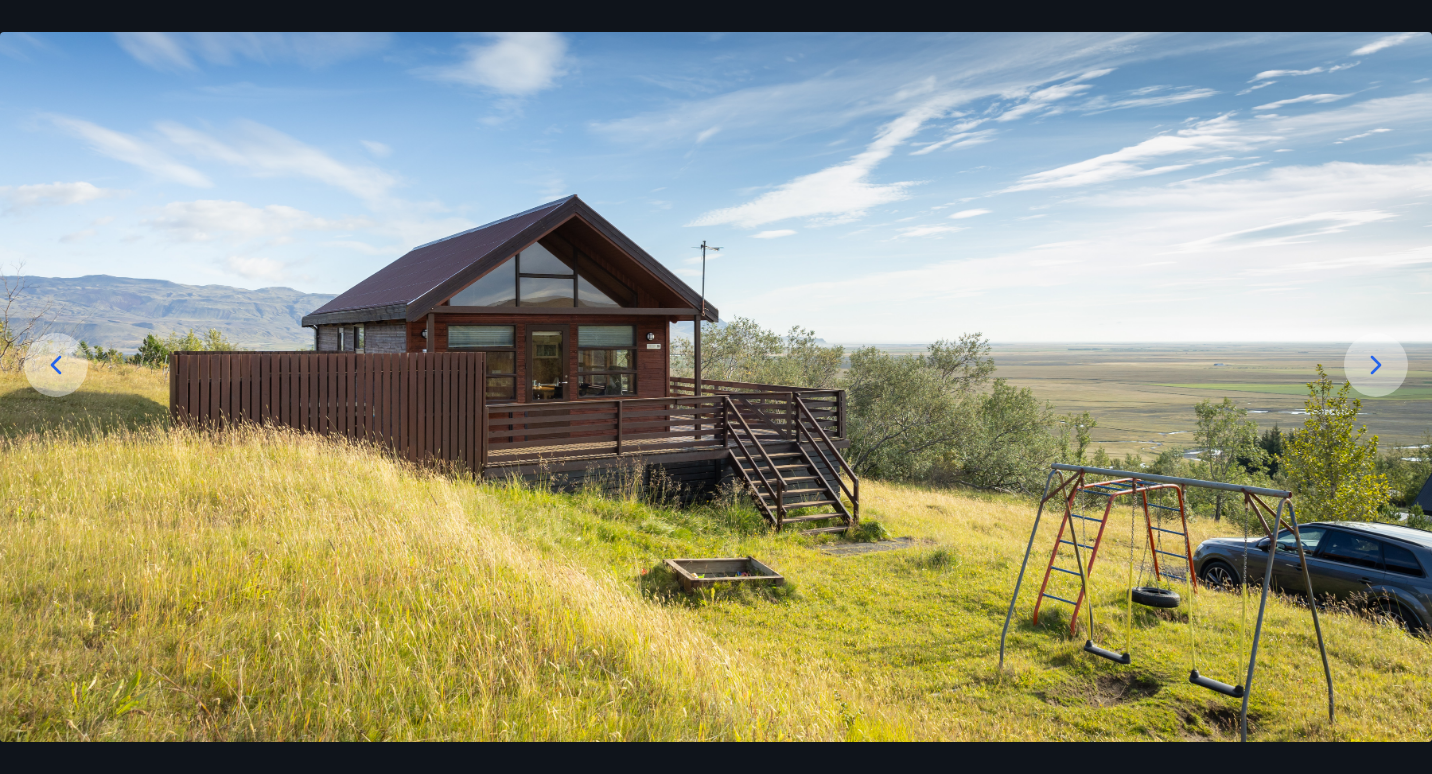 scroll, scrollTop: 130, scrollLeft: 0, axis: vertical 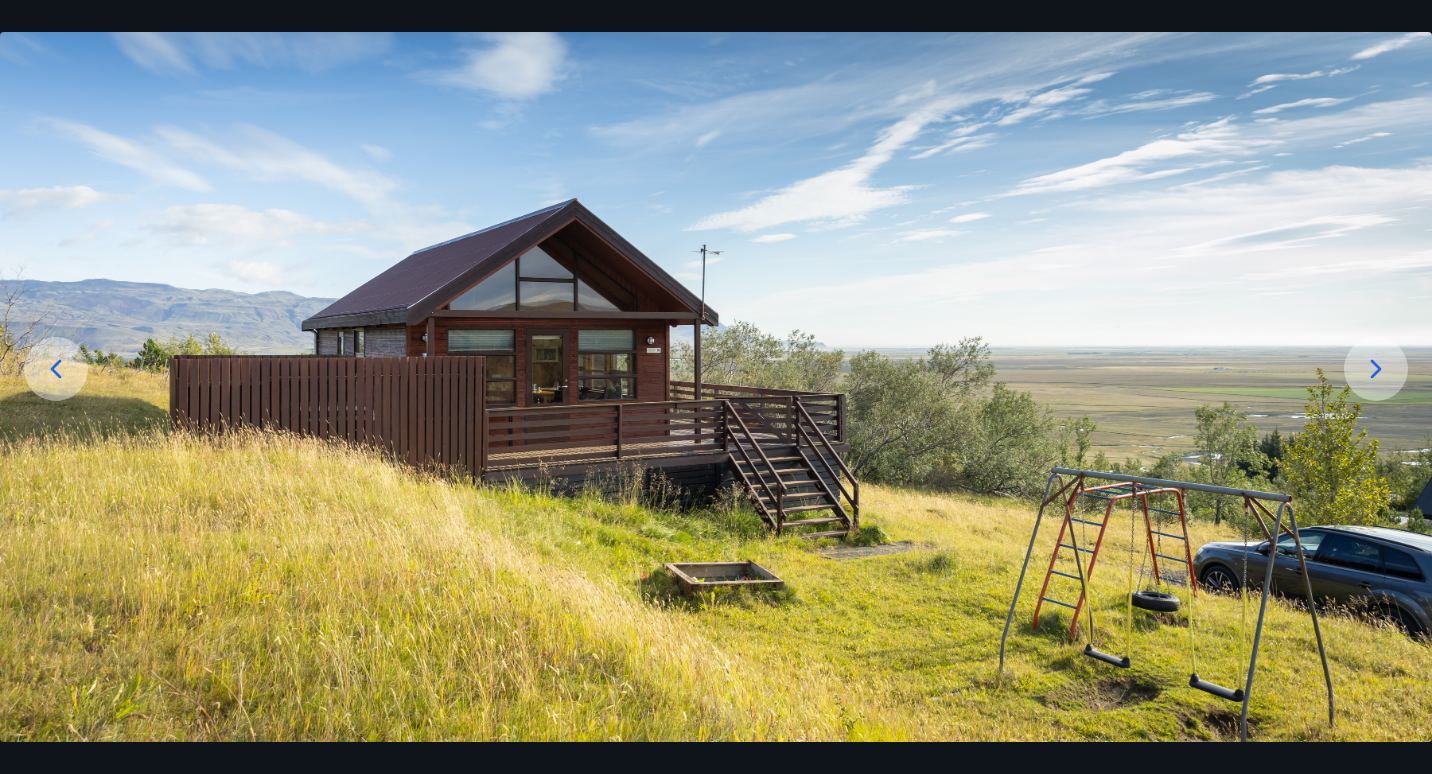 click at bounding box center [1376, 369] 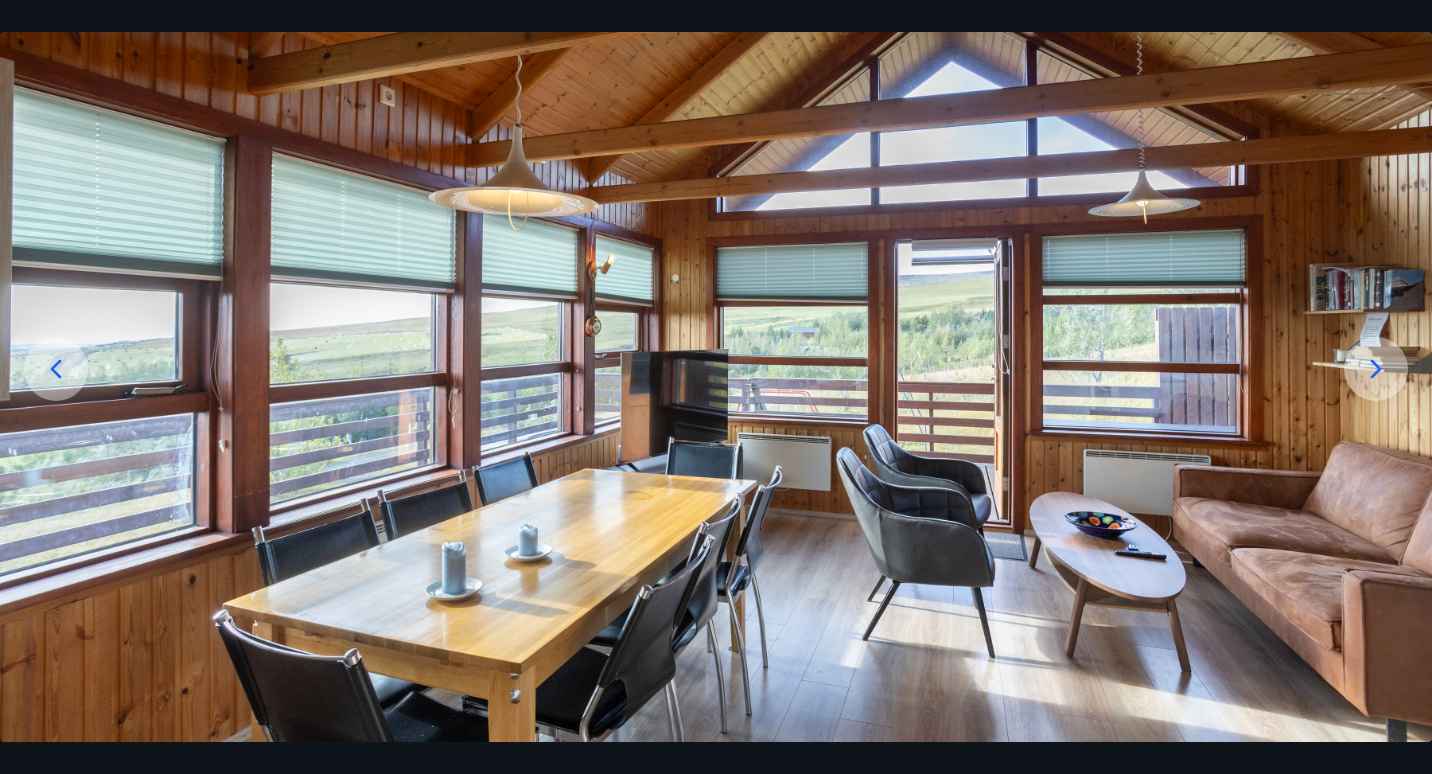 click at bounding box center [1376, 369] 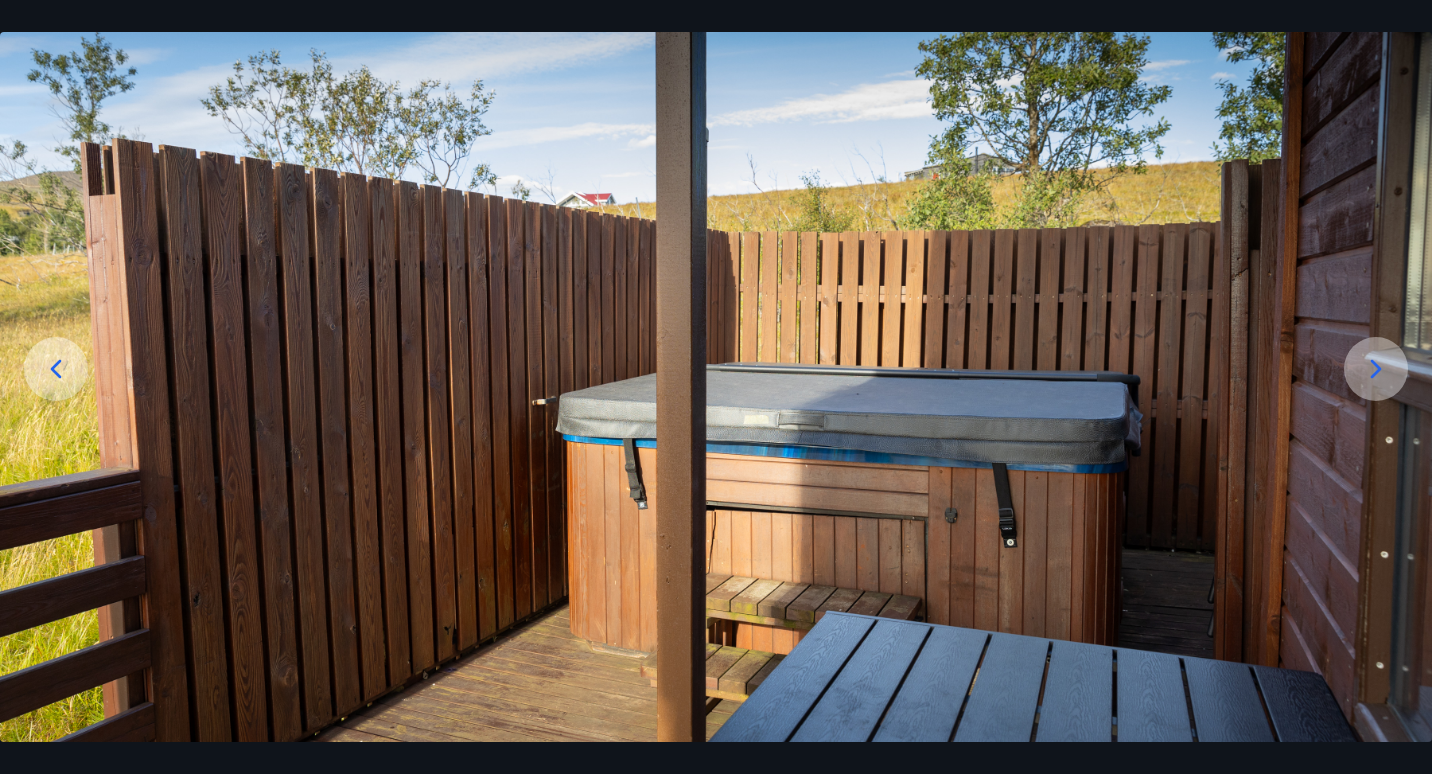 click at bounding box center (1376, 369) 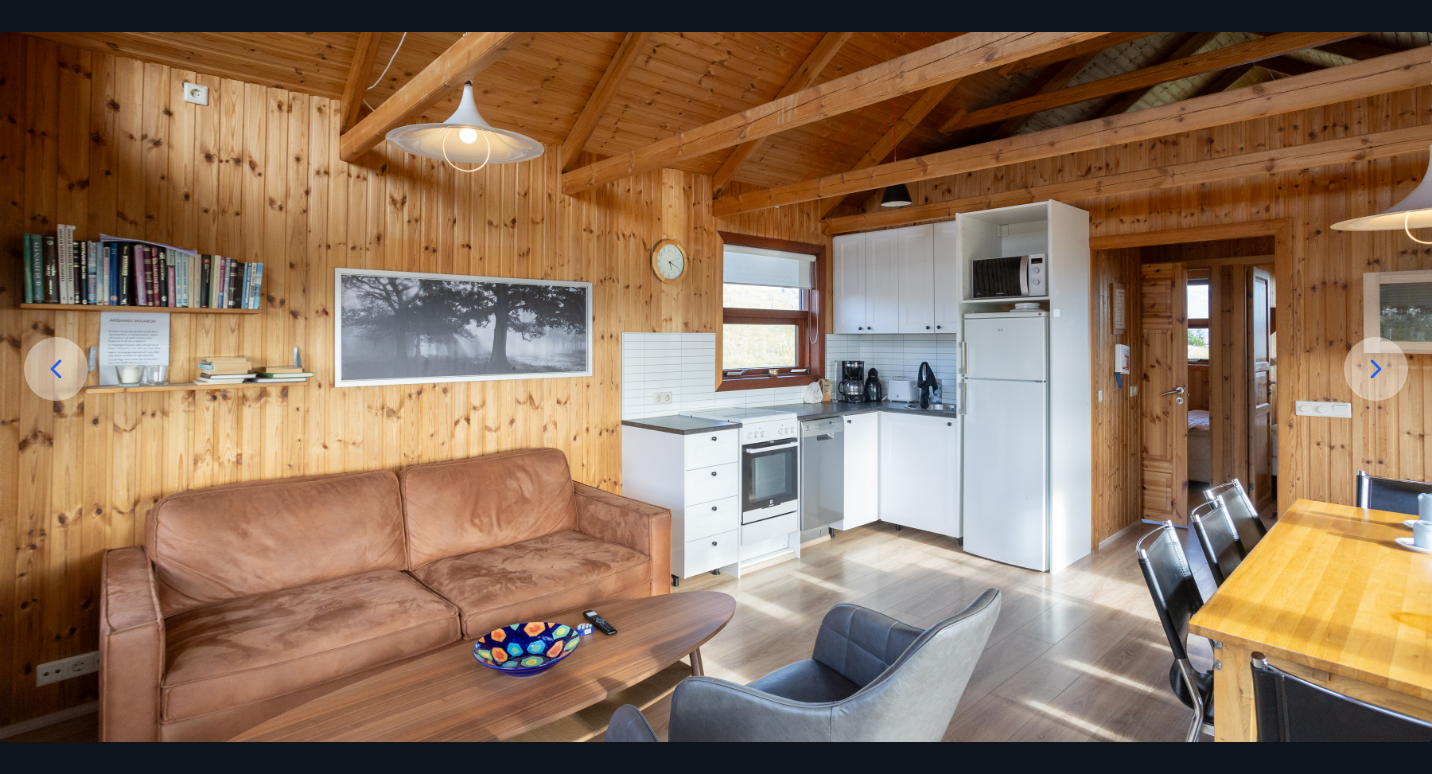 click at bounding box center [1376, 369] 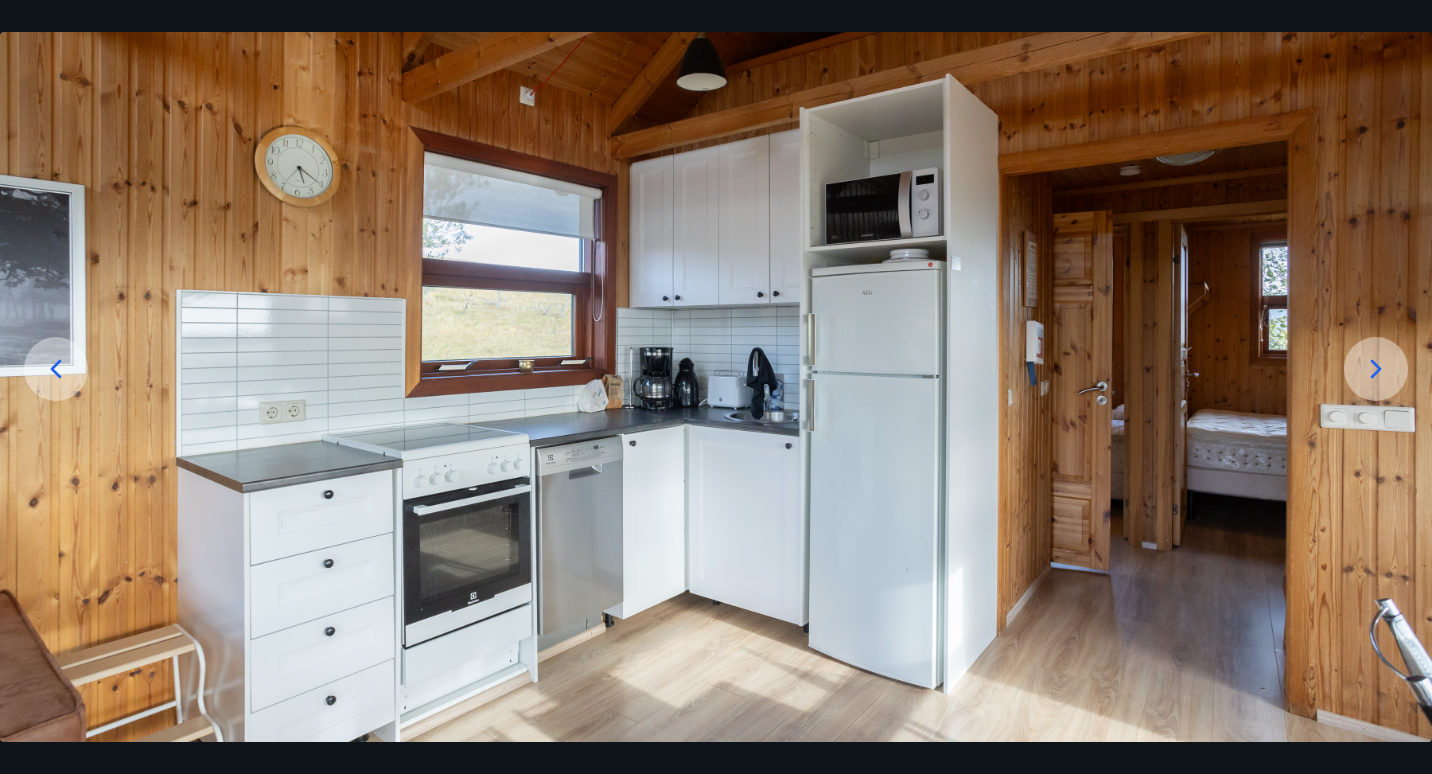 click at bounding box center [1376, 369] 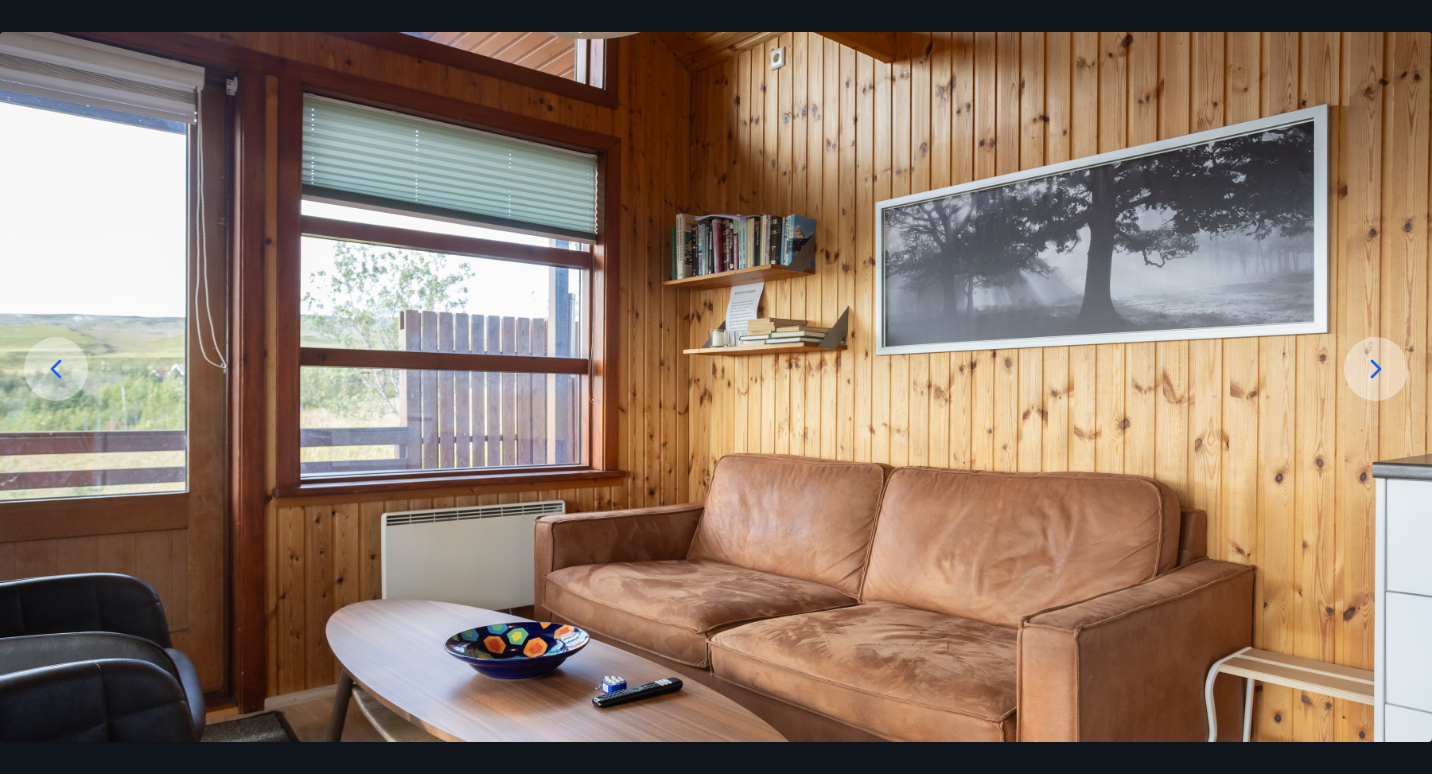 click at bounding box center (1376, 369) 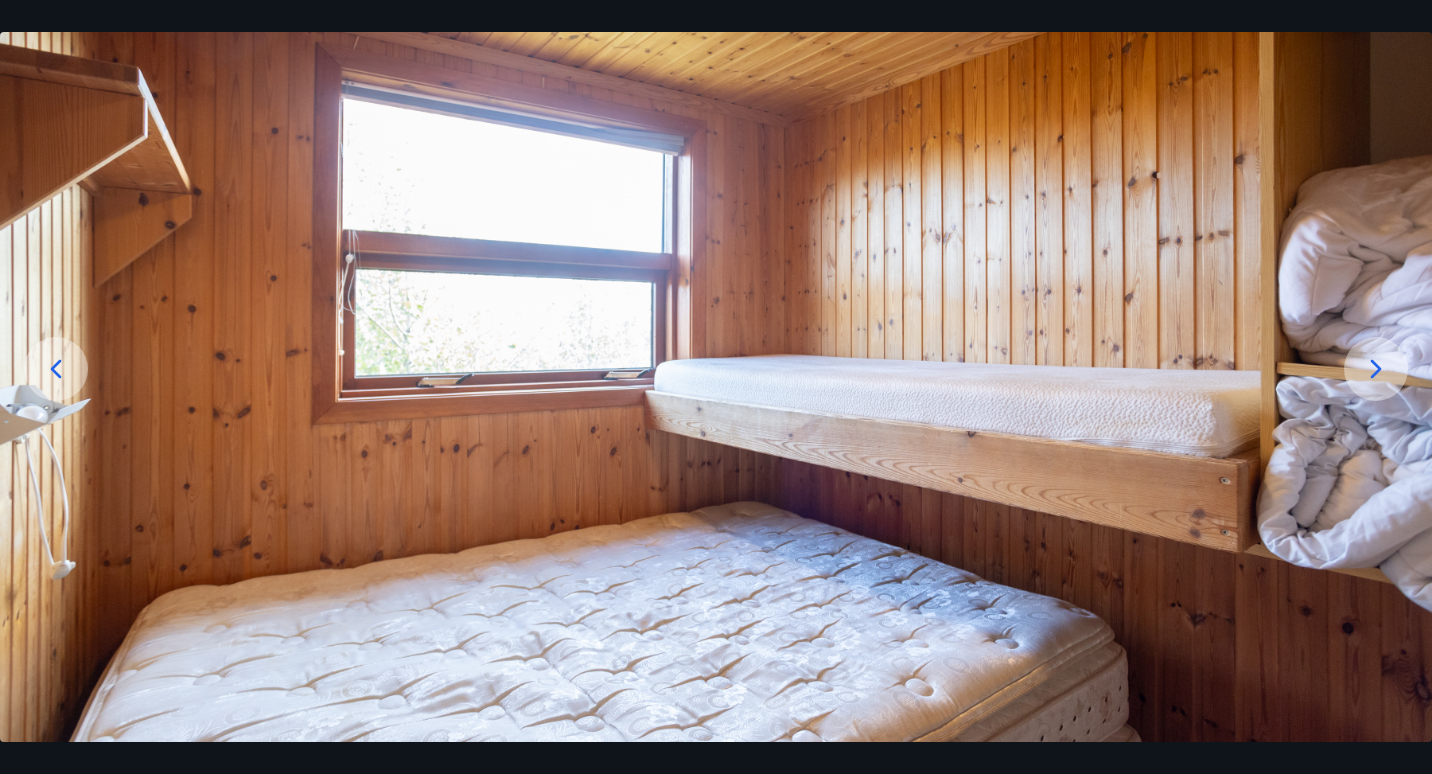 click 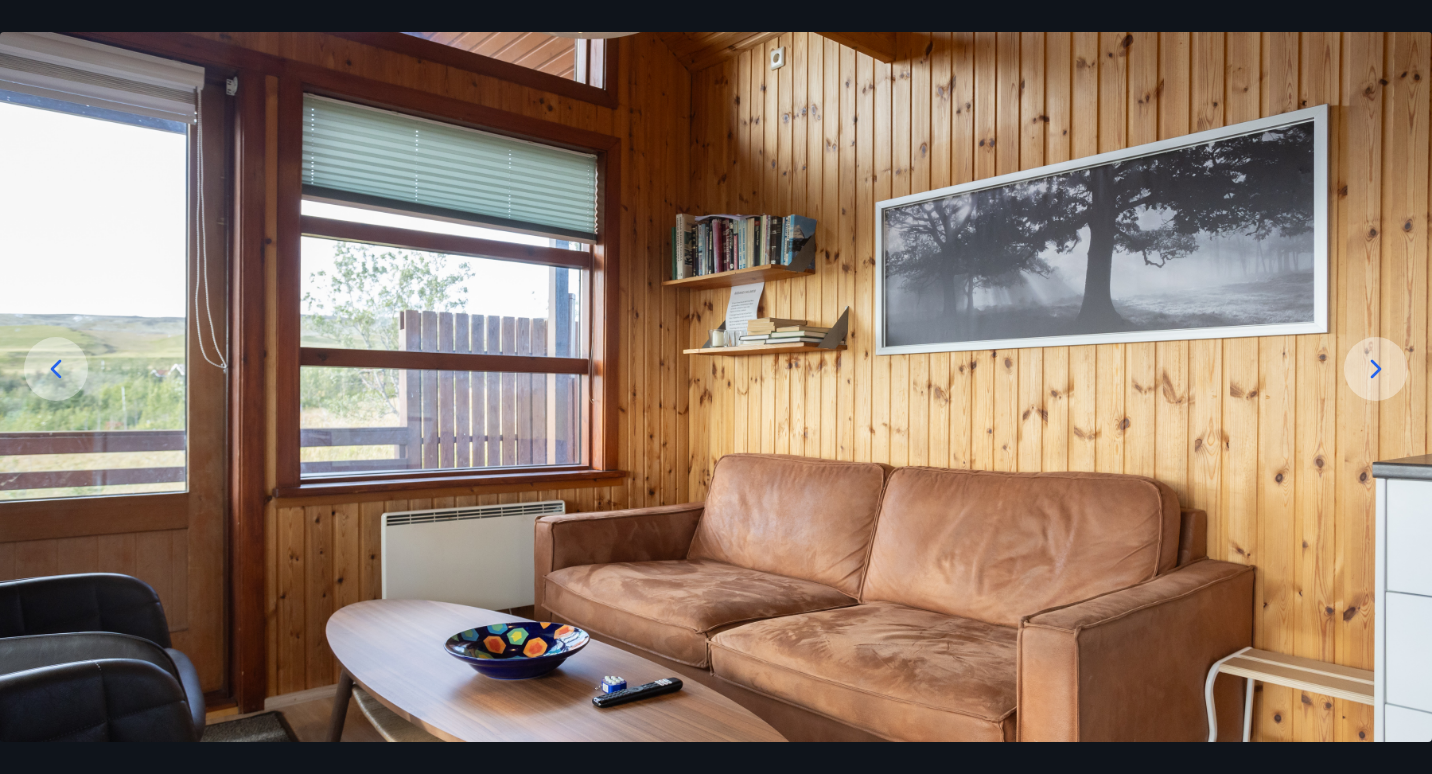 click 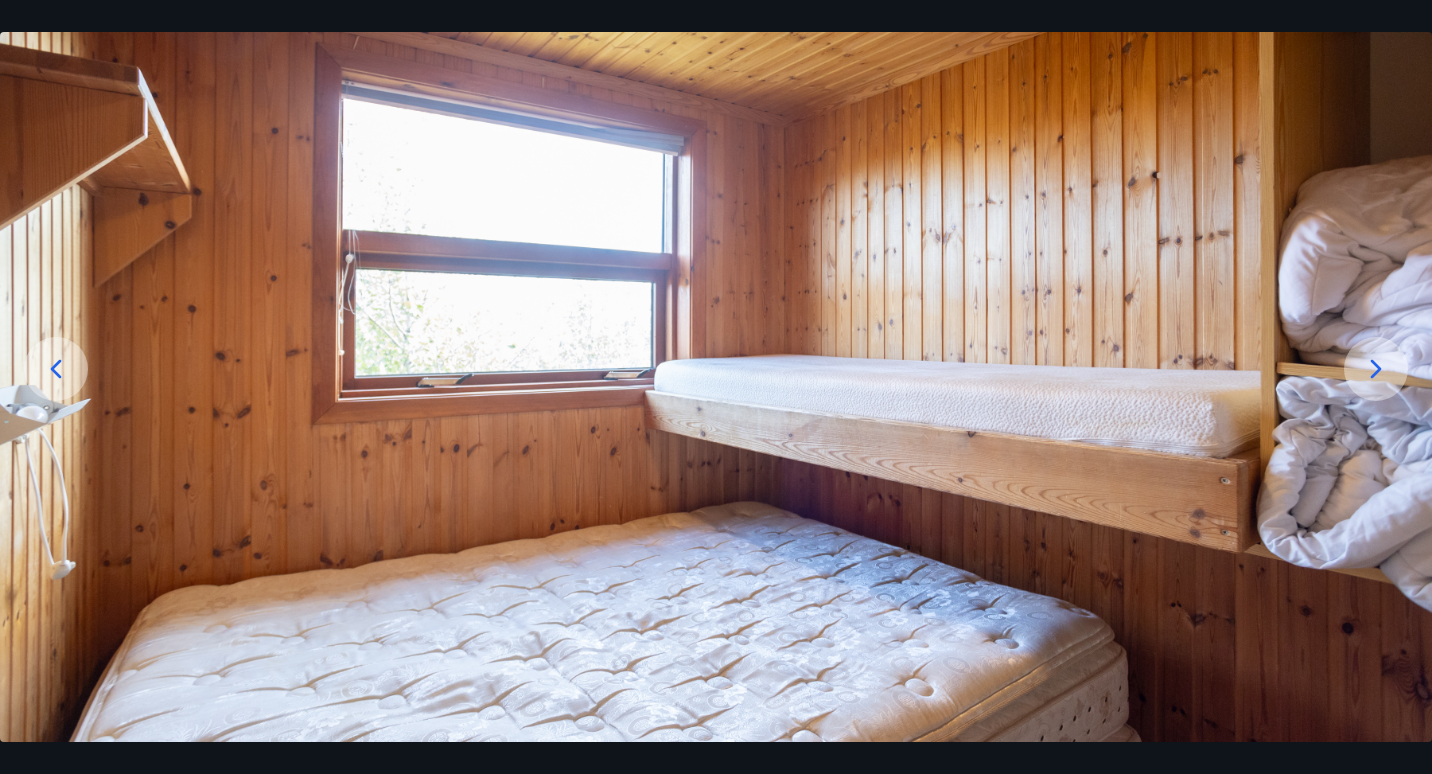 click 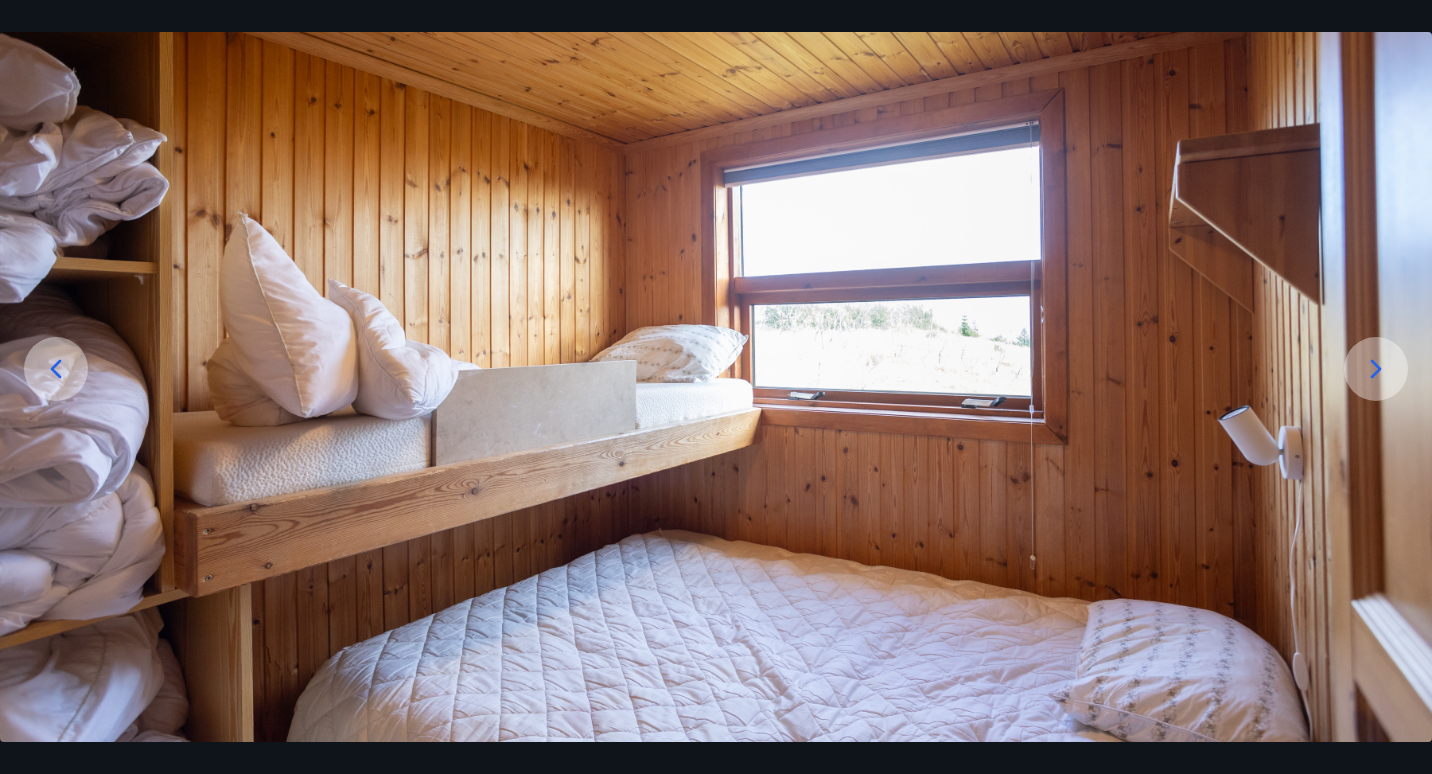 click 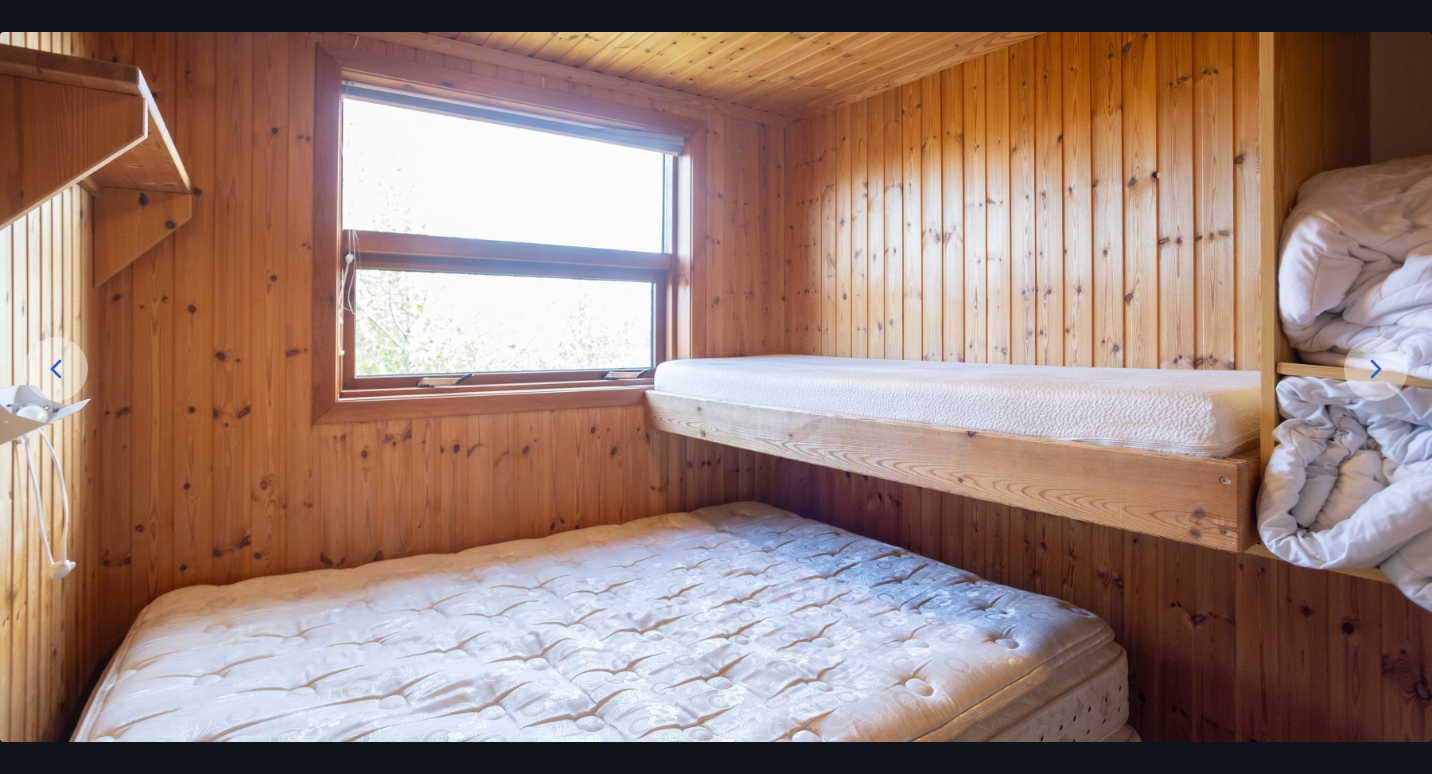 click 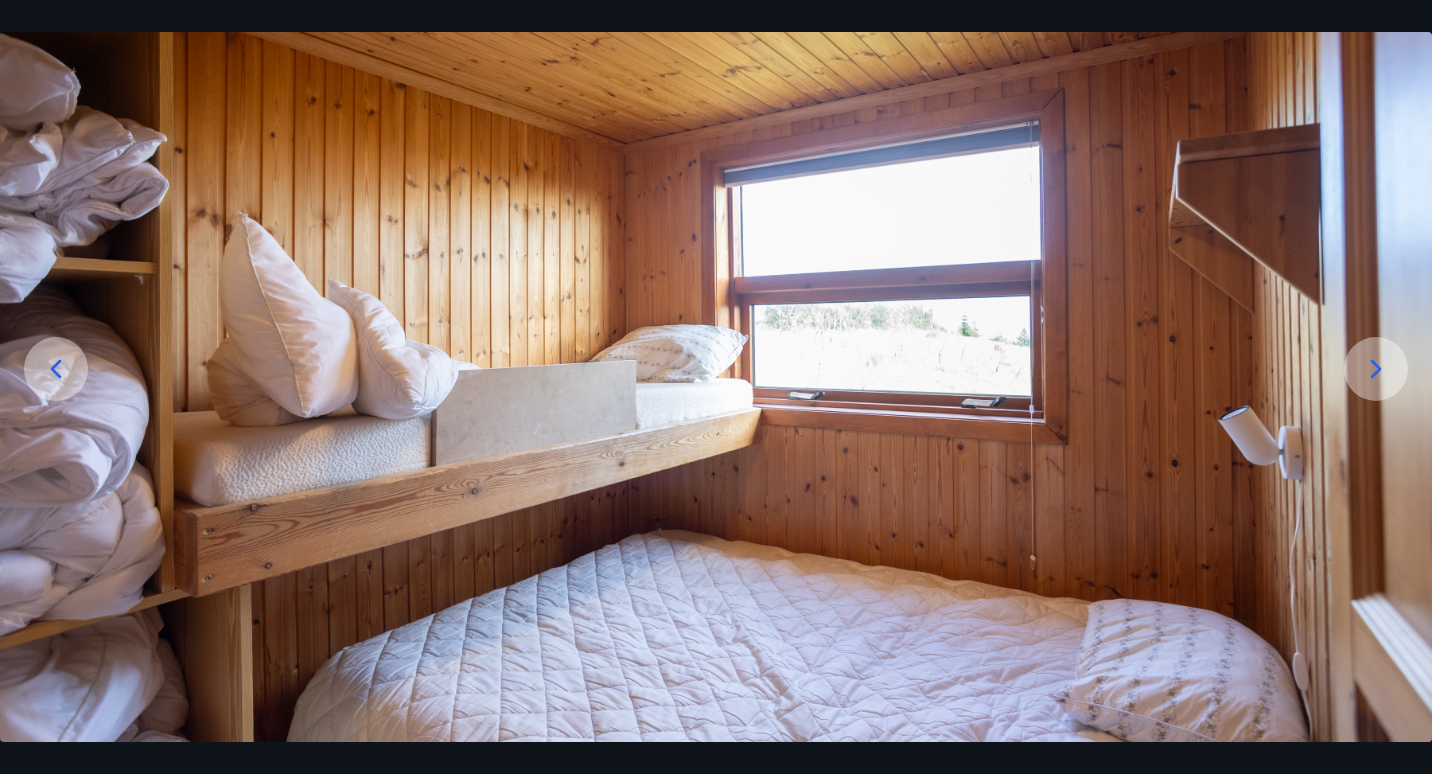 click 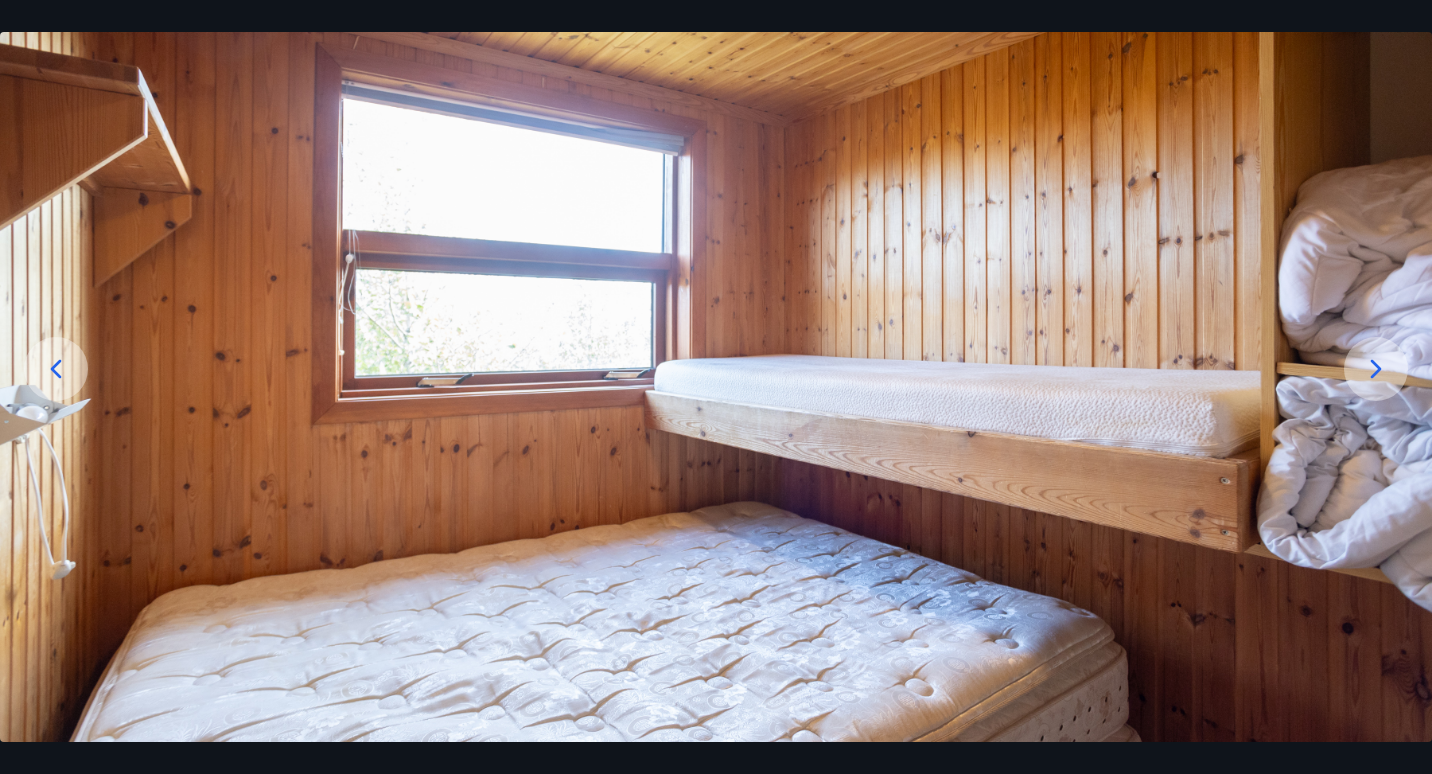 click 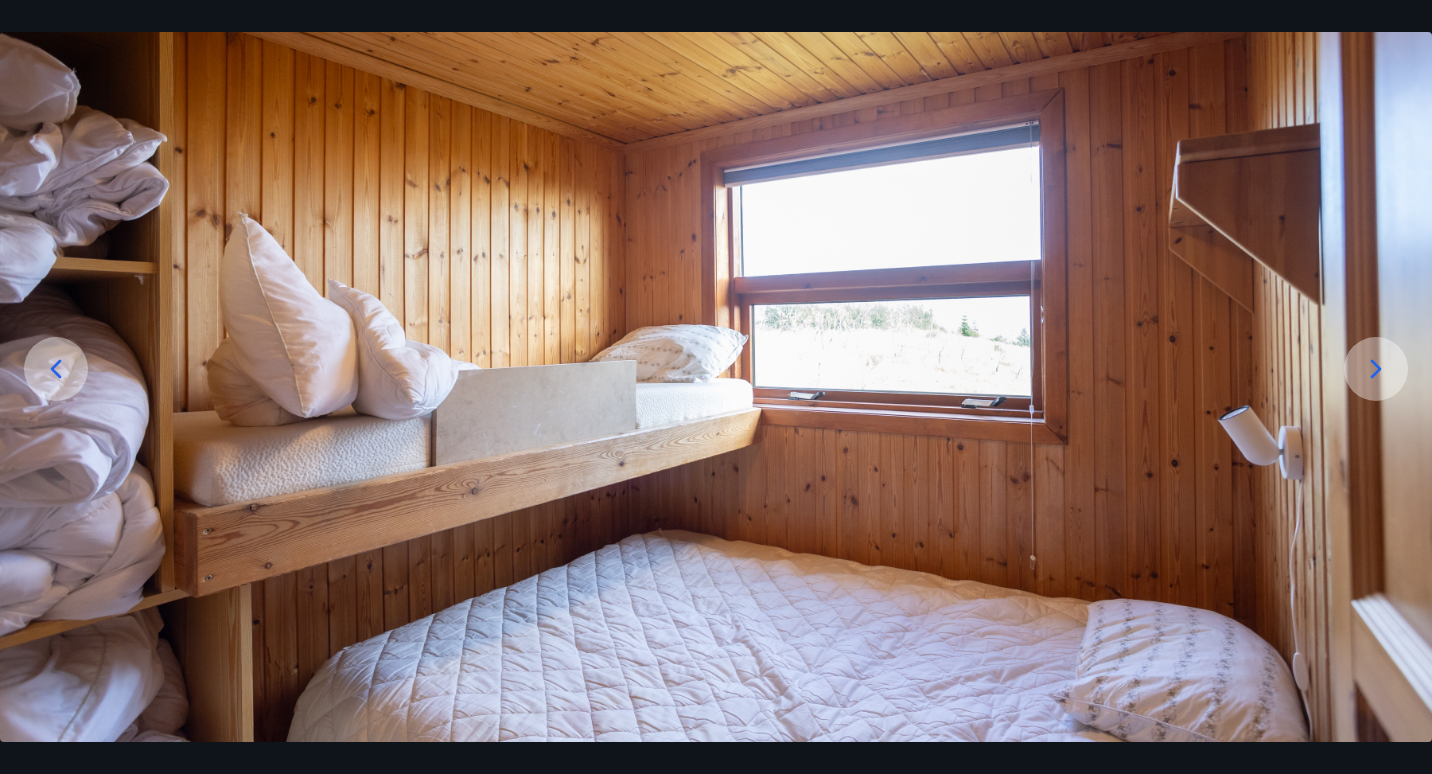 click 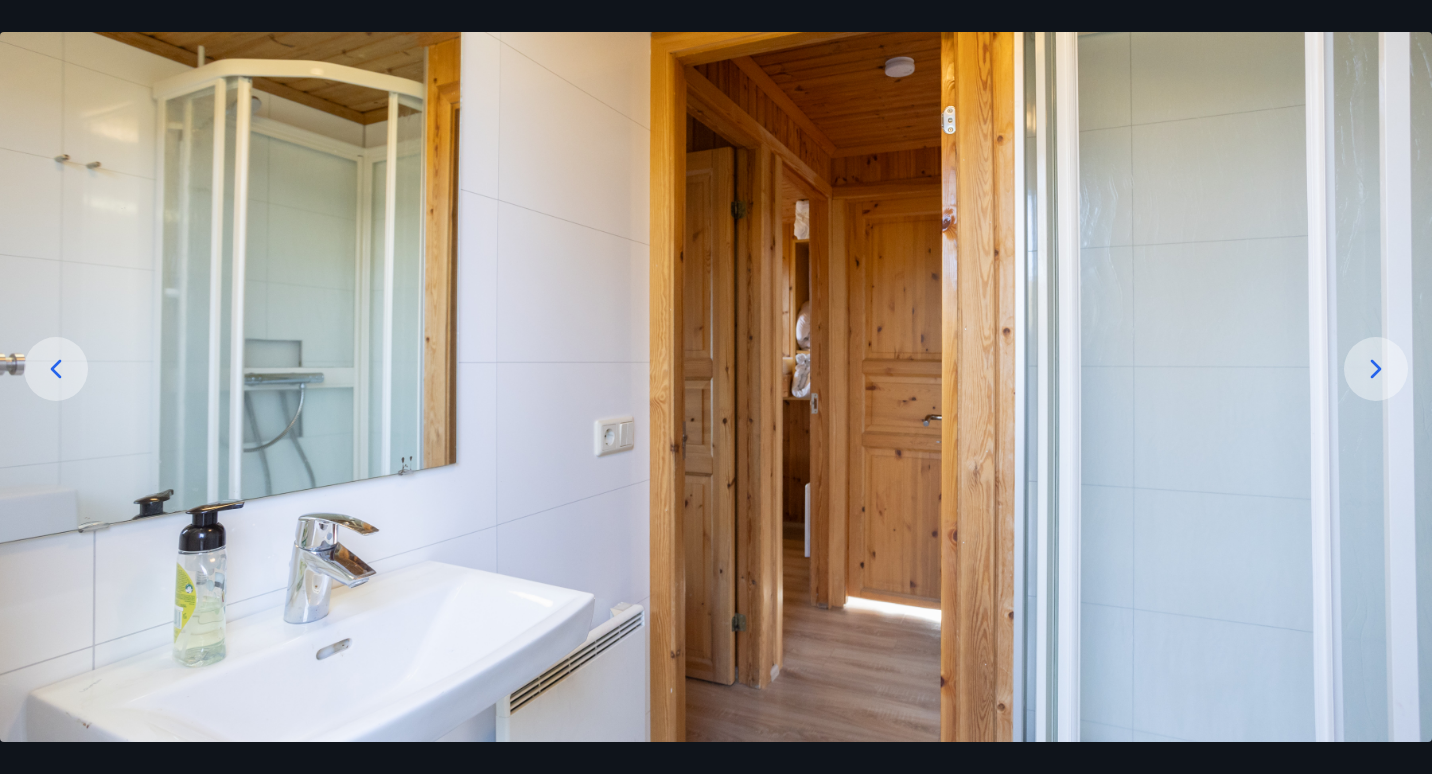 click 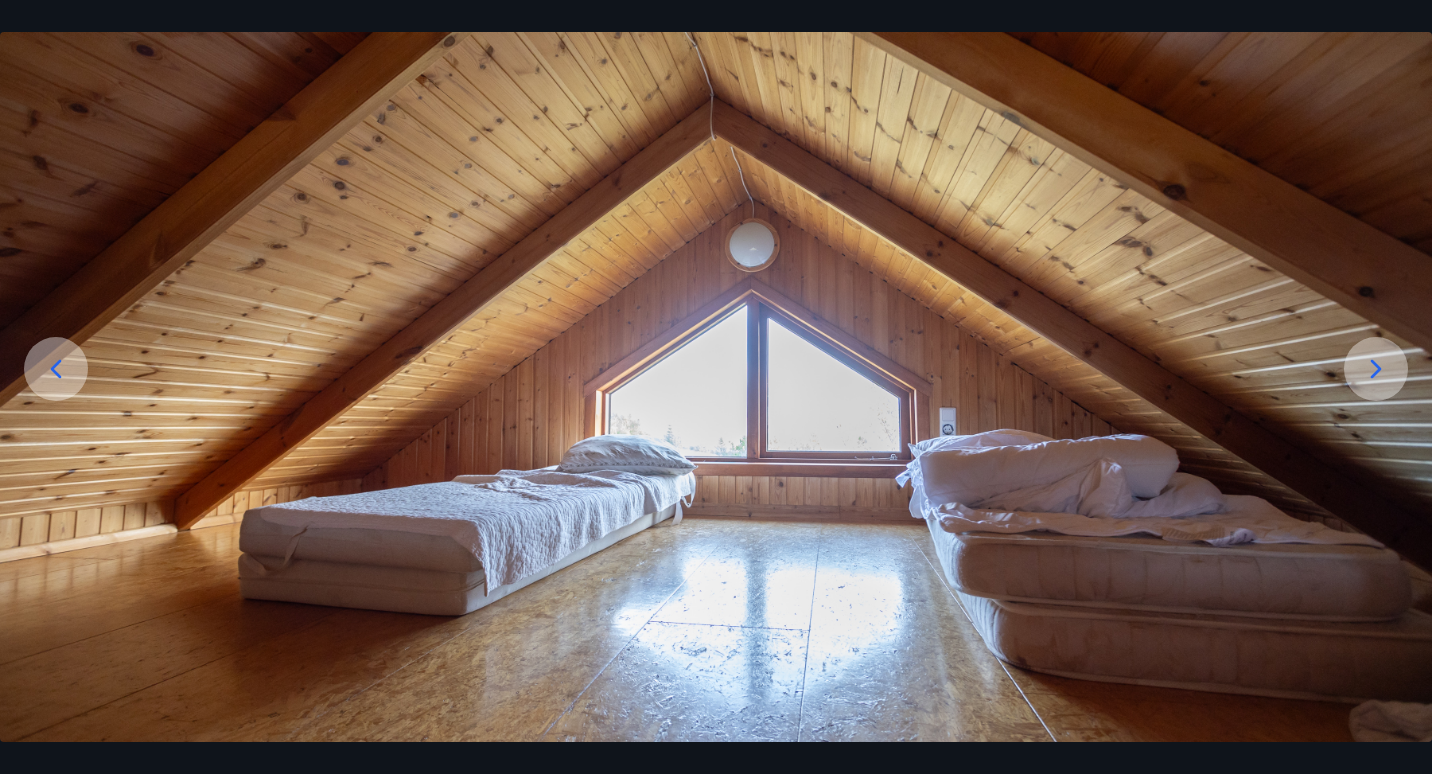 click 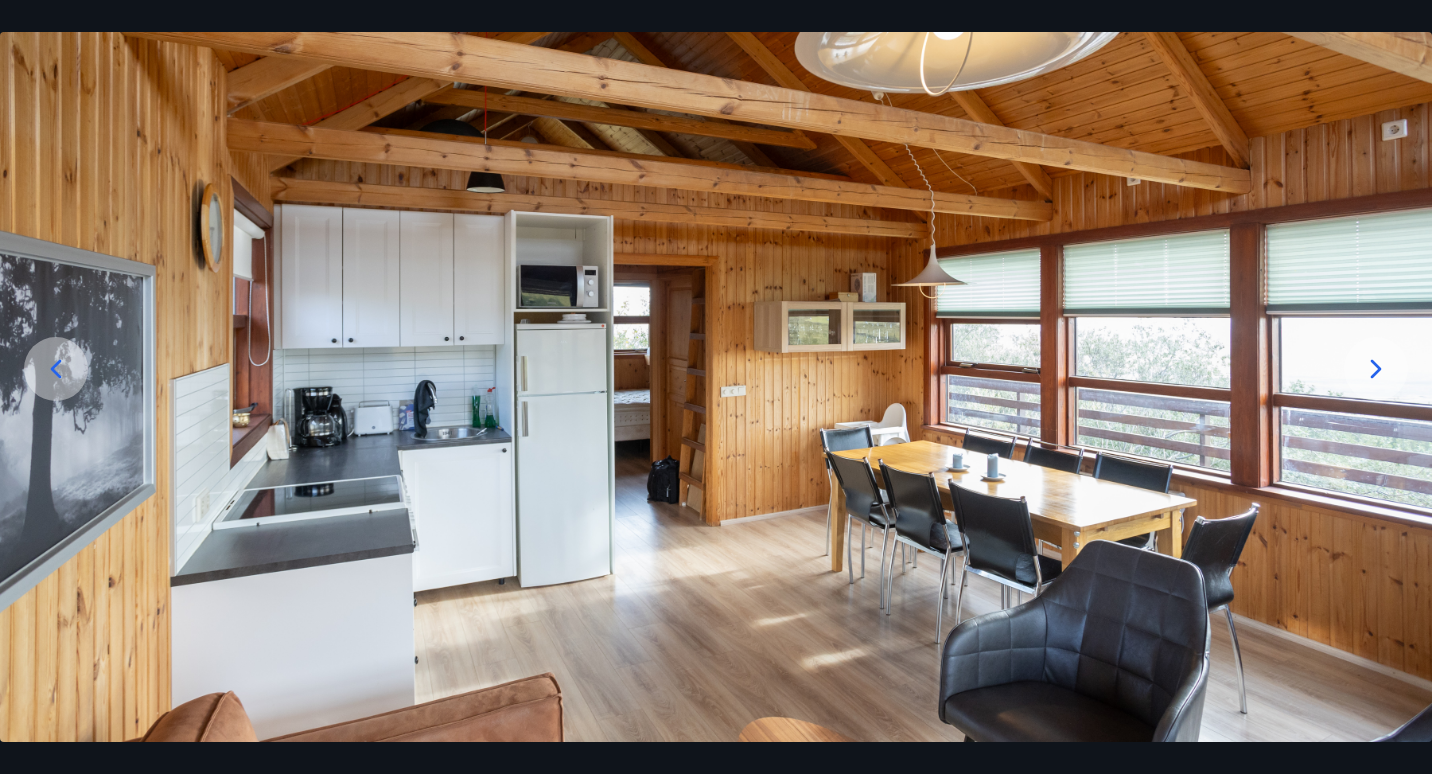 click 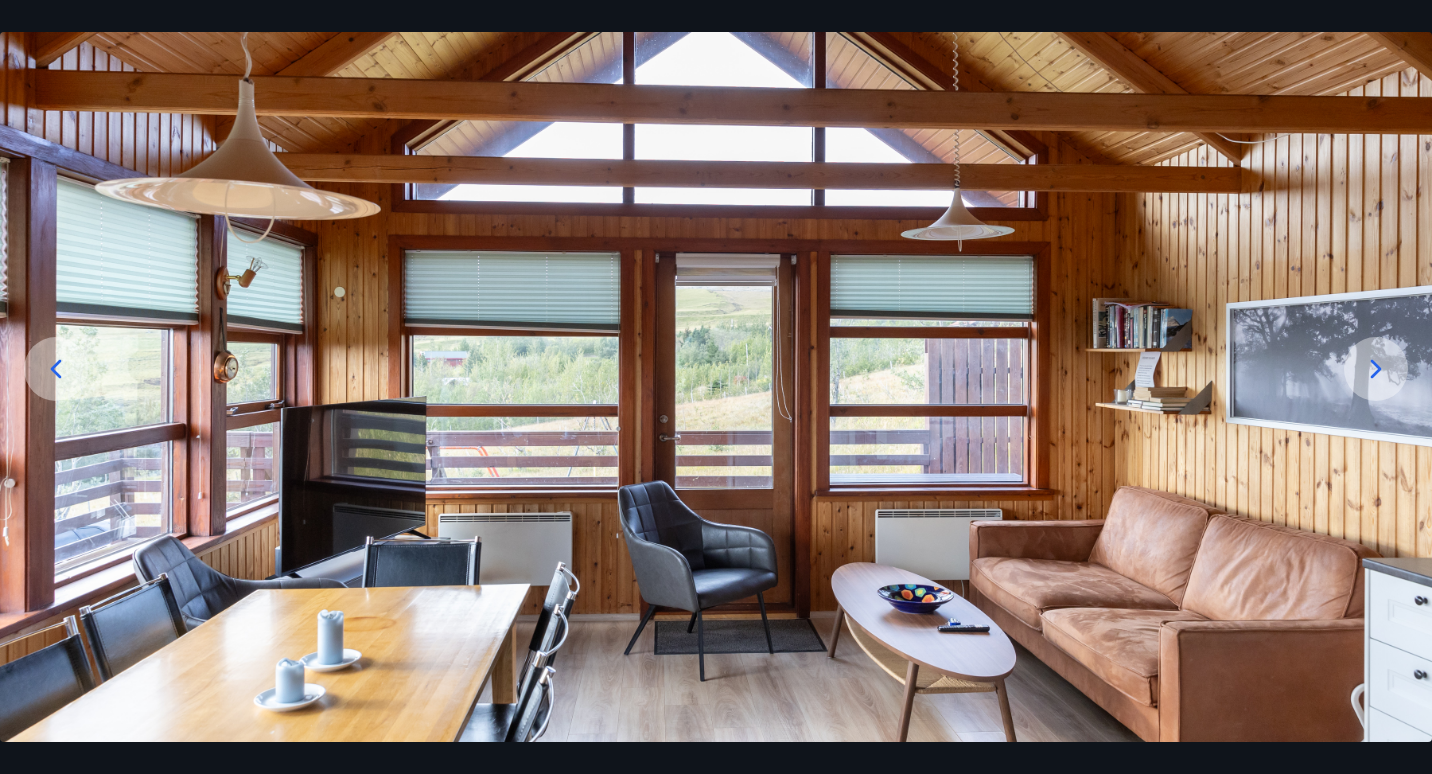 click 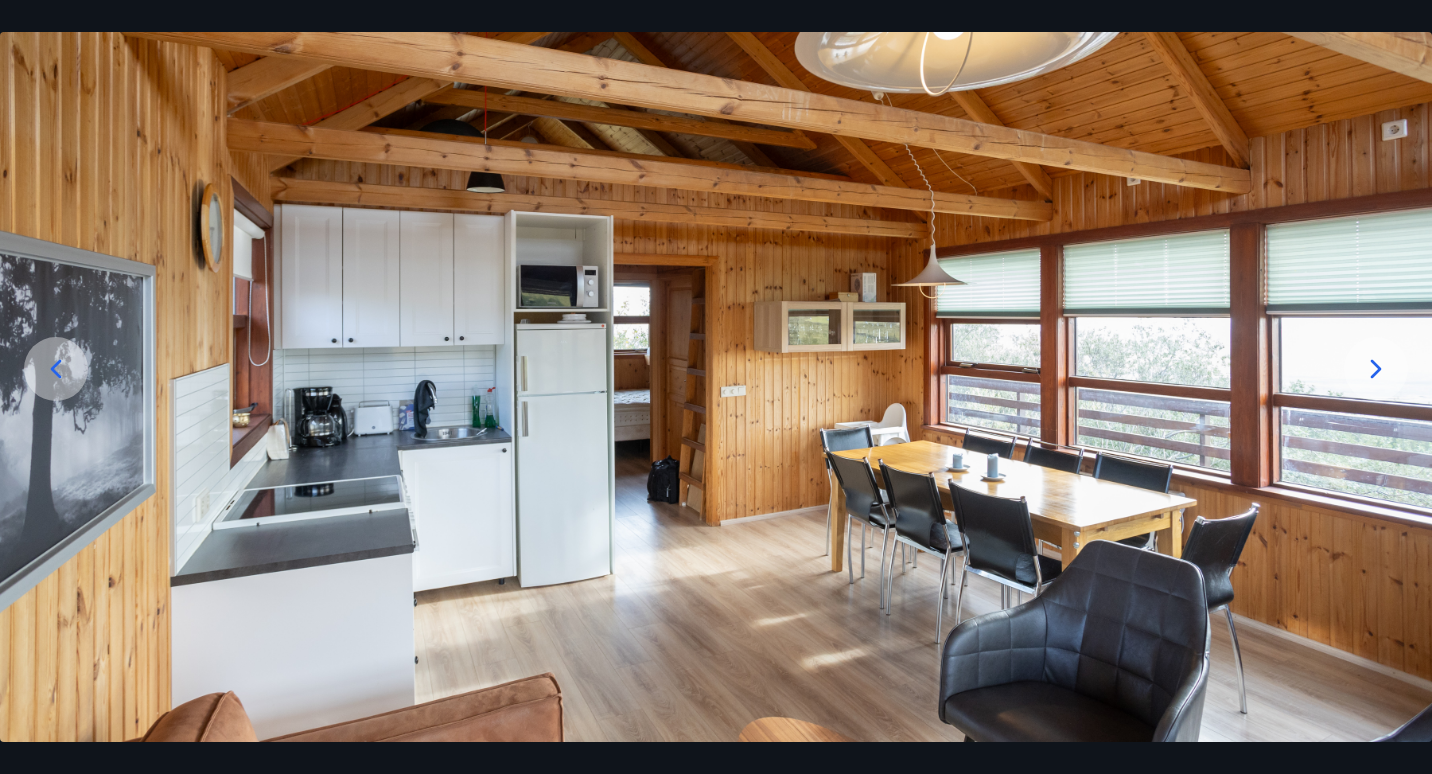 click 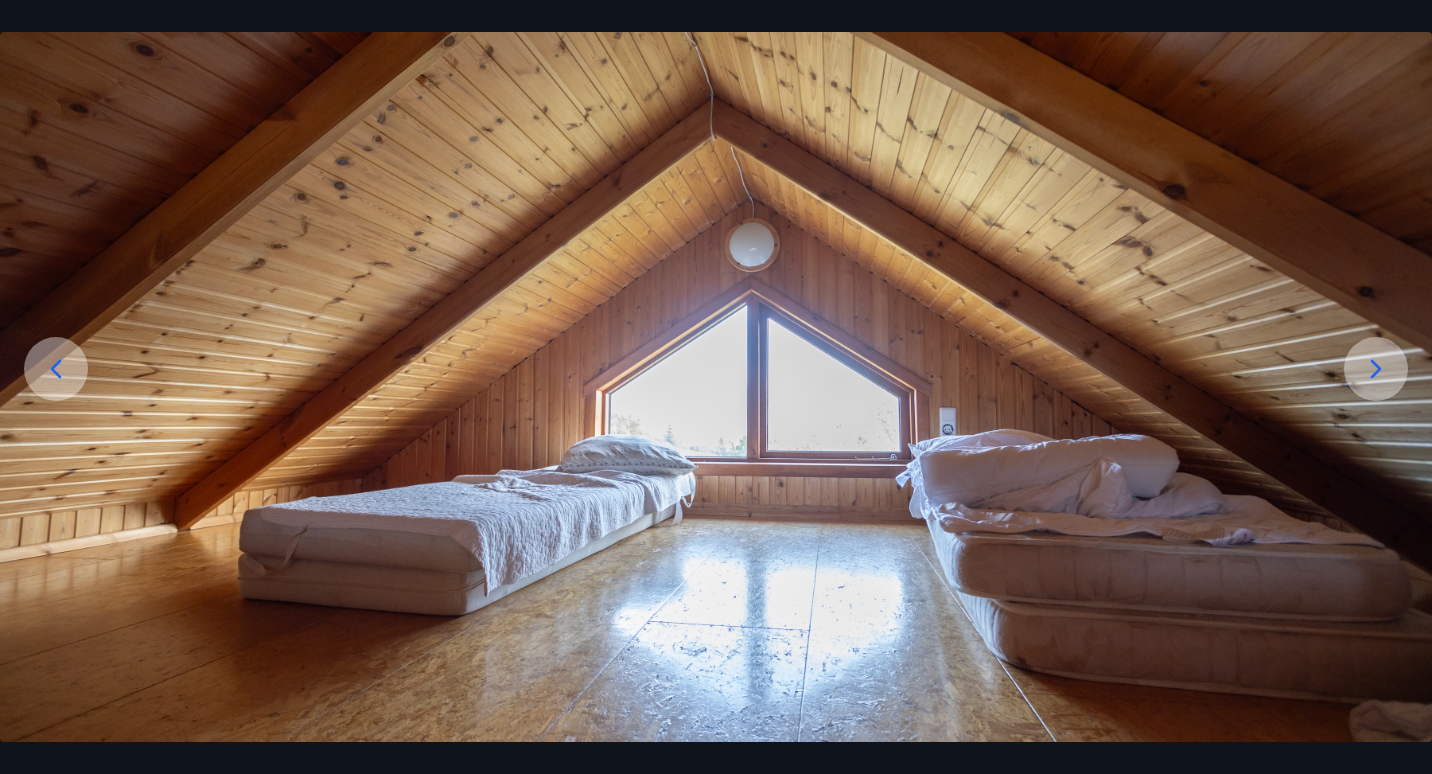 click at bounding box center (1376, 369) 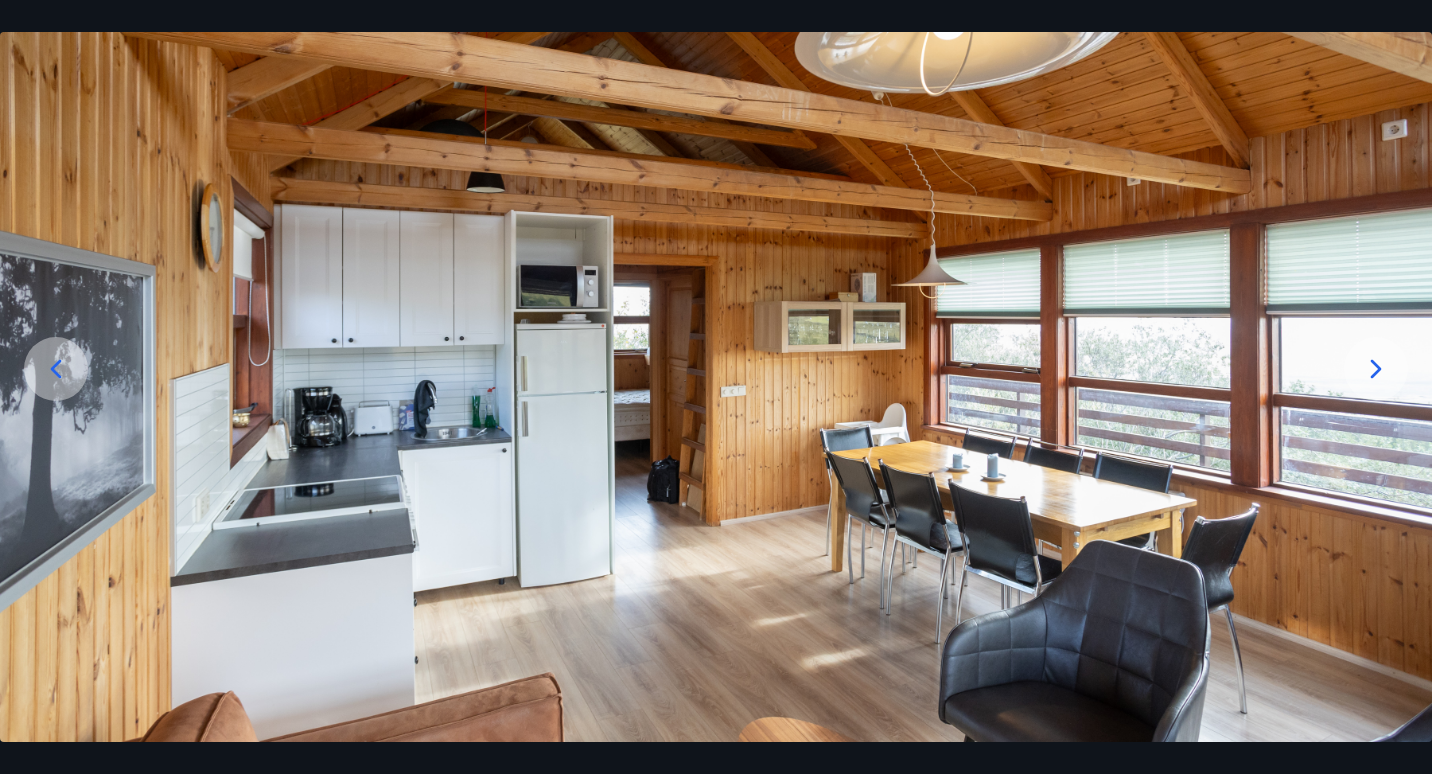 click at bounding box center (1376, 369) 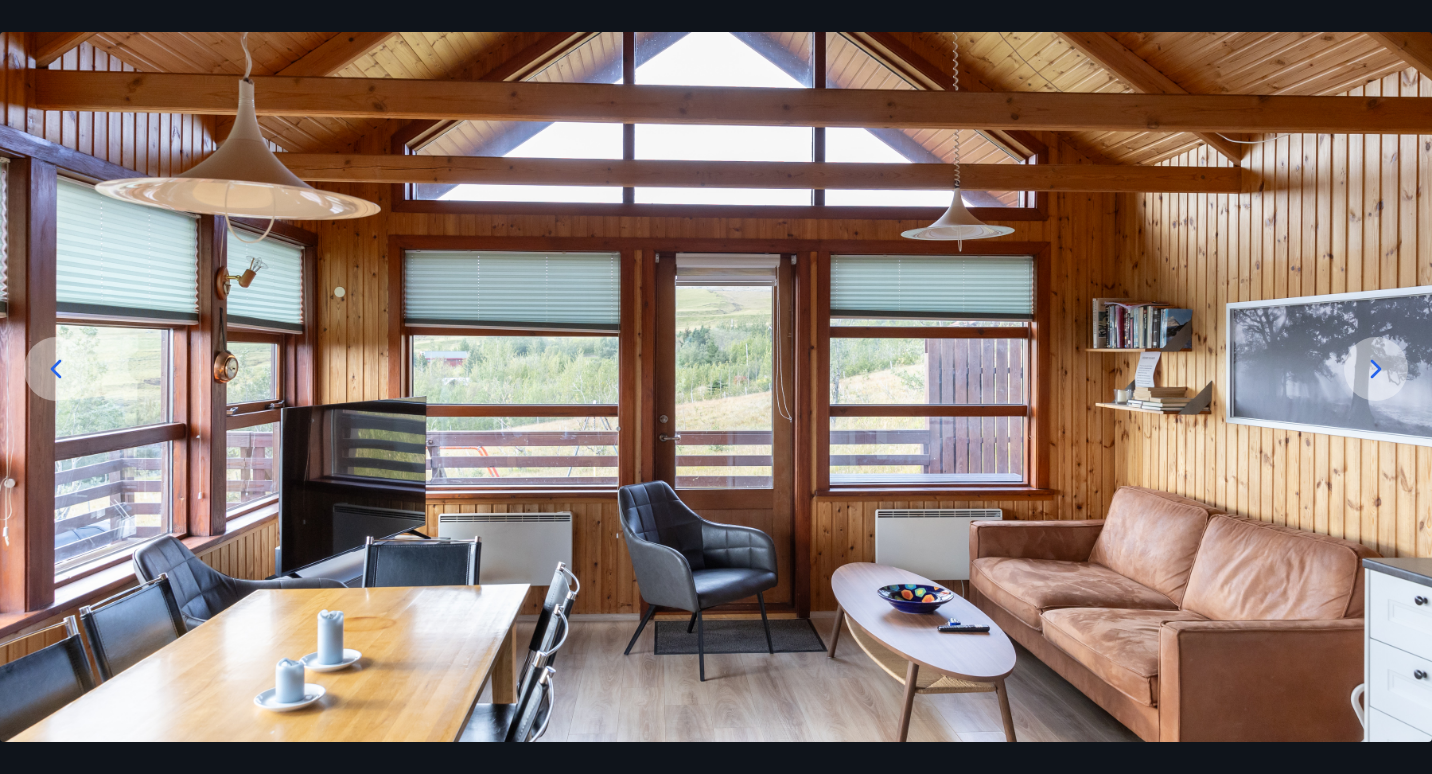 click at bounding box center (1376, 369) 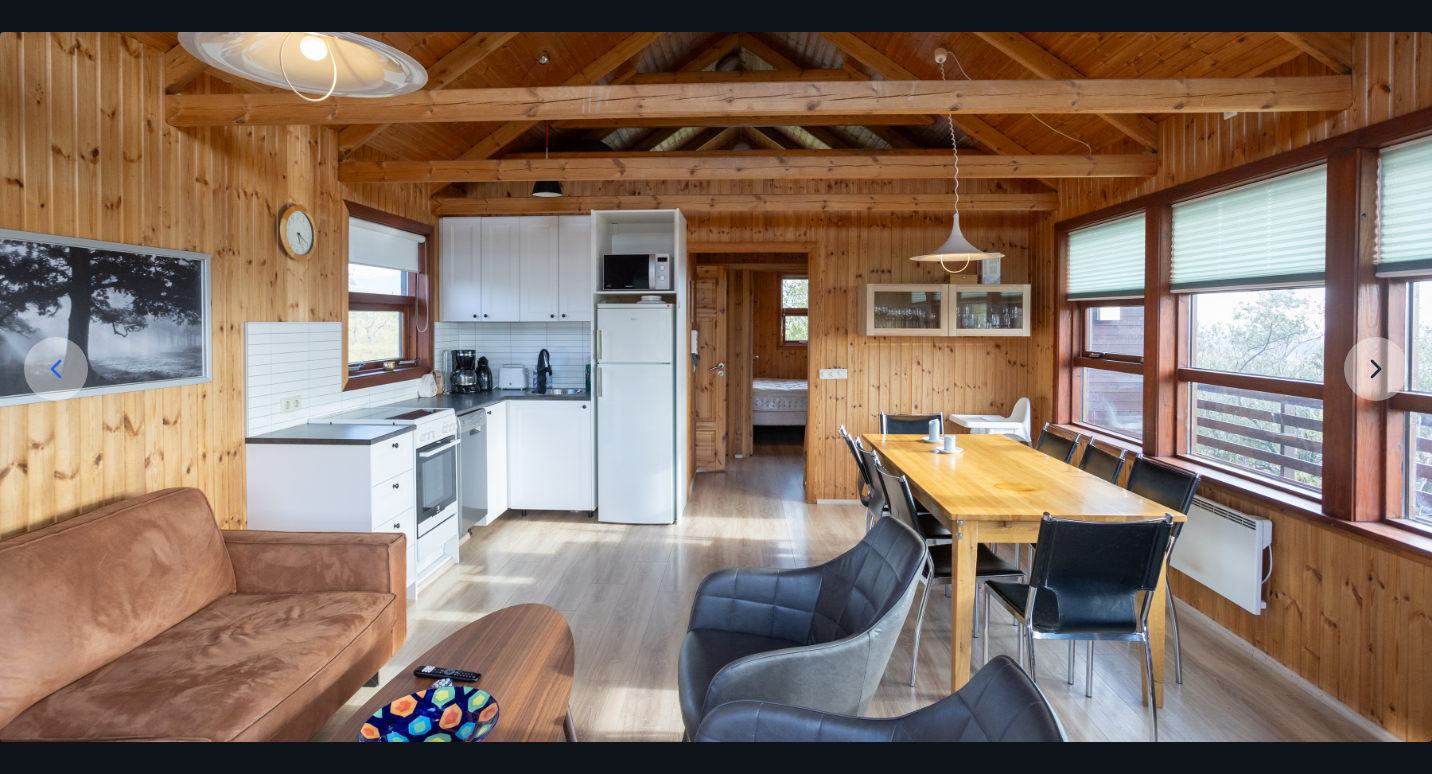 click at bounding box center [716, 380] 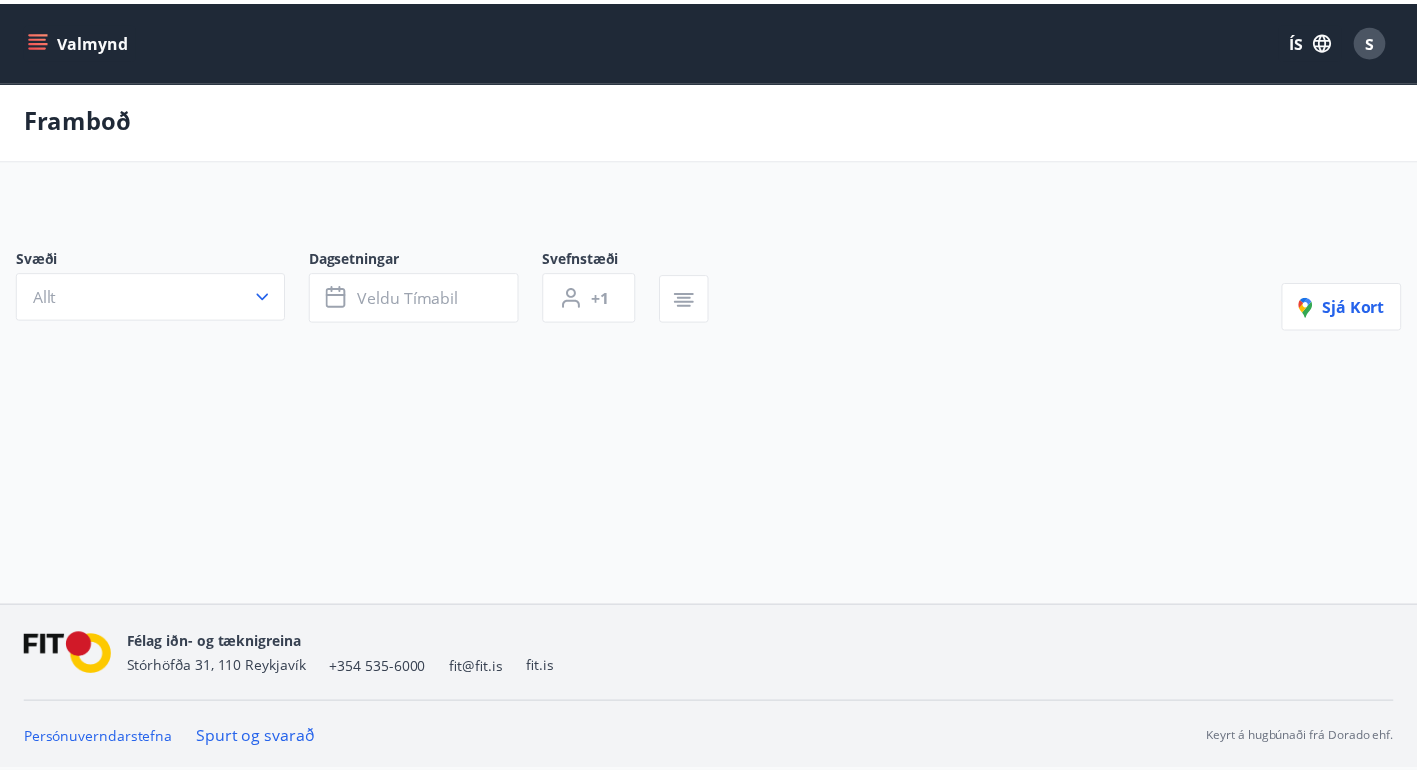 scroll, scrollTop: 0, scrollLeft: 0, axis: both 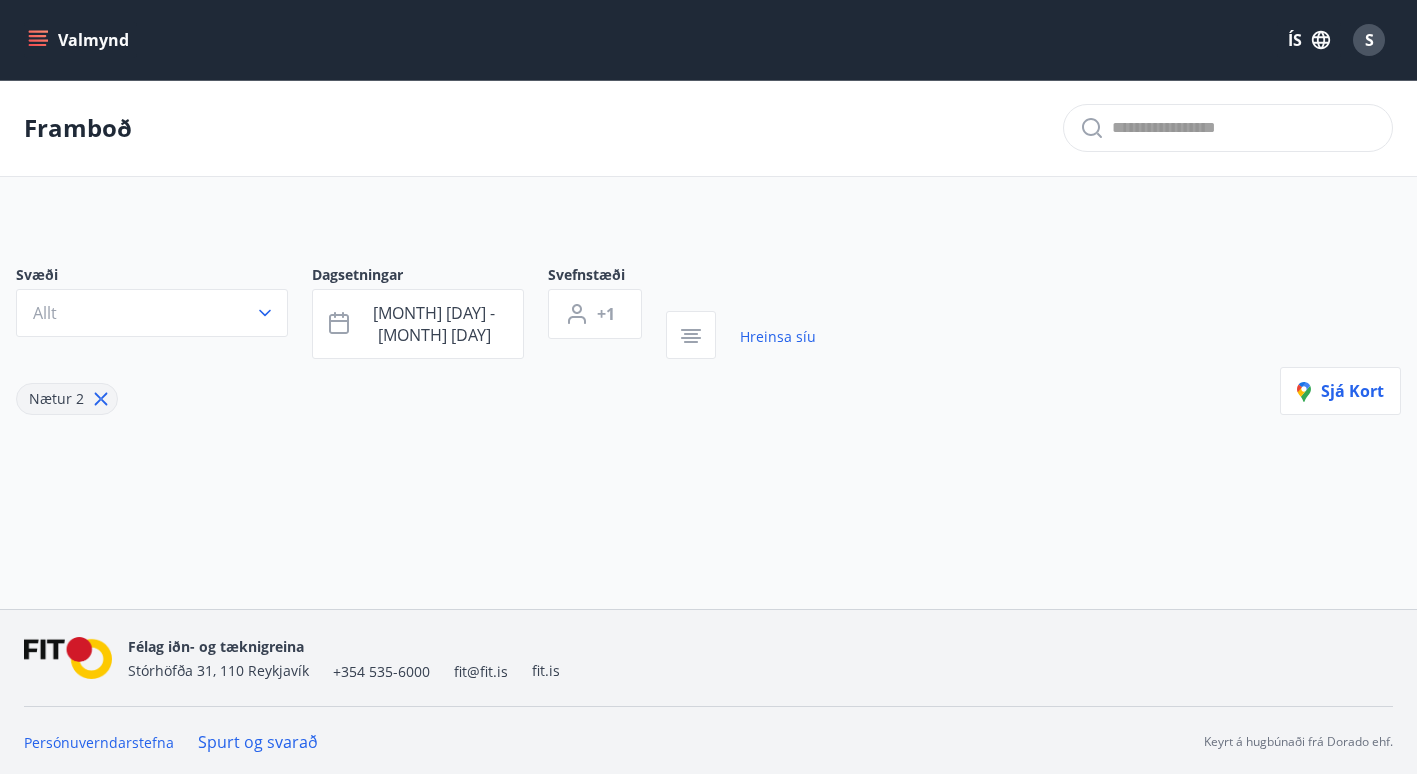 type on "*" 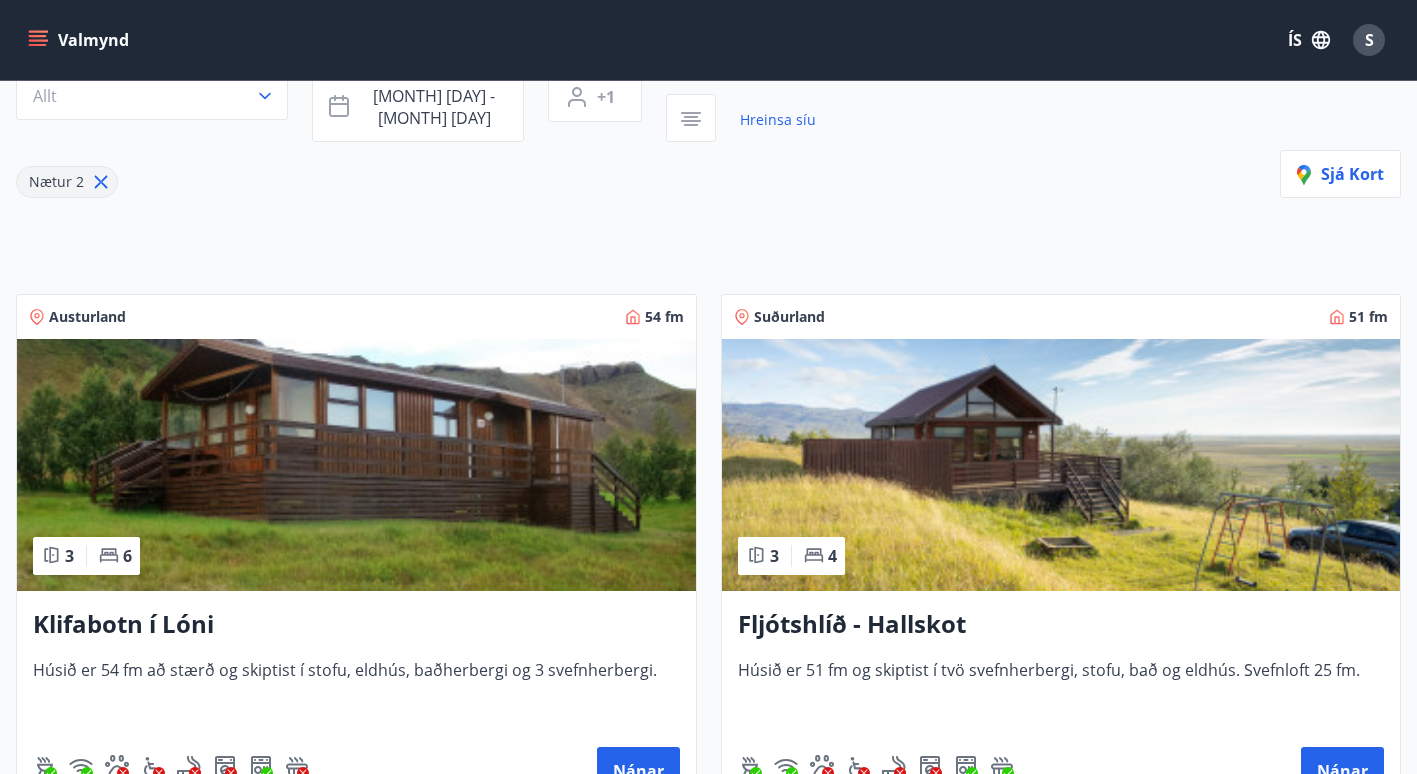 scroll, scrollTop: 250, scrollLeft: 0, axis: vertical 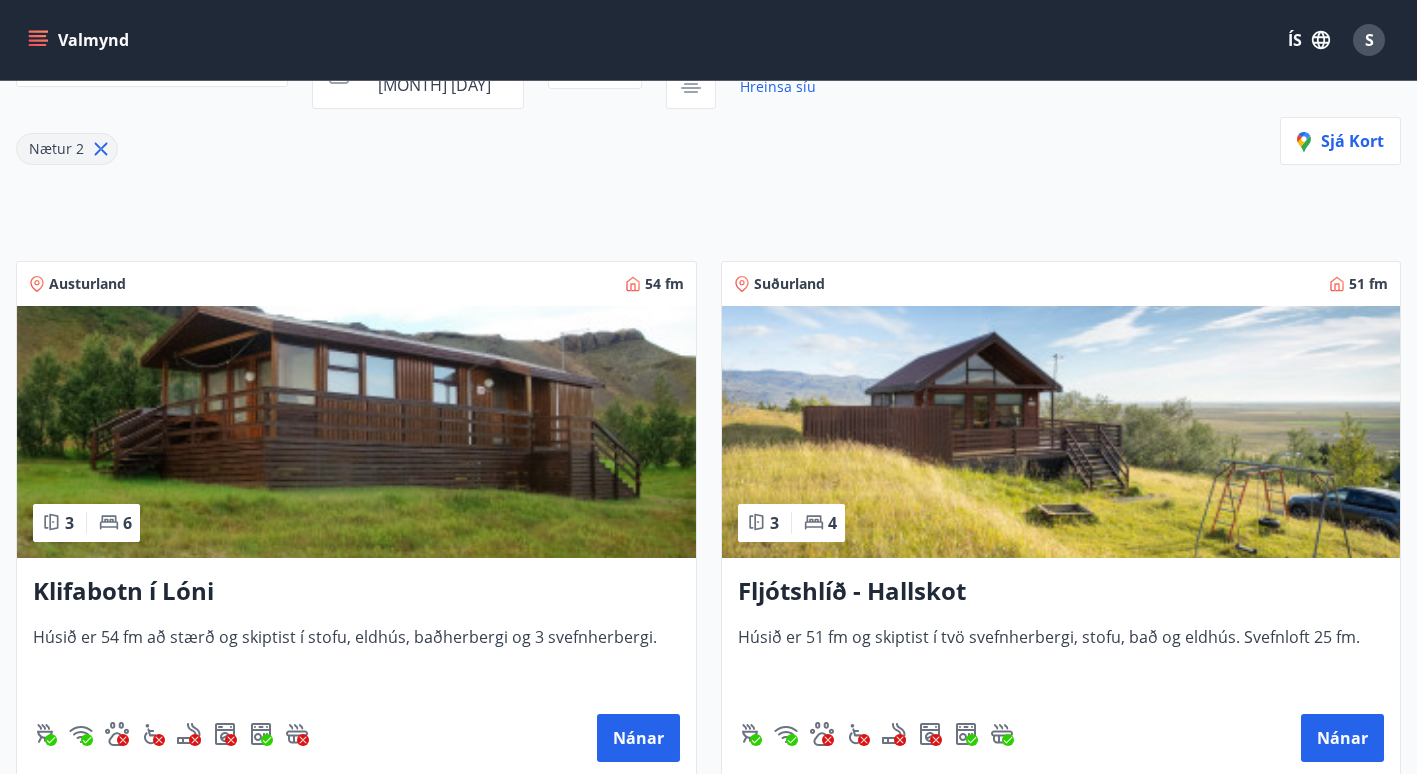click at bounding box center (356, 432) 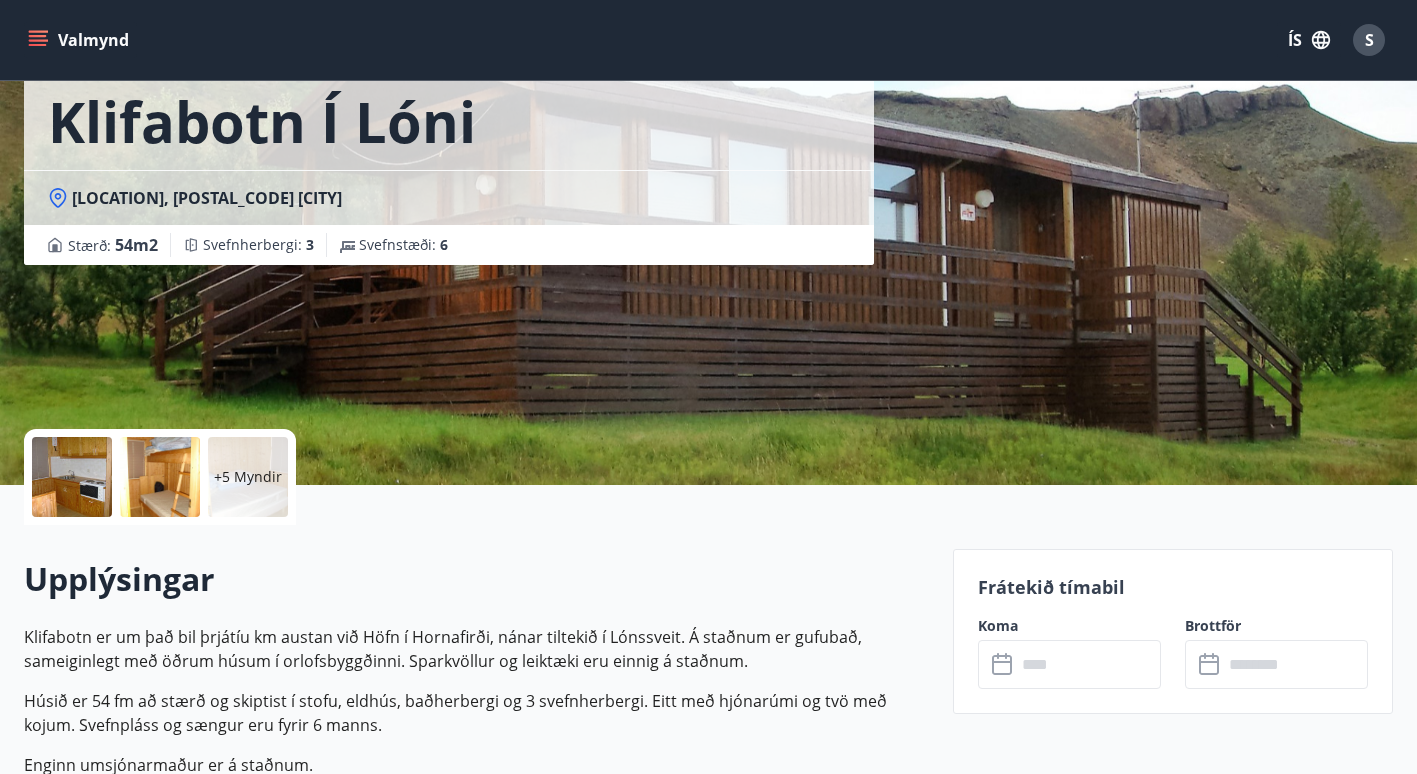 scroll, scrollTop: 114, scrollLeft: 0, axis: vertical 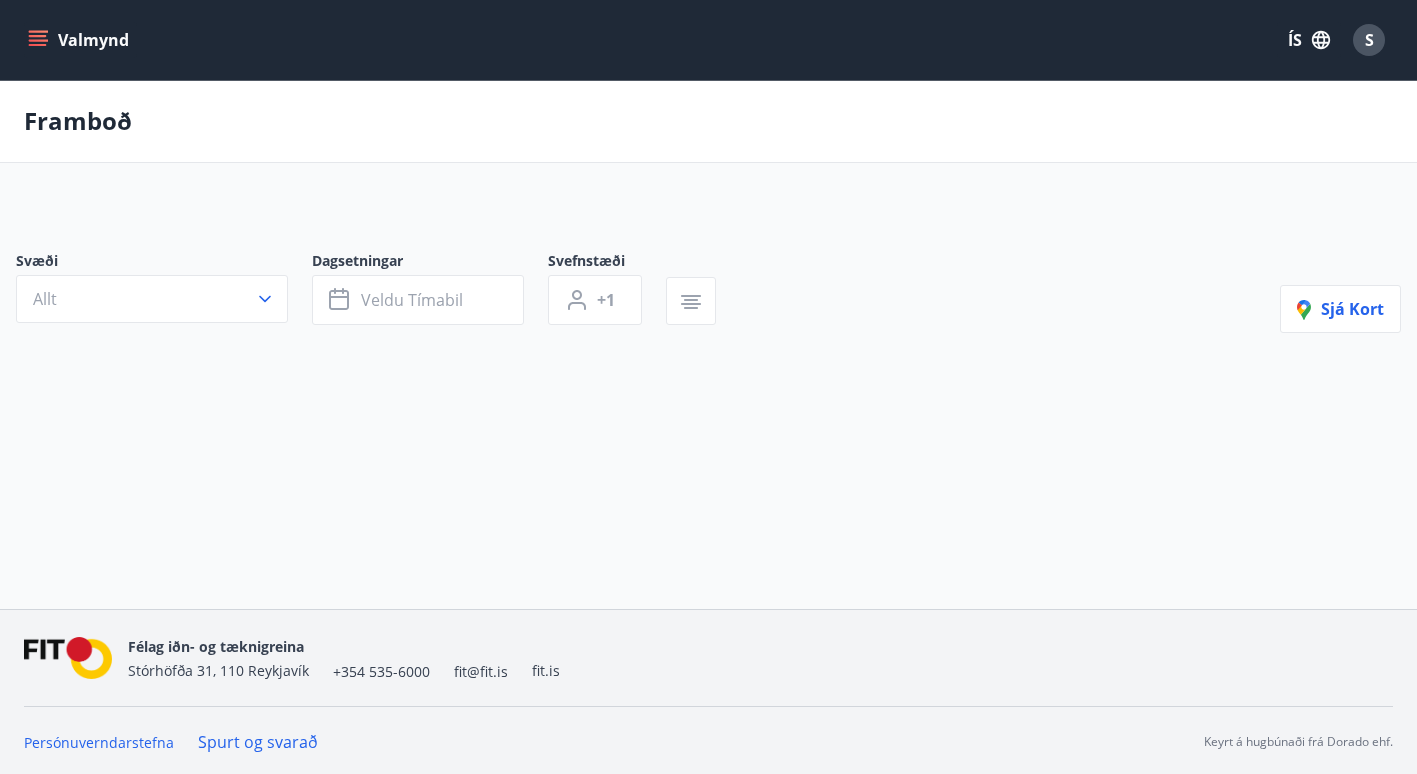 type on "*" 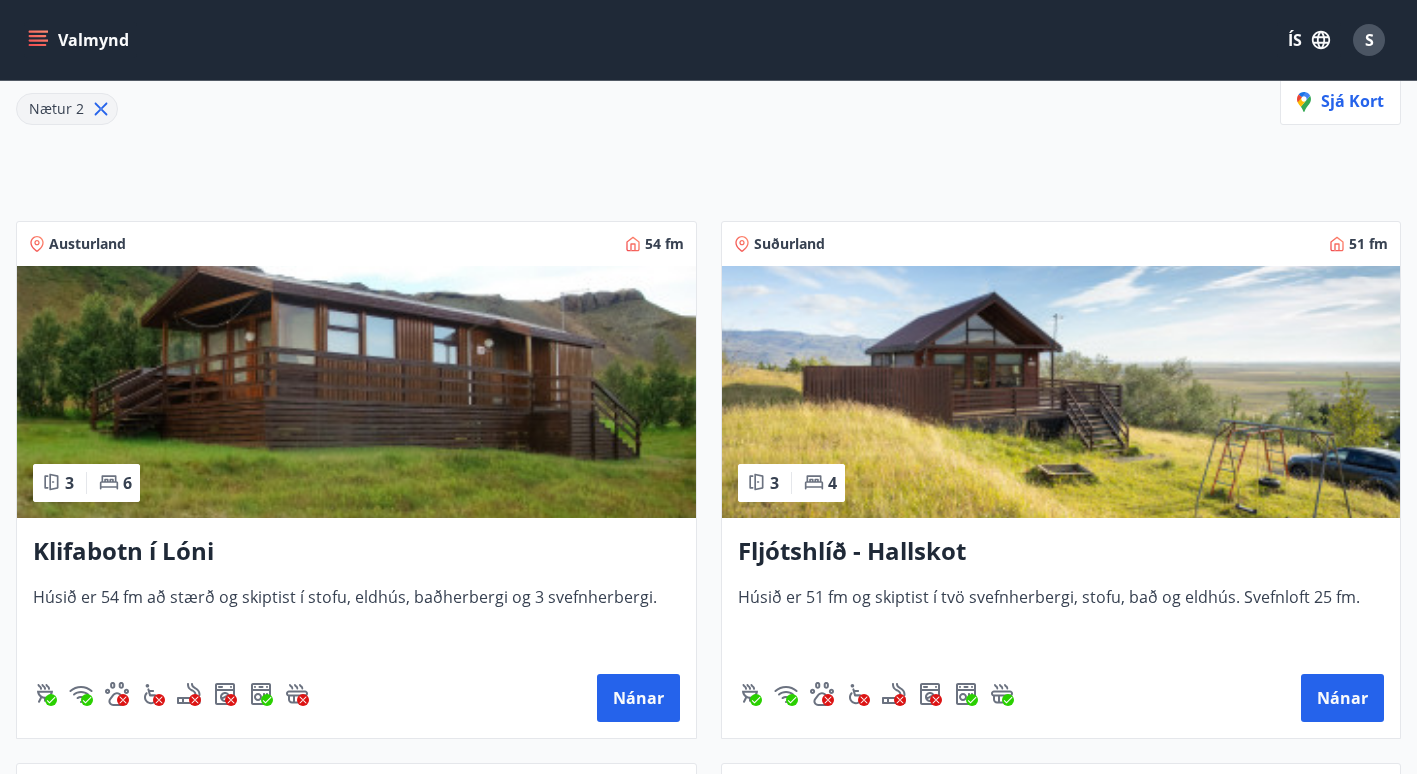 scroll, scrollTop: 291, scrollLeft: 0, axis: vertical 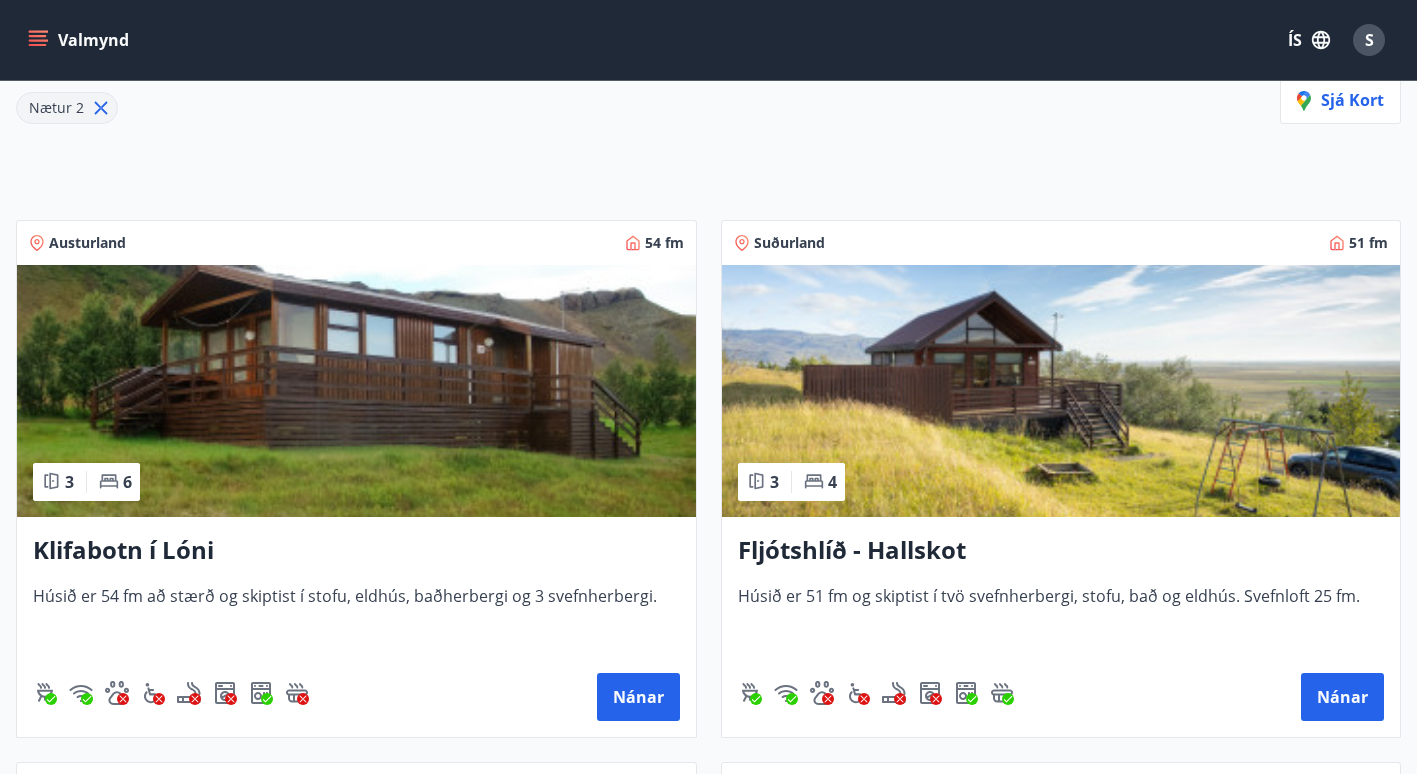 click at bounding box center [1061, 391] 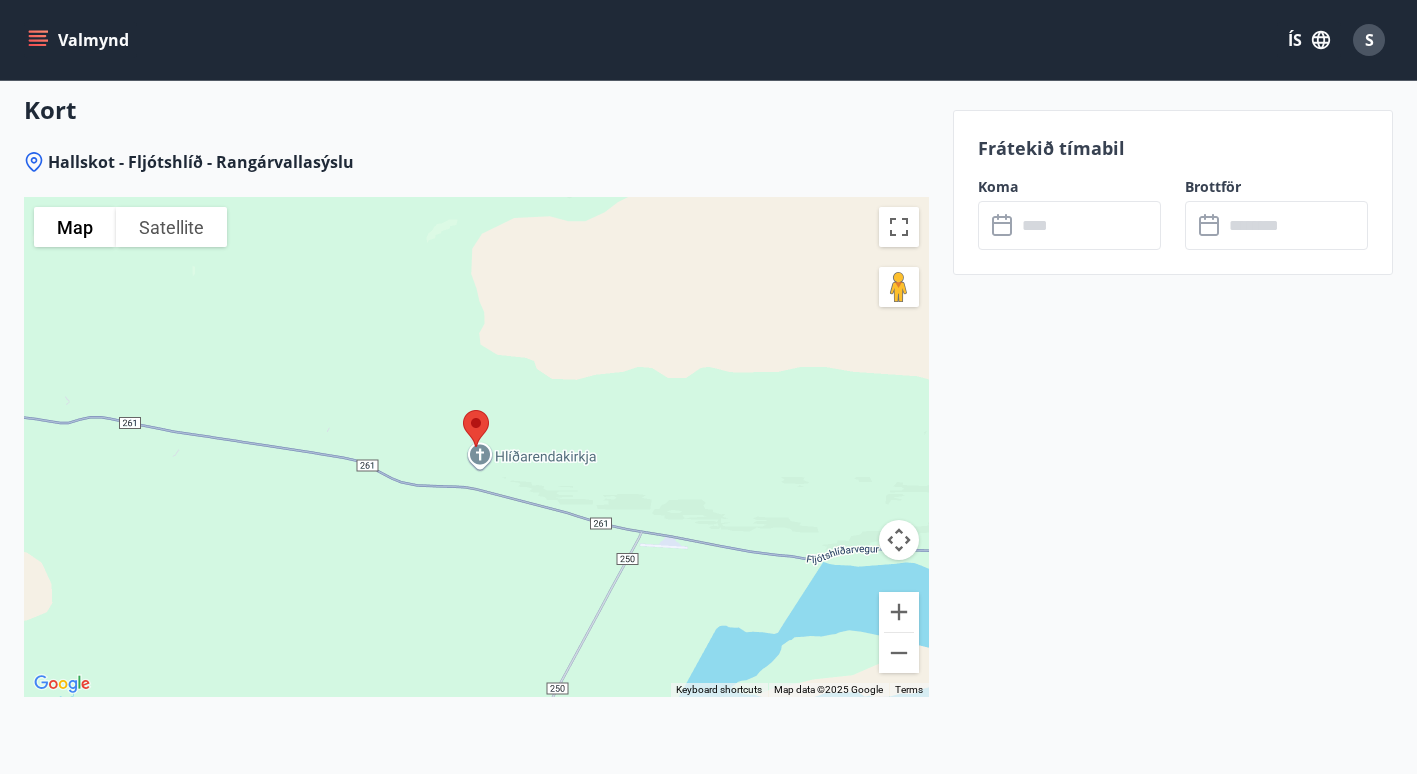 scroll, scrollTop: 2422, scrollLeft: 0, axis: vertical 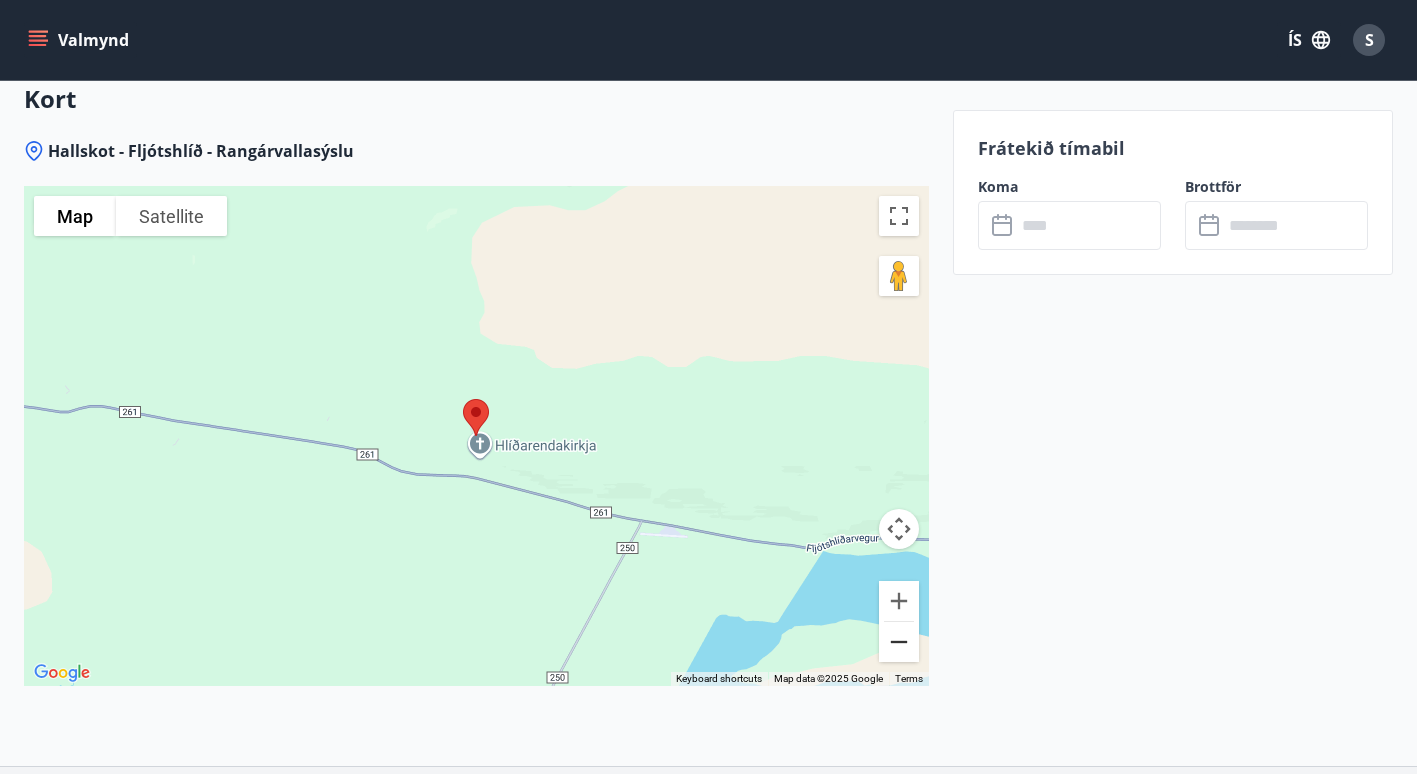 click at bounding box center [899, 642] 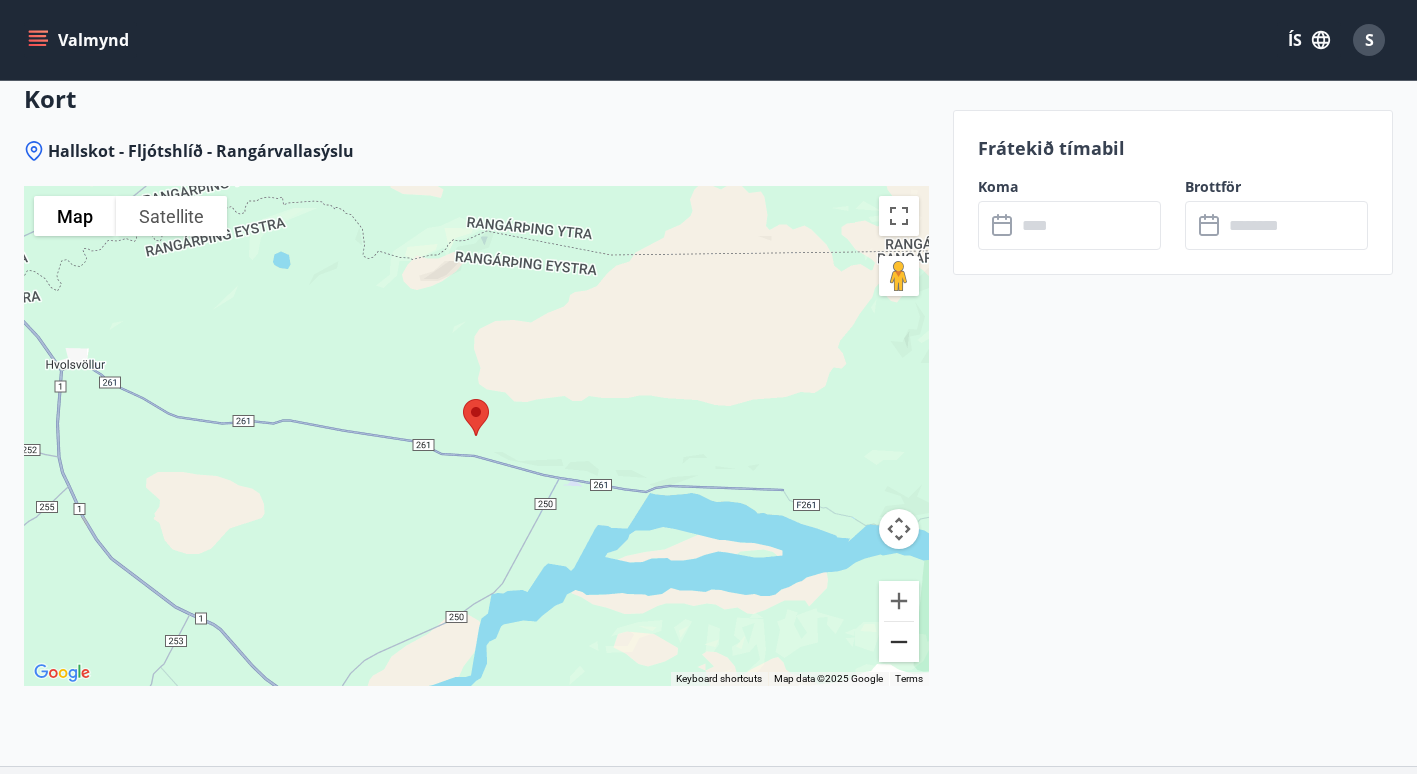 click at bounding box center (899, 642) 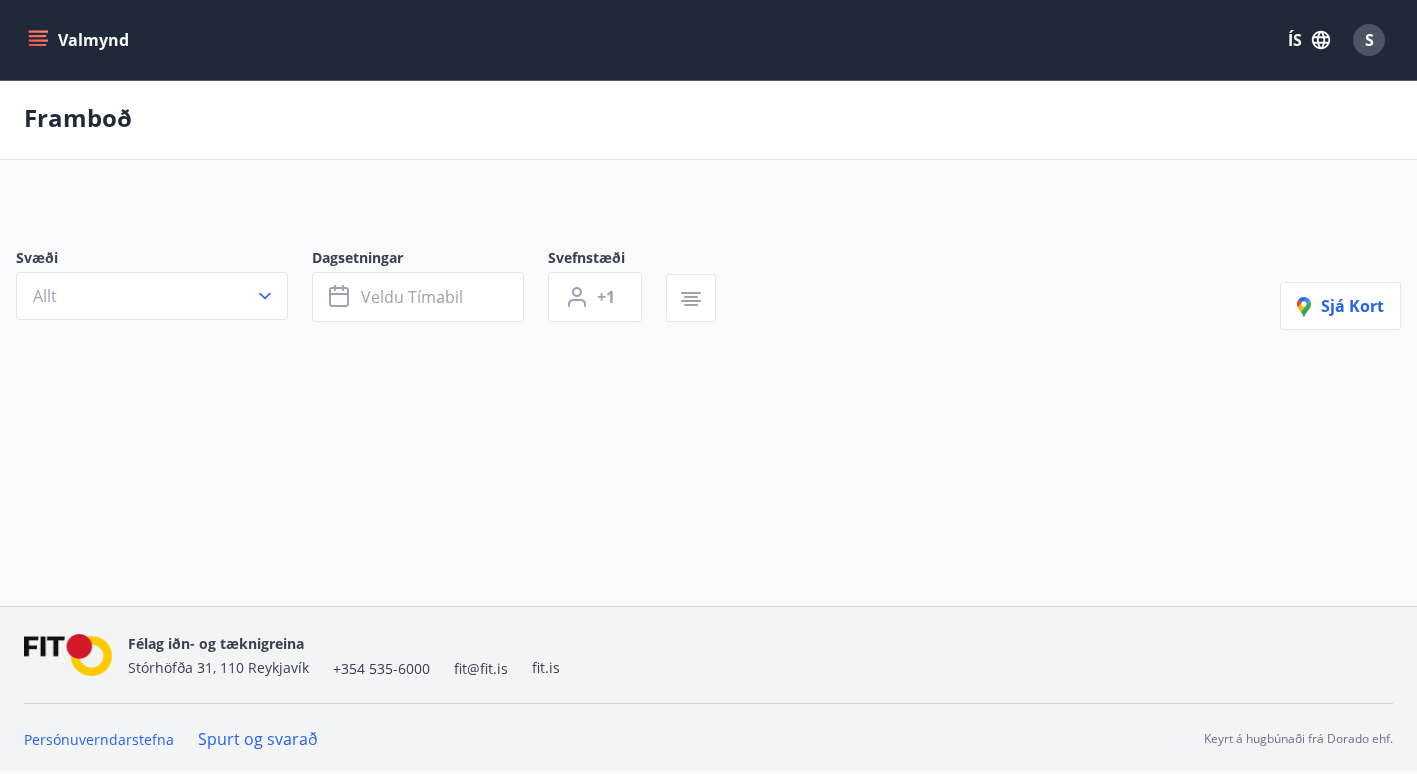 scroll, scrollTop: 0, scrollLeft: 0, axis: both 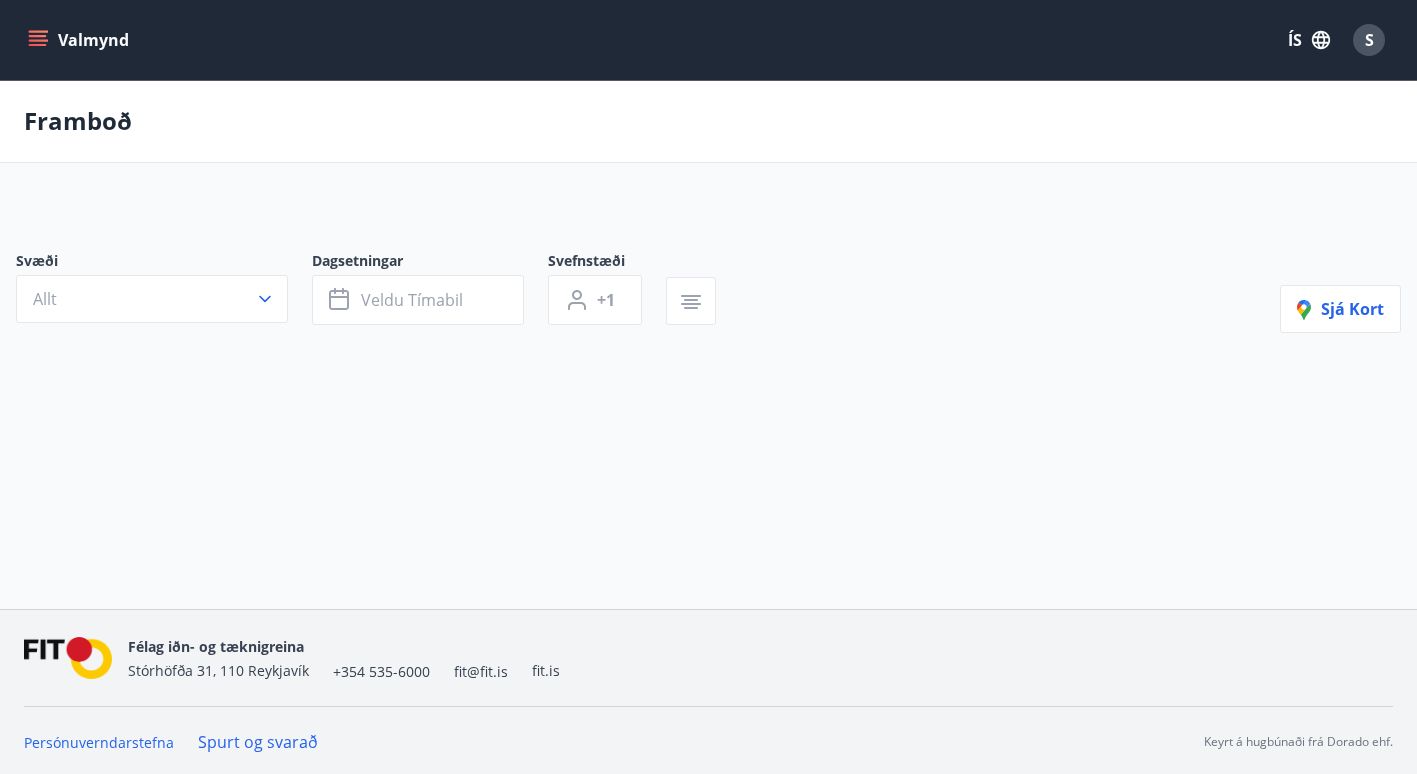 type on "*" 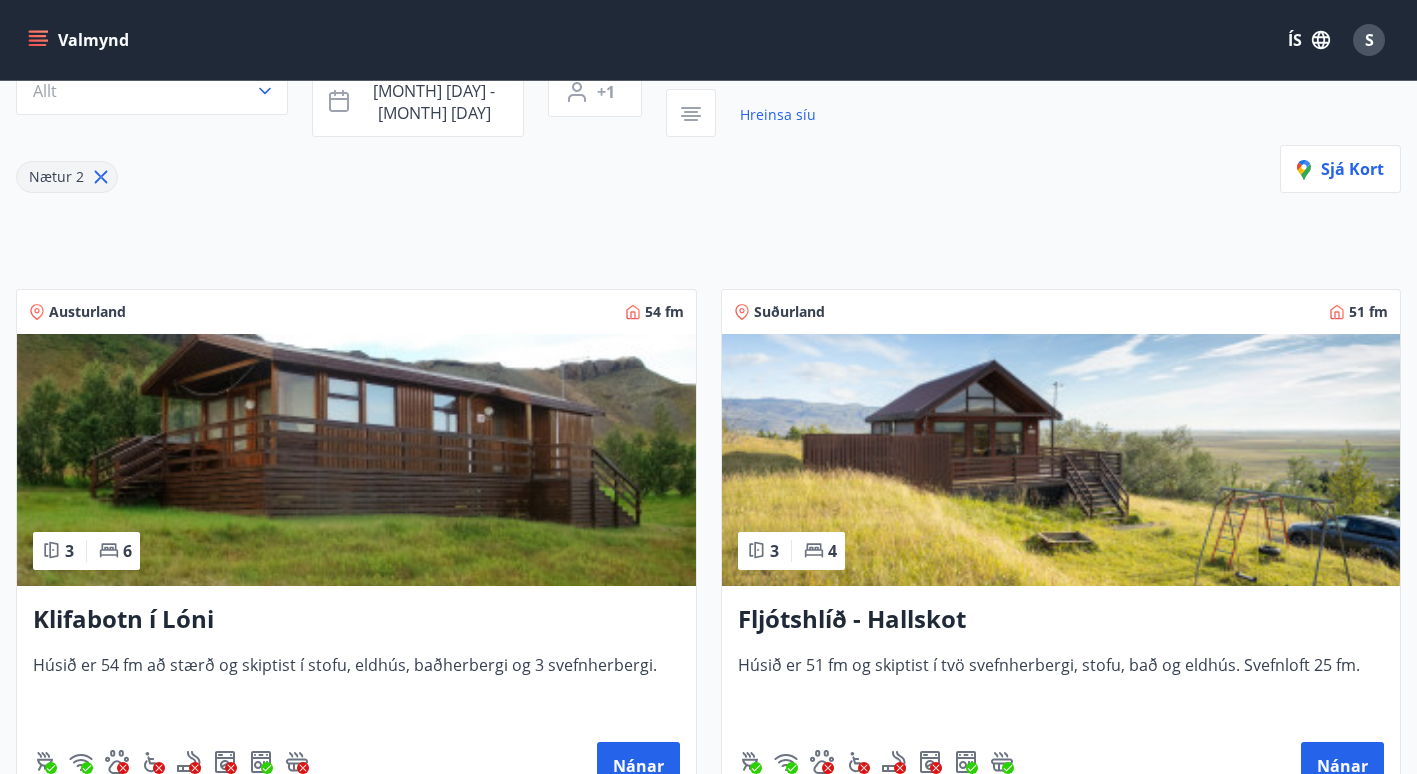 scroll, scrollTop: 223, scrollLeft: 0, axis: vertical 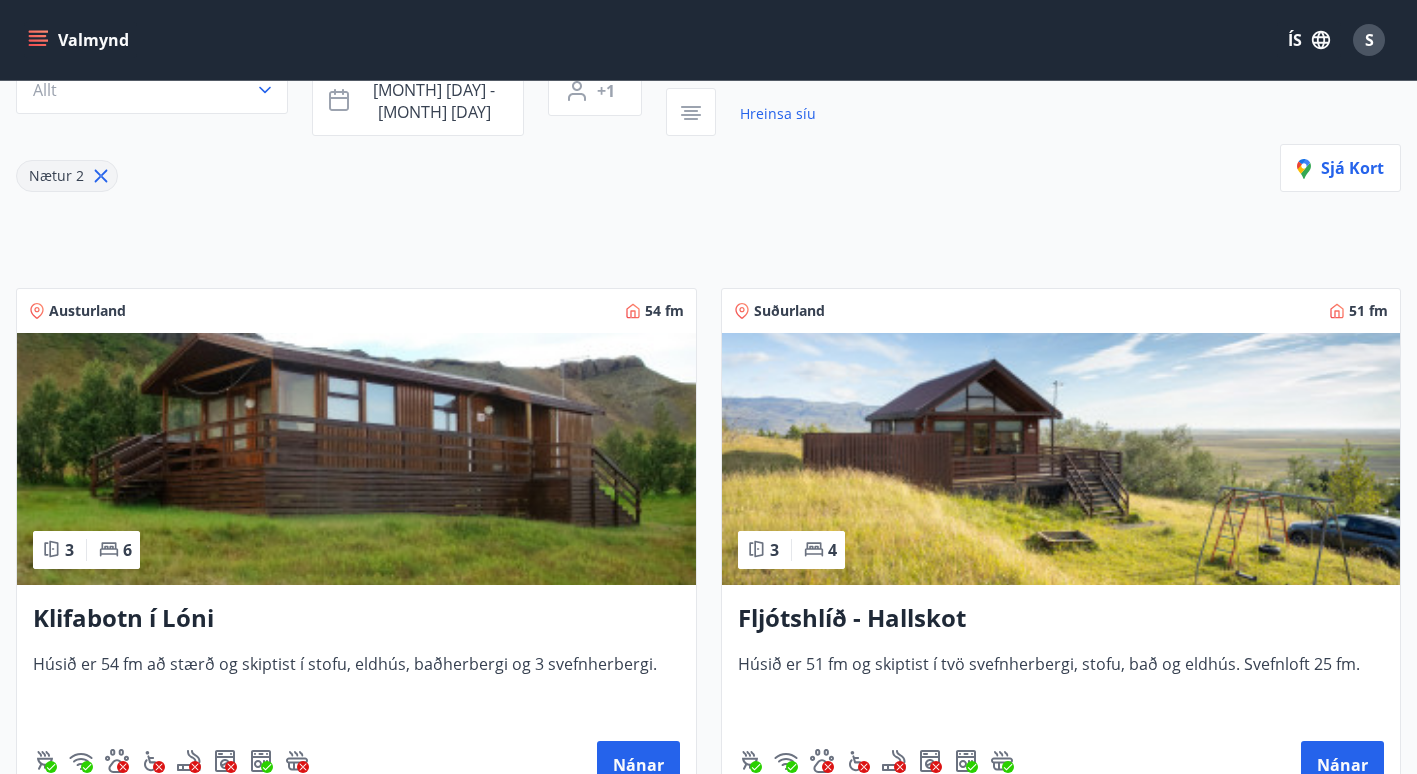 click at bounding box center (356, 459) 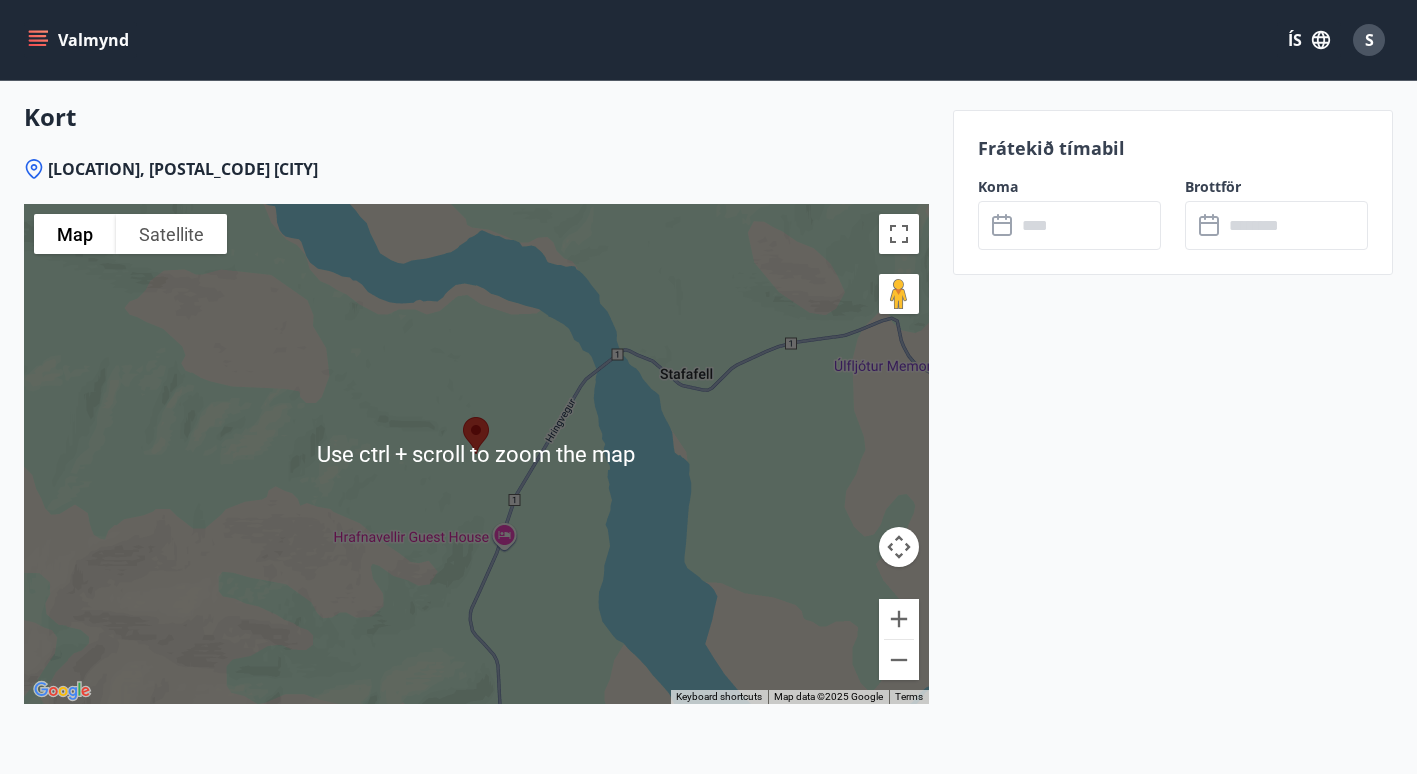 scroll, scrollTop: 2727, scrollLeft: 0, axis: vertical 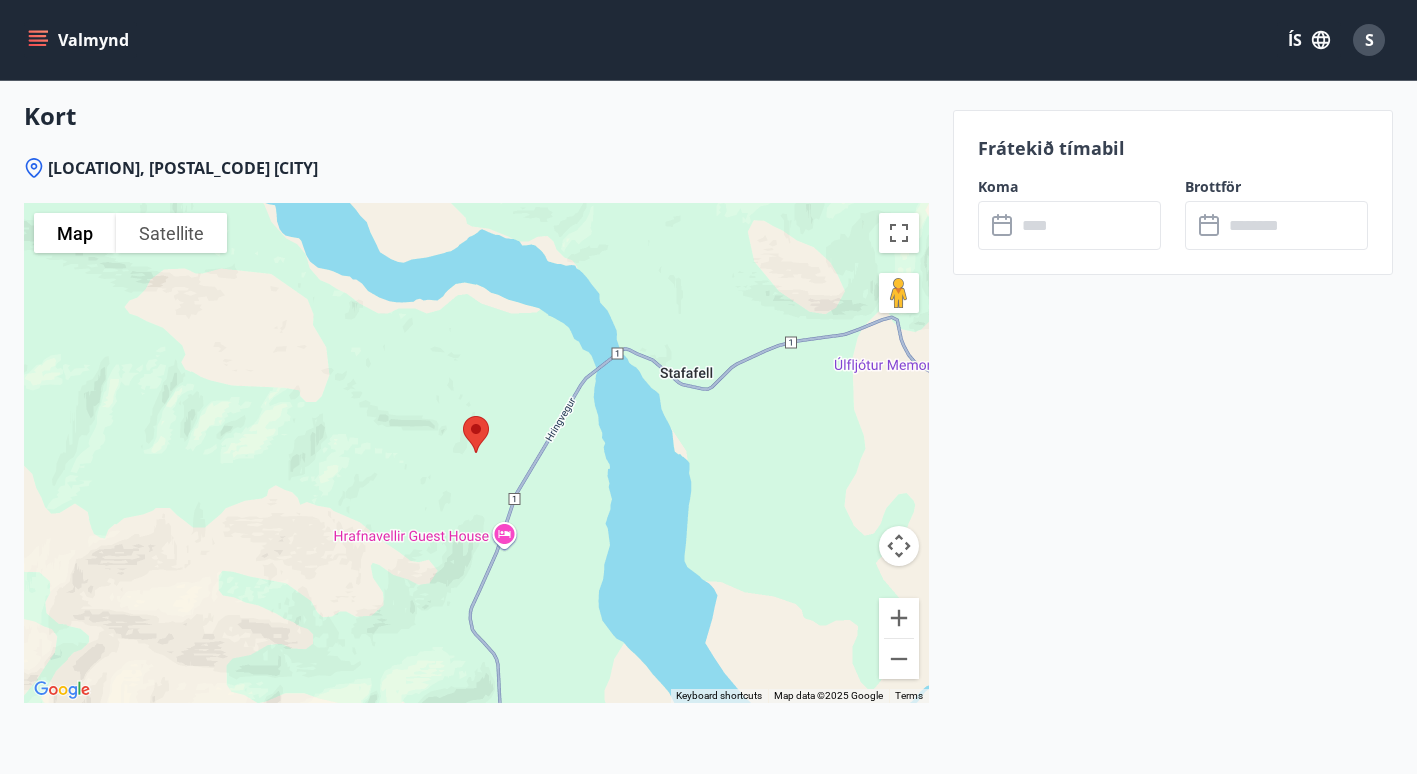 click on "Frátekið tímabil Koma ​ ​ Brottför ​ ​" at bounding box center [1173, -608] 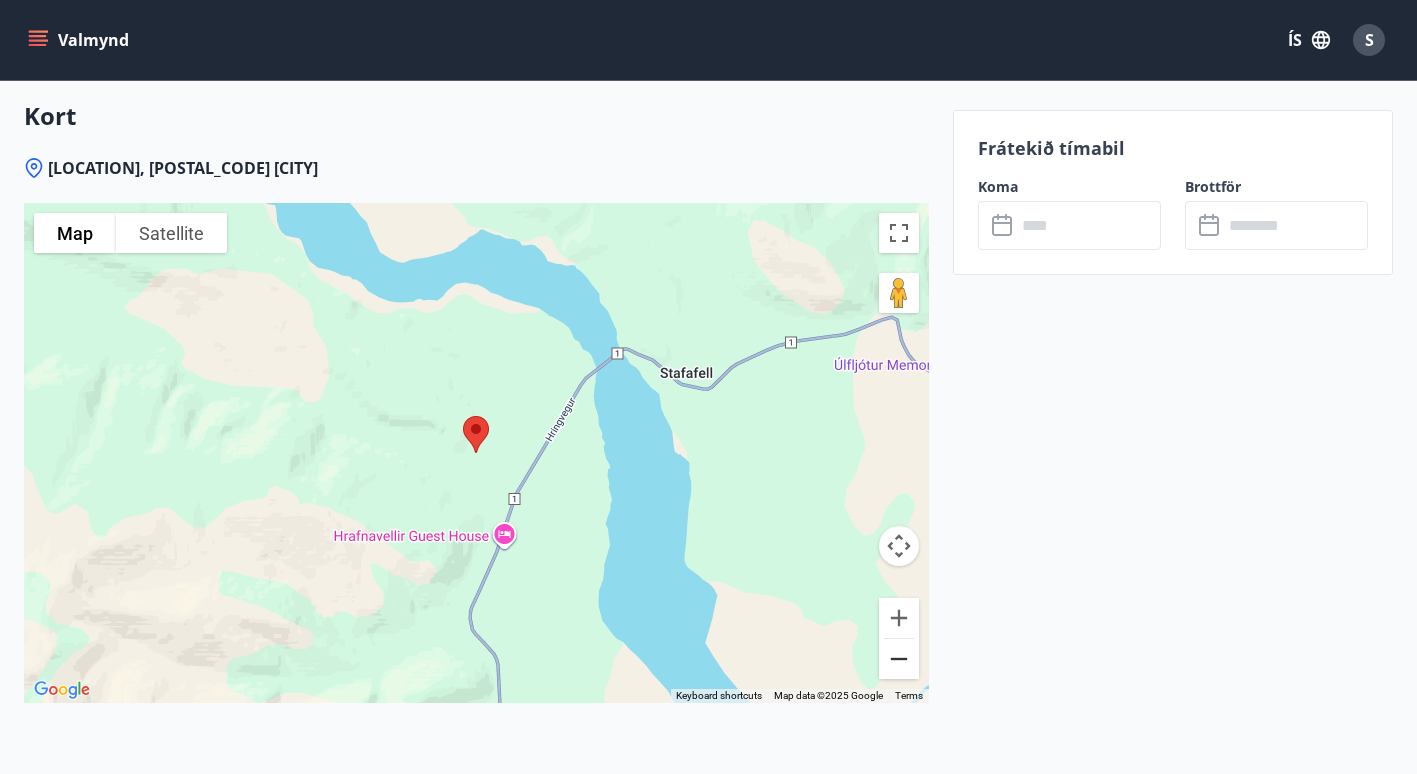 click at bounding box center [899, 659] 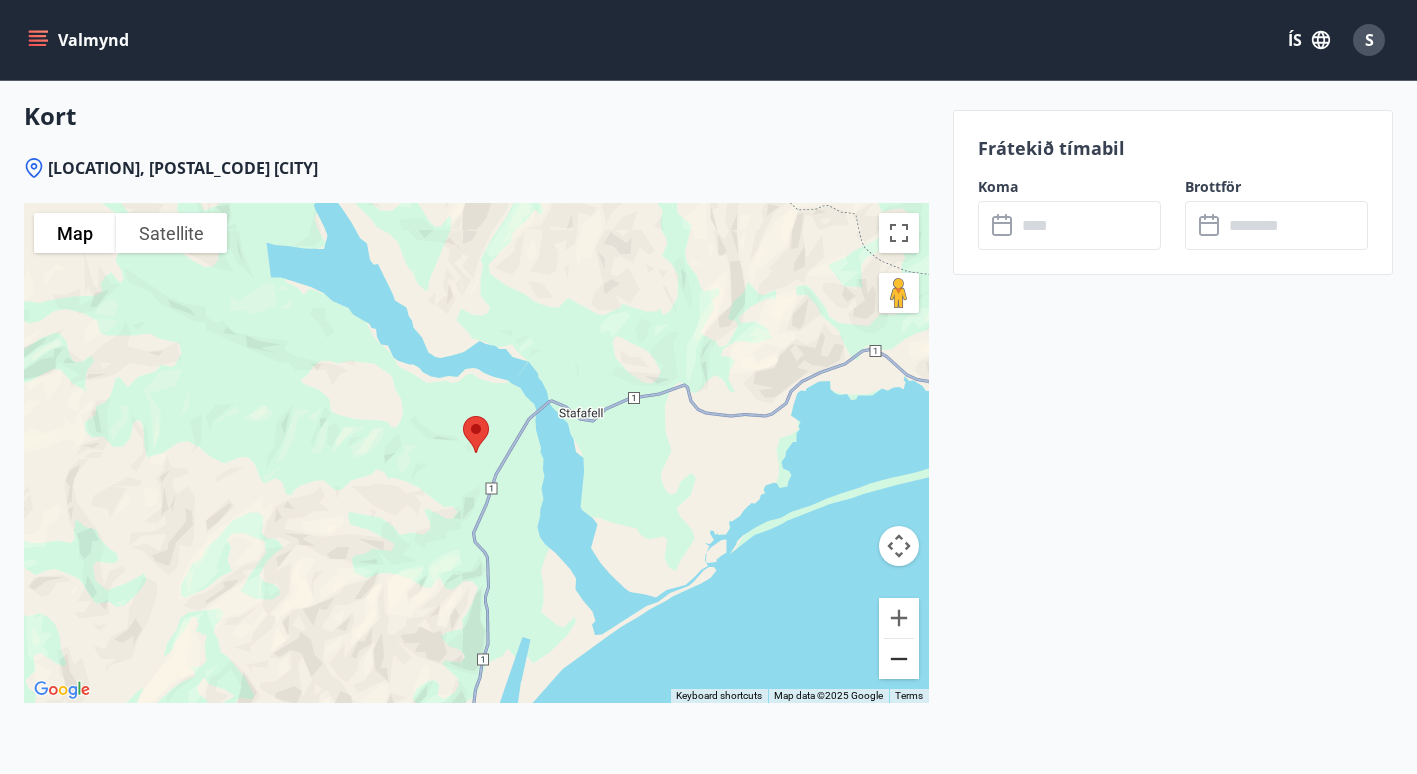 click at bounding box center (899, 659) 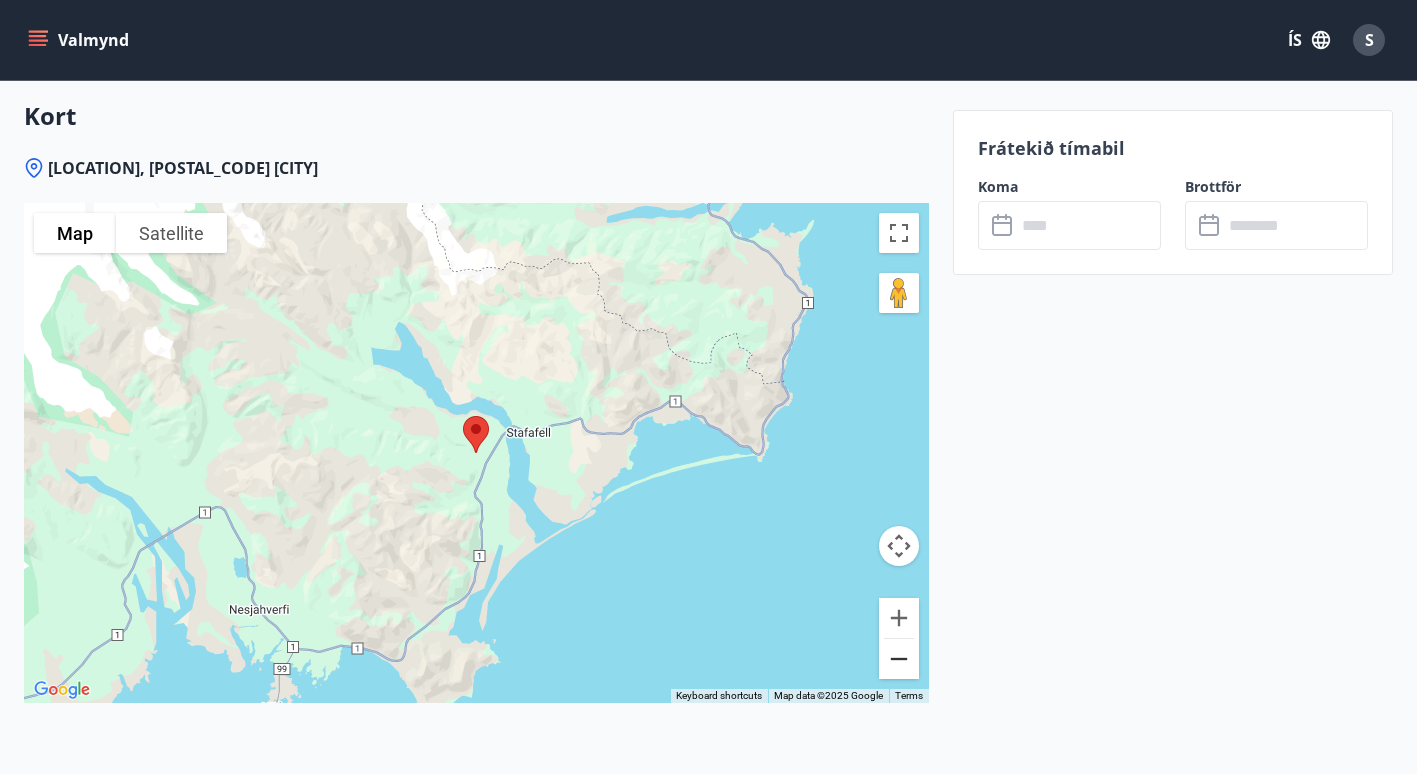 click at bounding box center (899, 659) 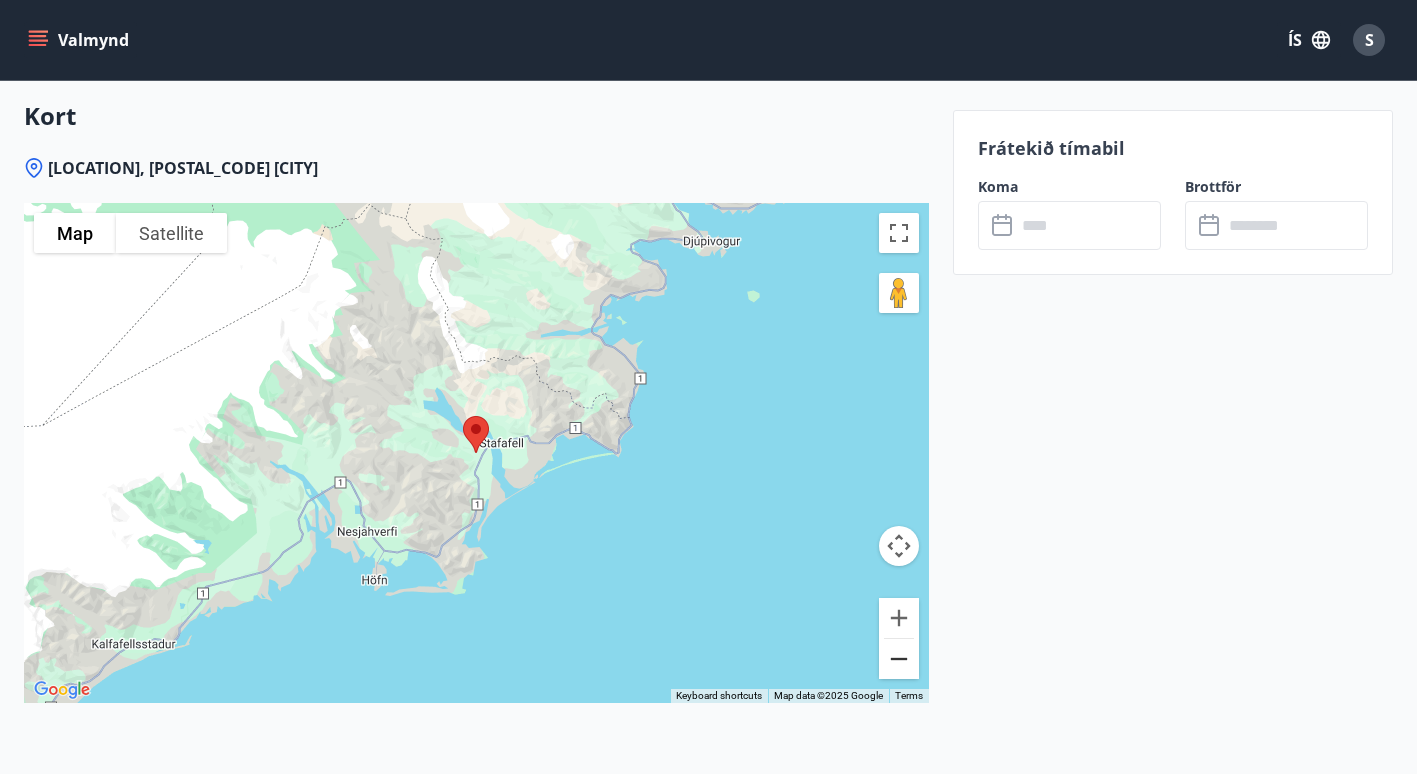 click at bounding box center (899, 659) 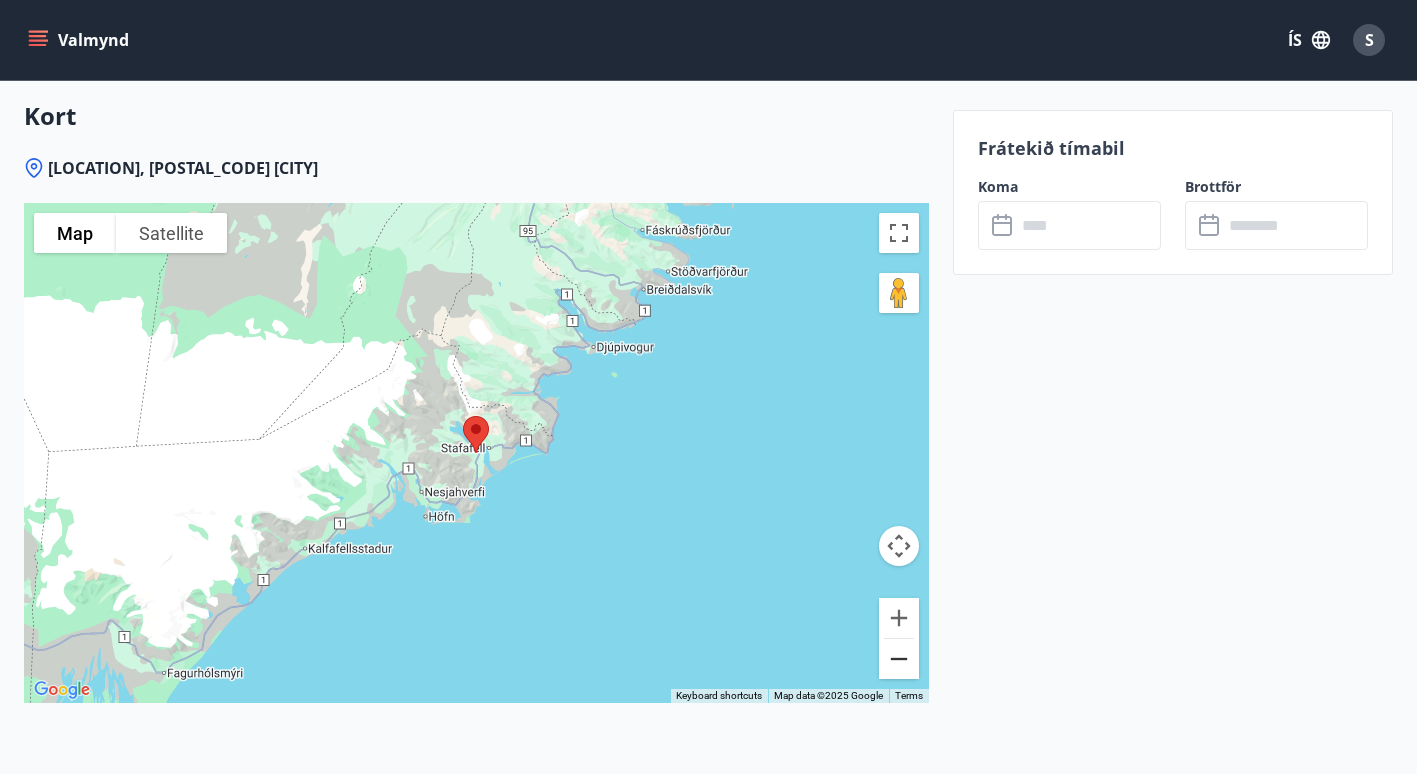 click at bounding box center (899, 659) 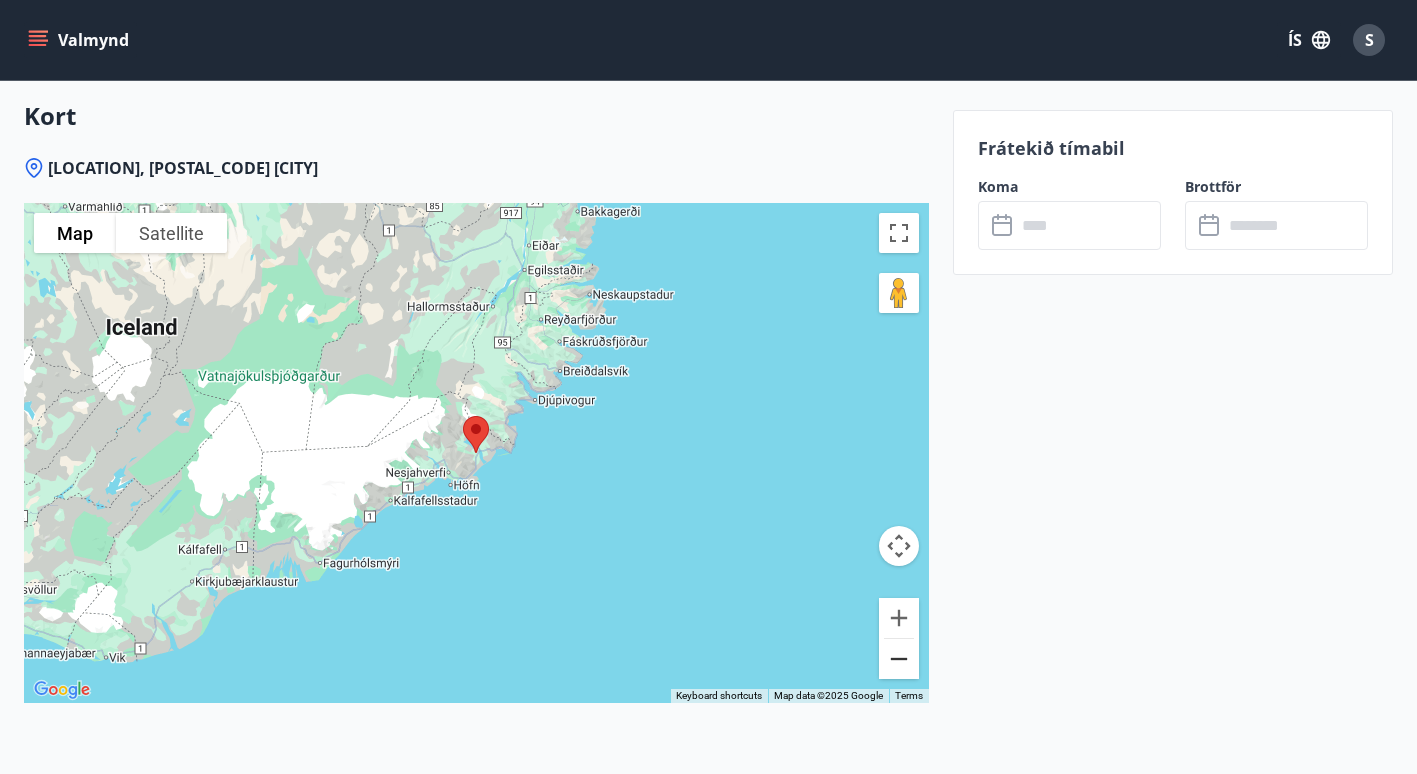 click at bounding box center (899, 659) 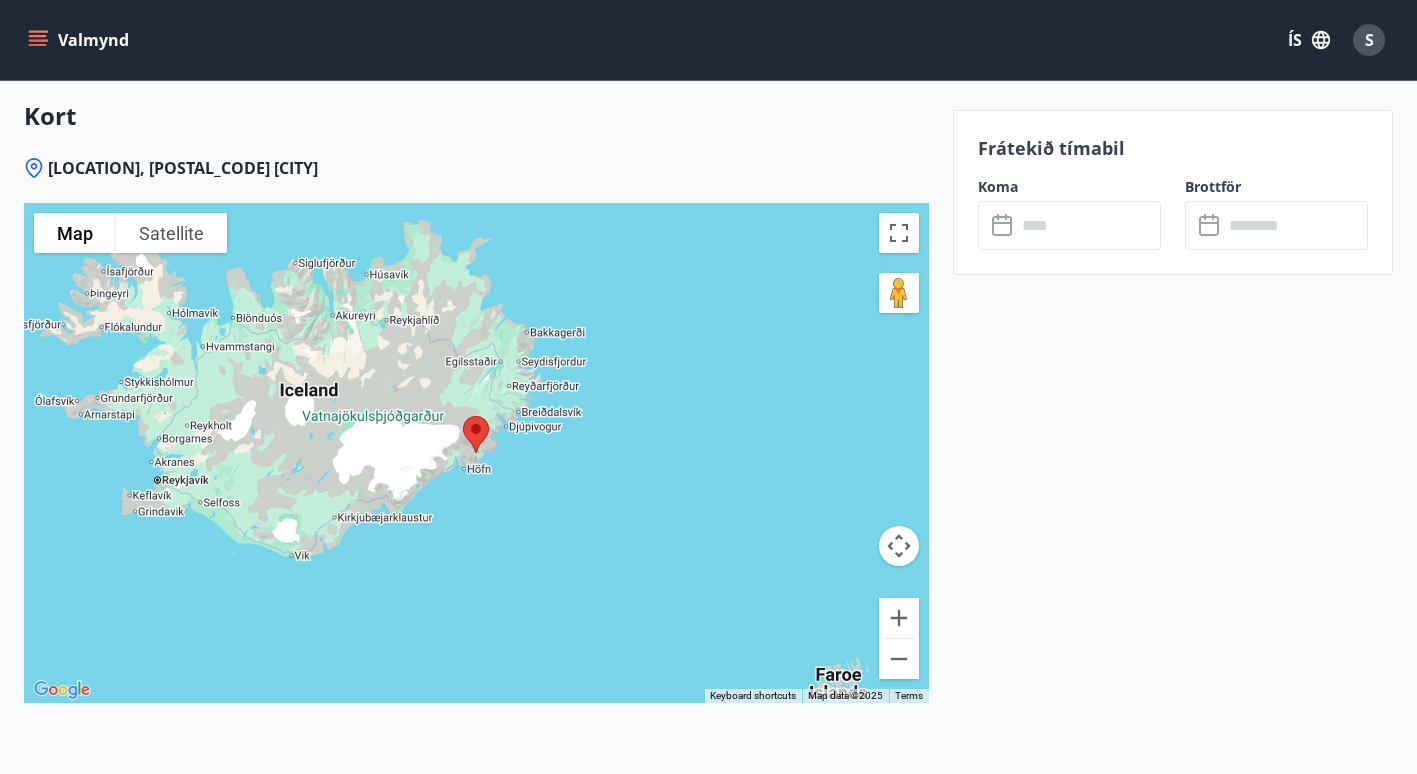 scroll, scrollTop: 0, scrollLeft: 0, axis: both 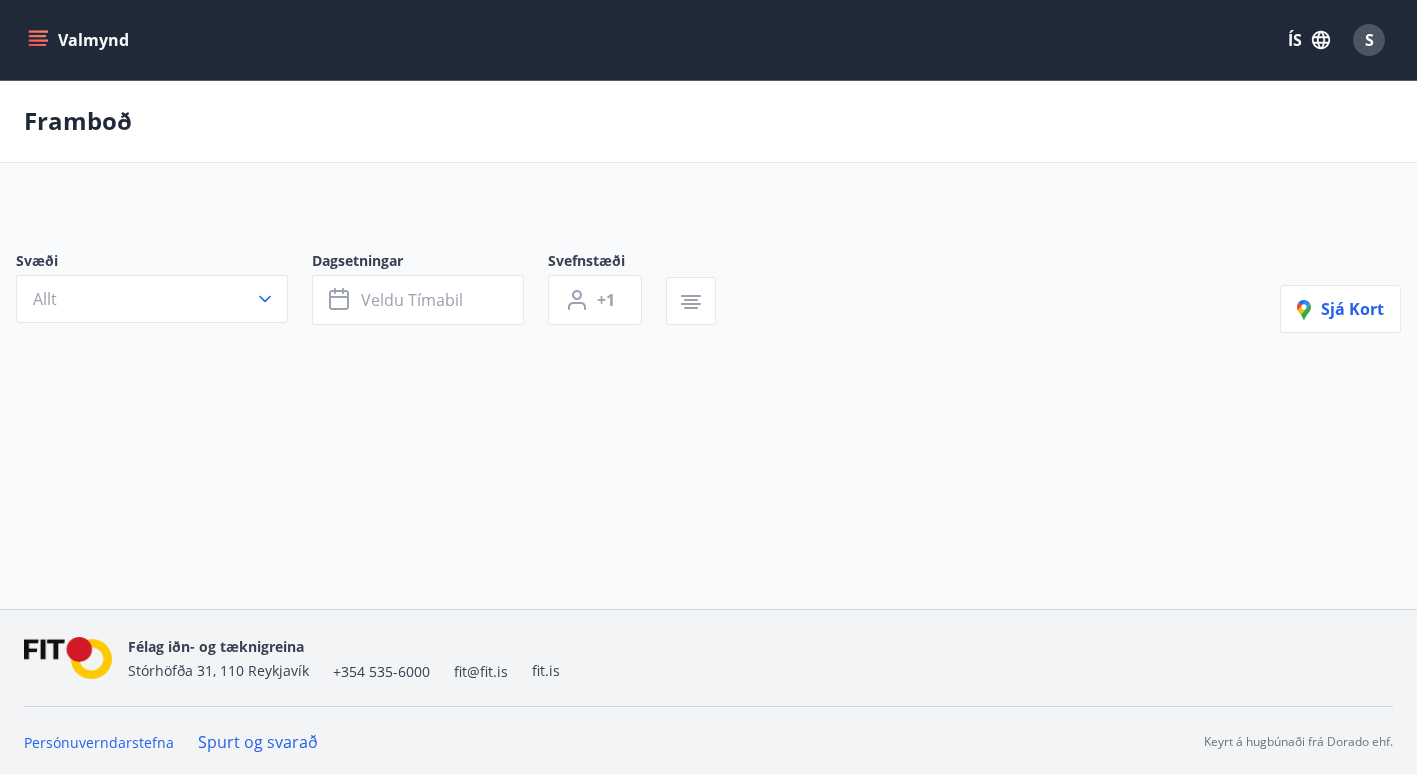 type on "*" 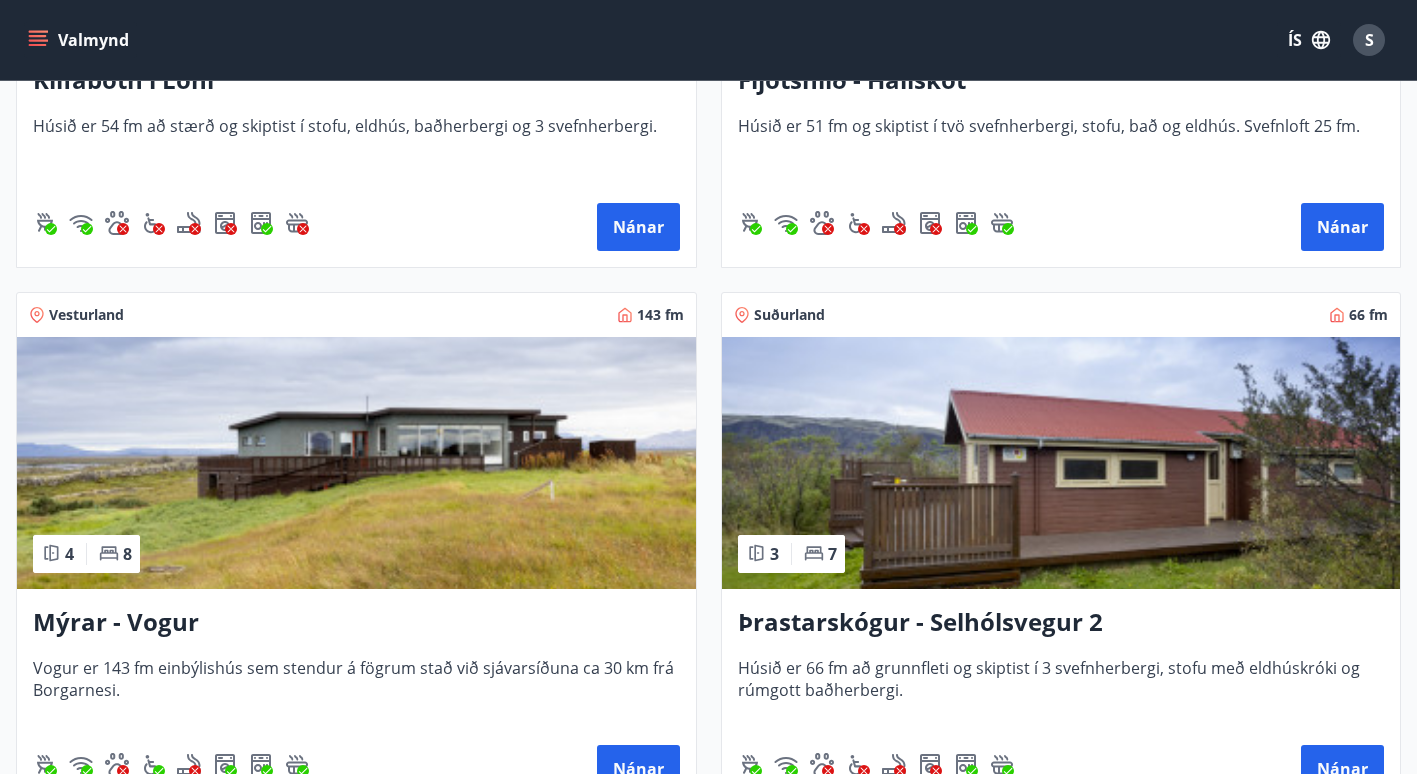 scroll, scrollTop: 739, scrollLeft: 0, axis: vertical 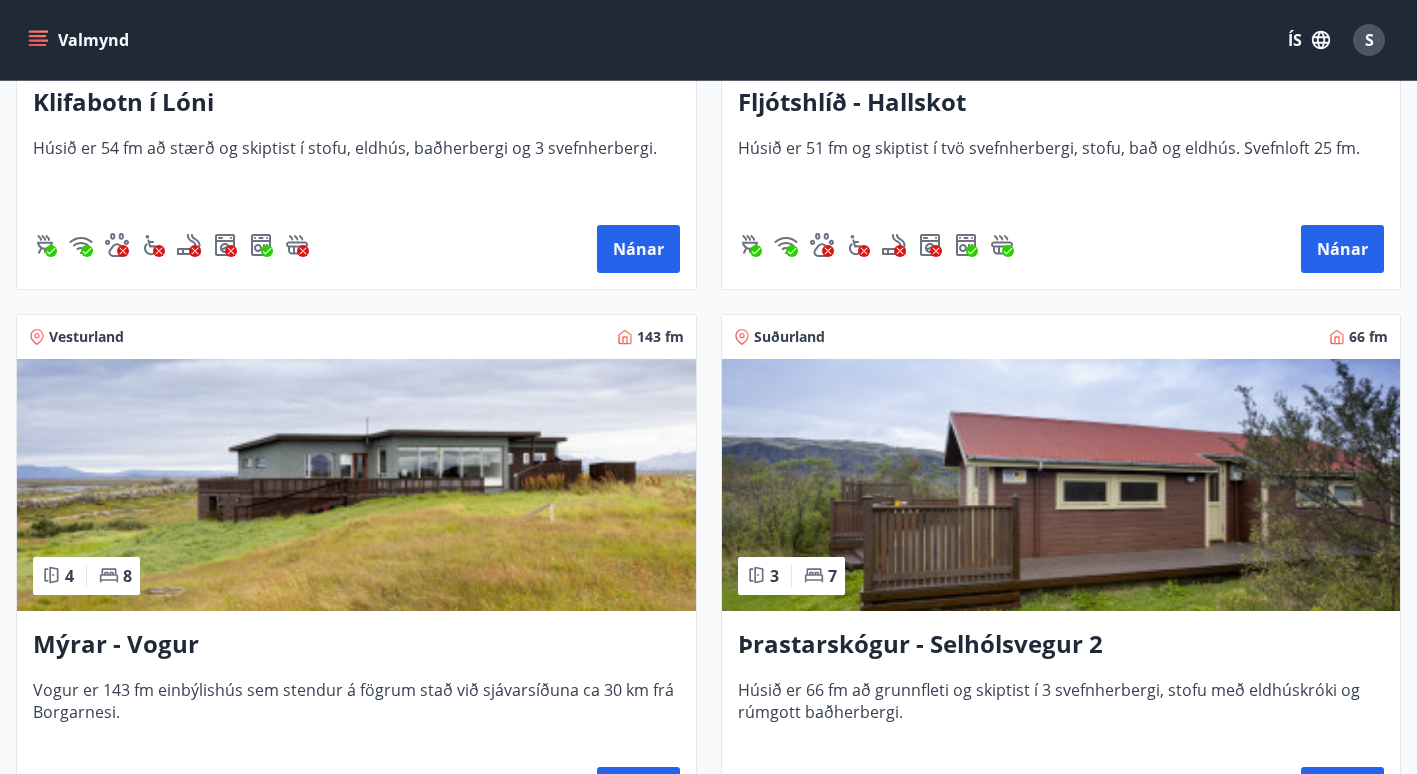 click at bounding box center [356, 485] 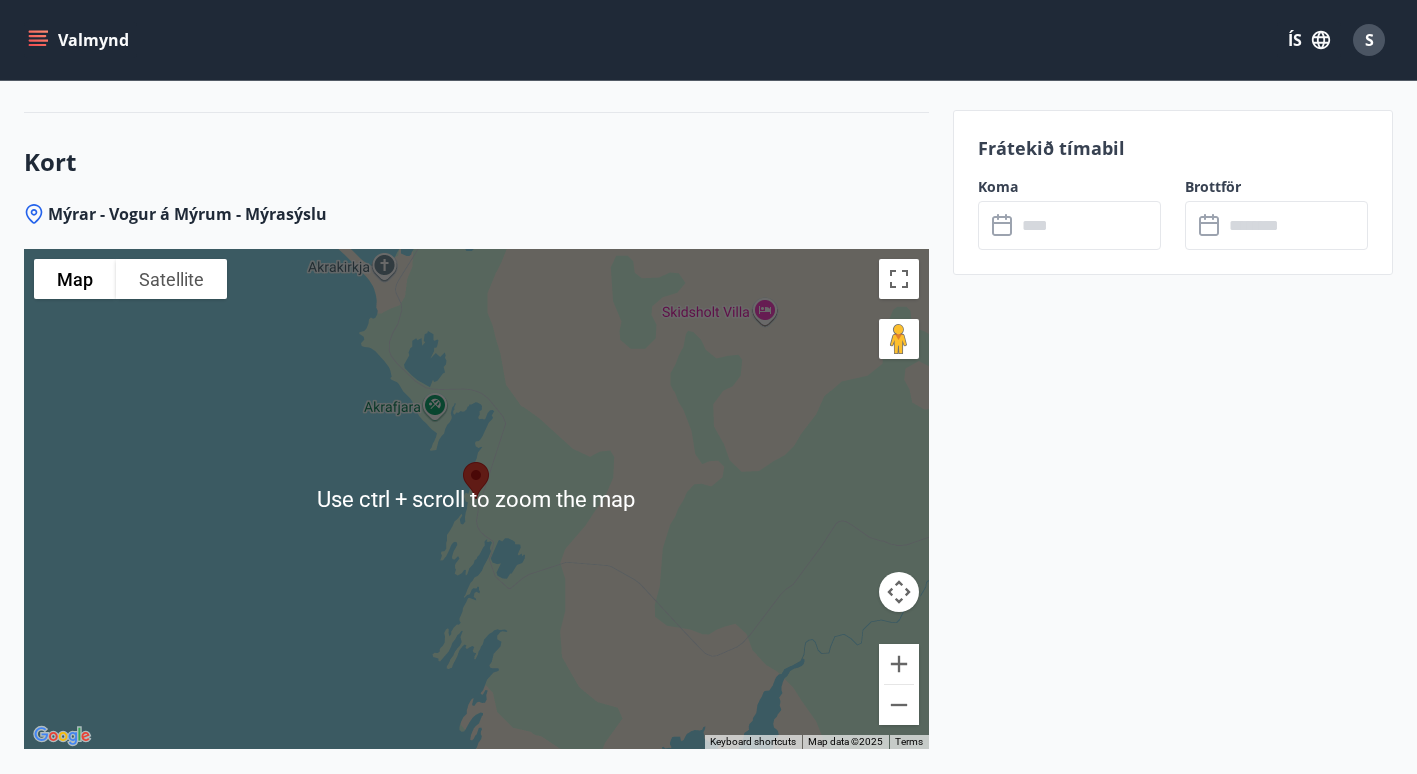scroll, scrollTop: 2741, scrollLeft: 0, axis: vertical 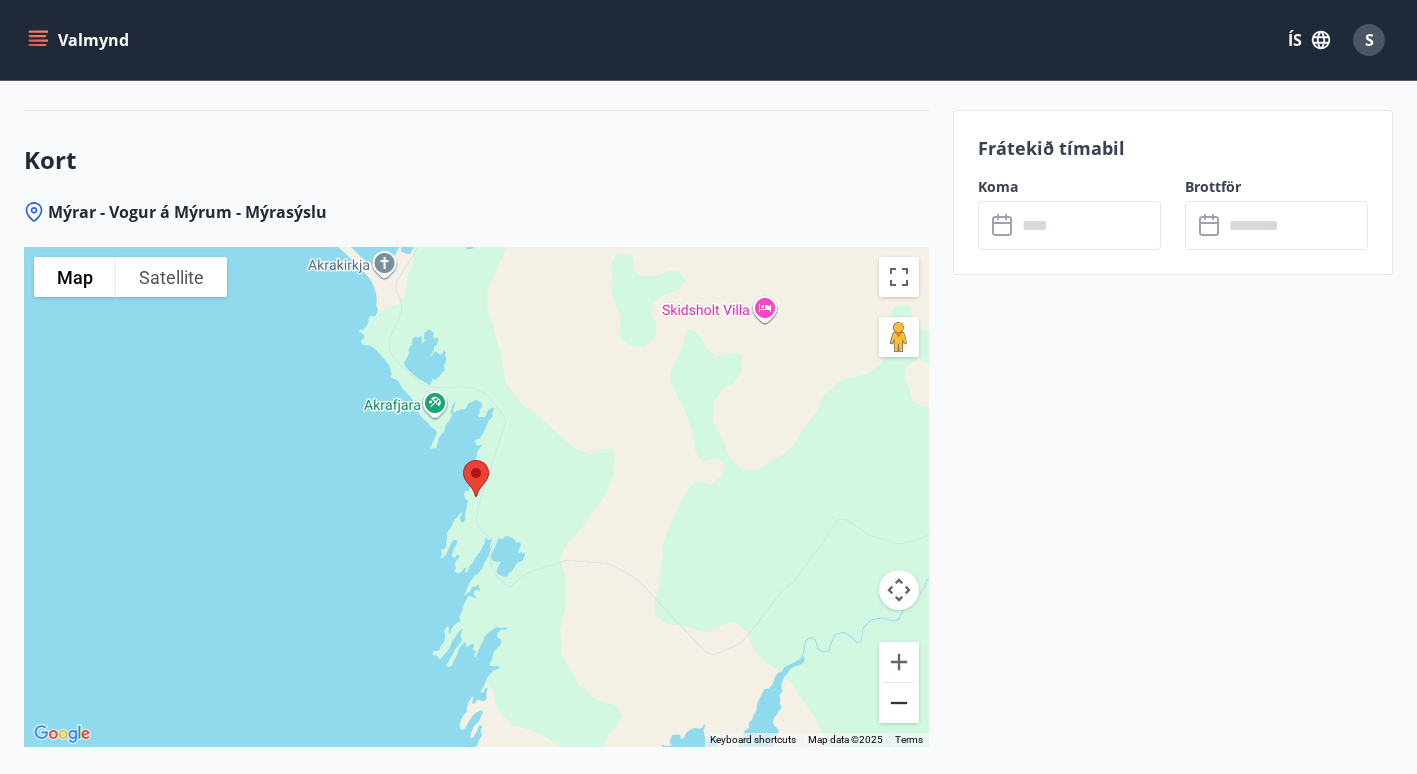 click at bounding box center (899, 703) 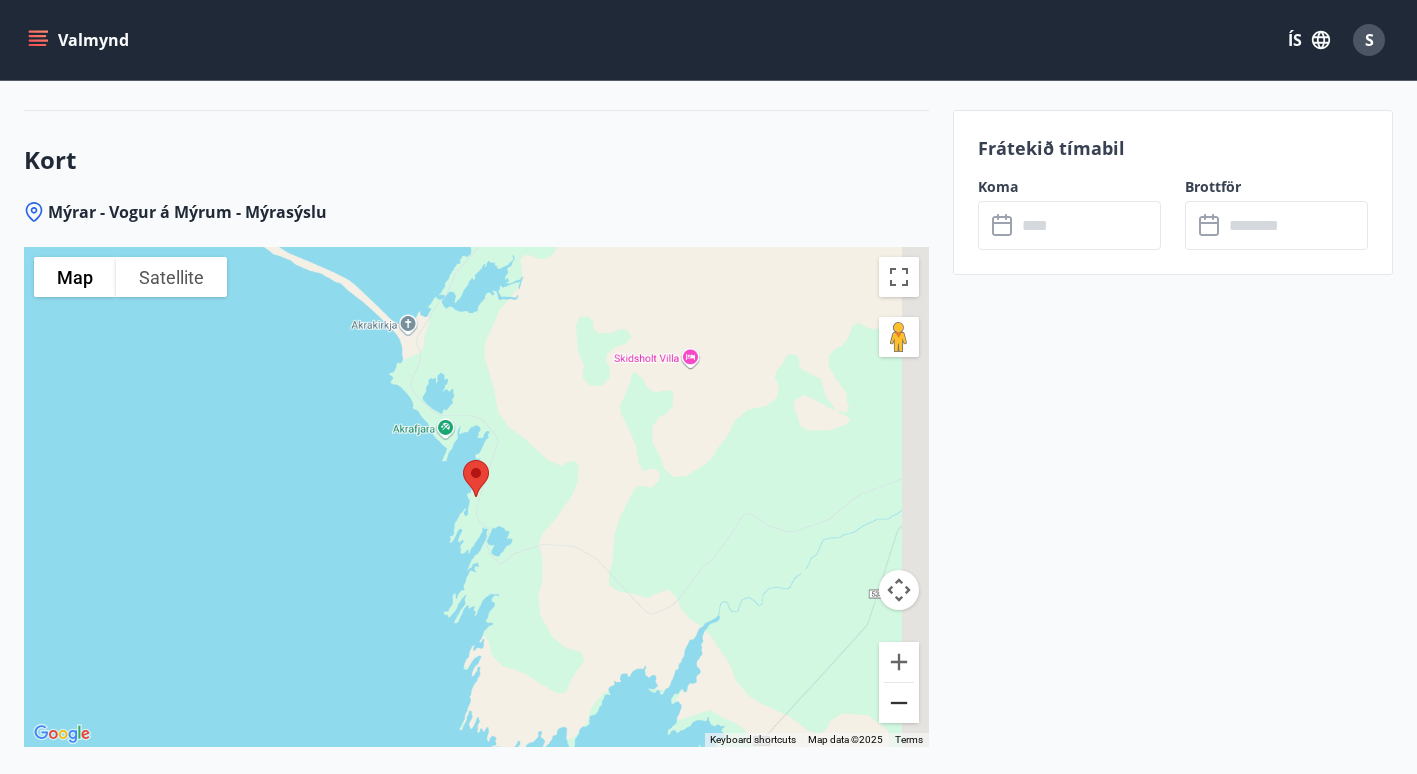 click at bounding box center [899, 703] 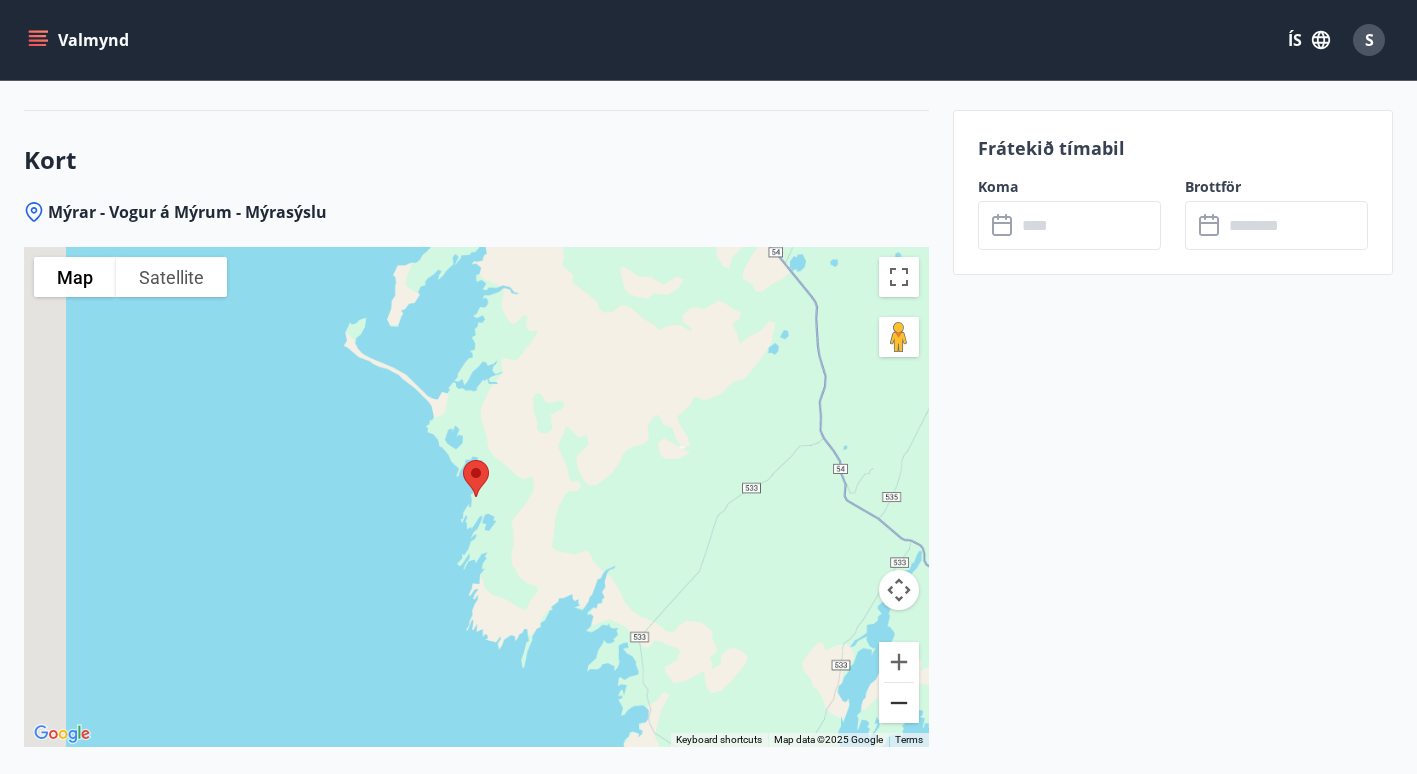 click at bounding box center (899, 703) 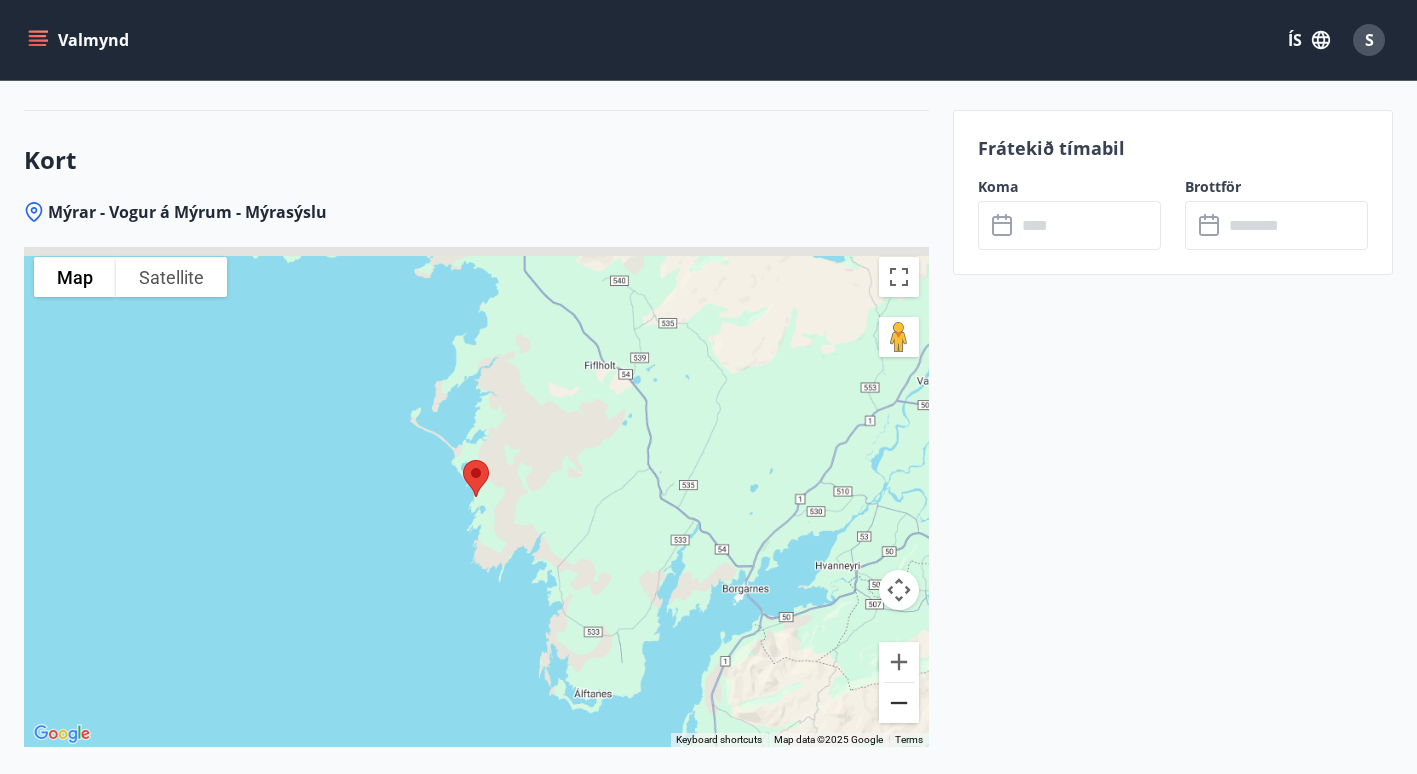 click at bounding box center [899, 703] 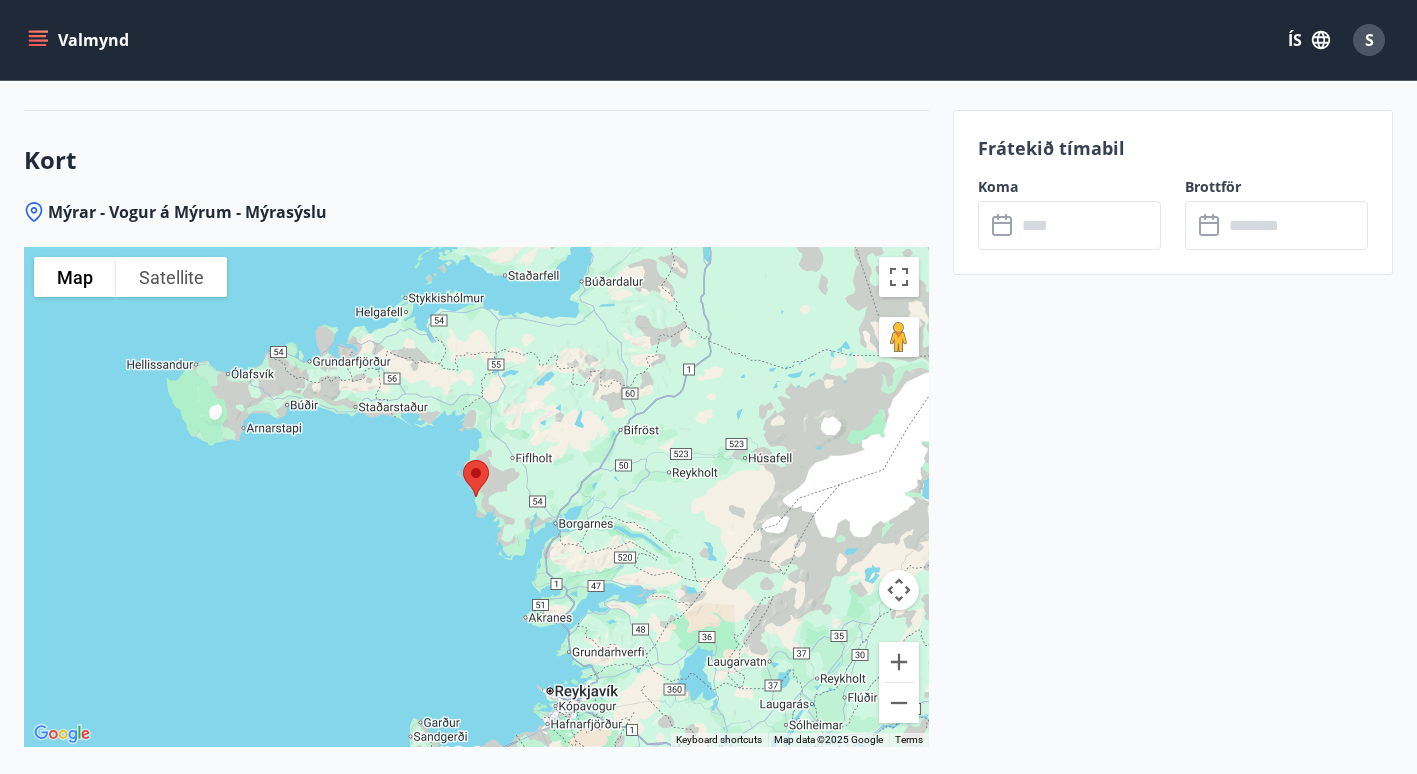 scroll, scrollTop: 0, scrollLeft: 0, axis: both 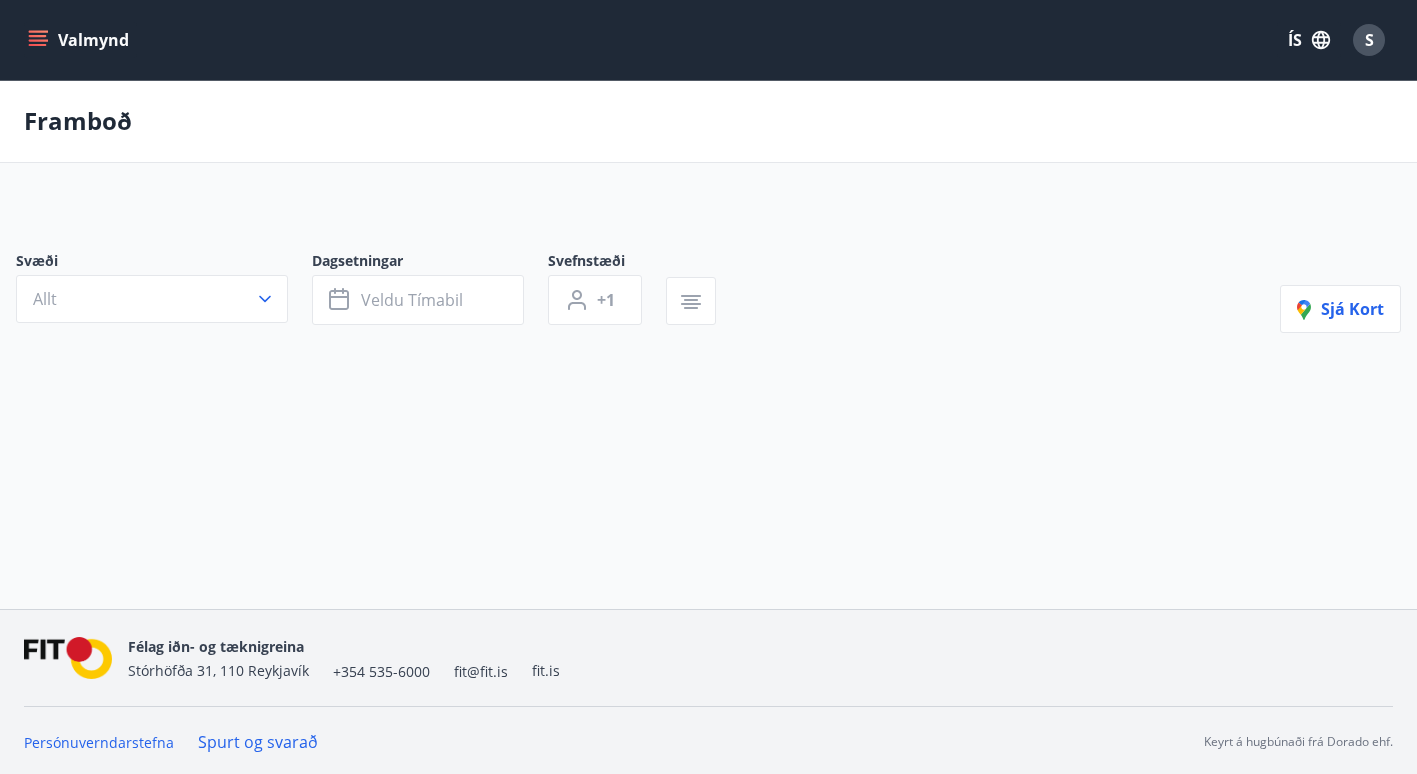 type on "*" 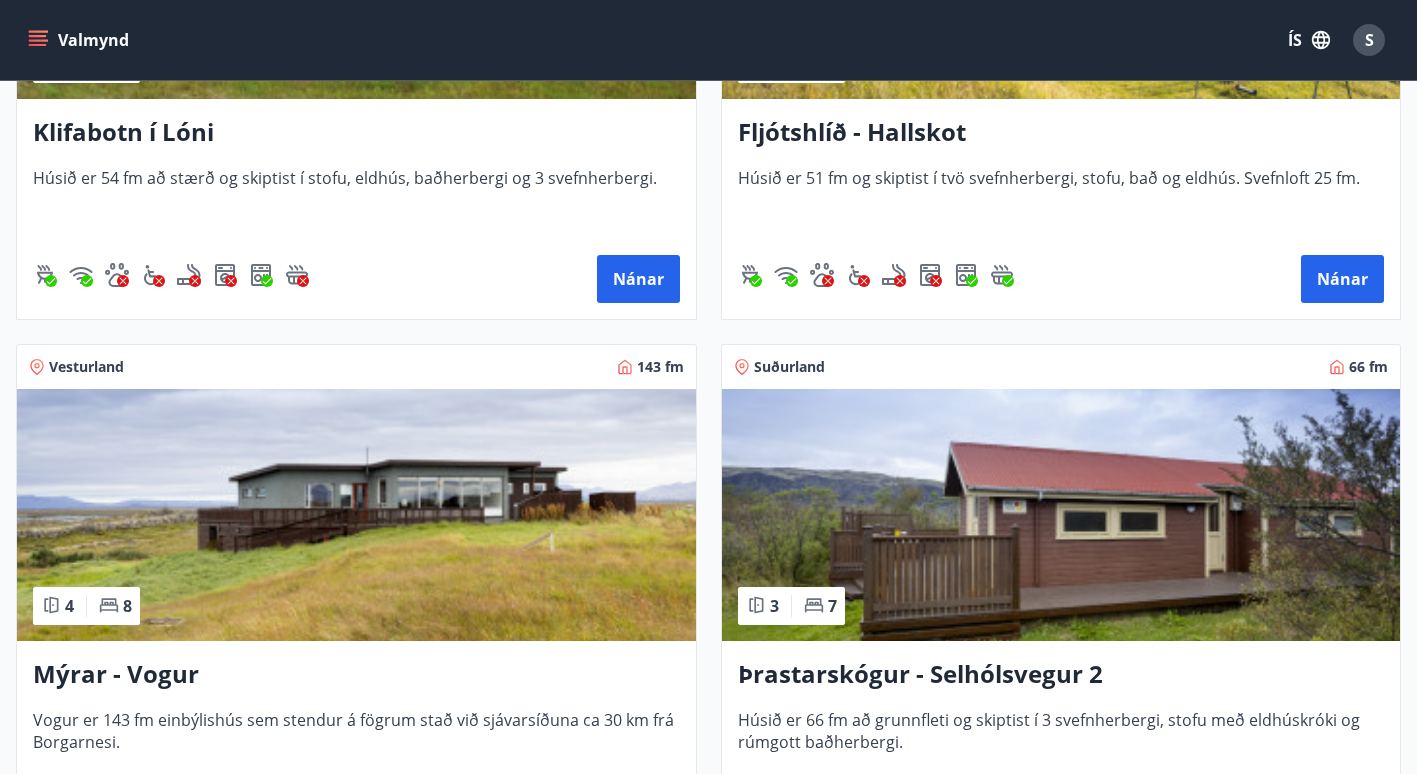 click at bounding box center (1061, 515) 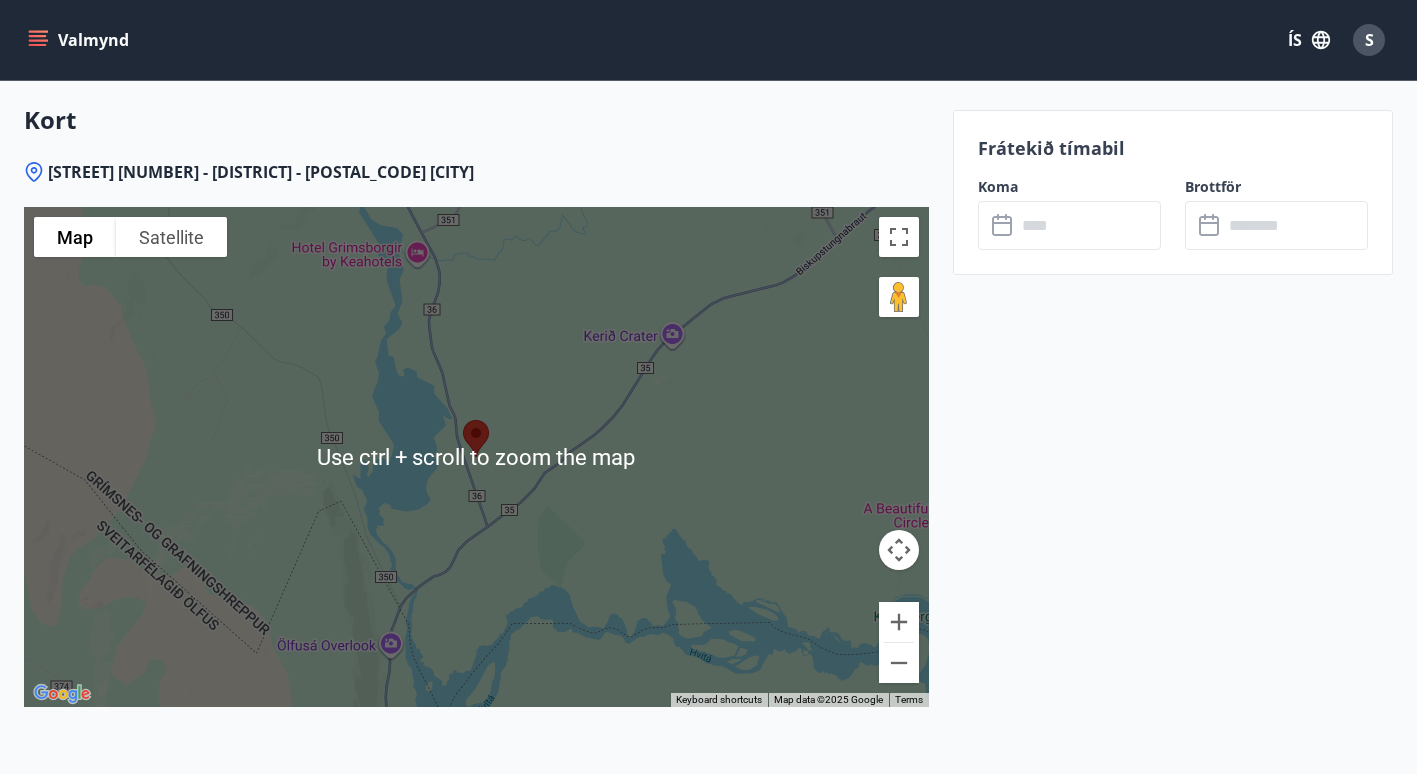 scroll, scrollTop: 2517, scrollLeft: 0, axis: vertical 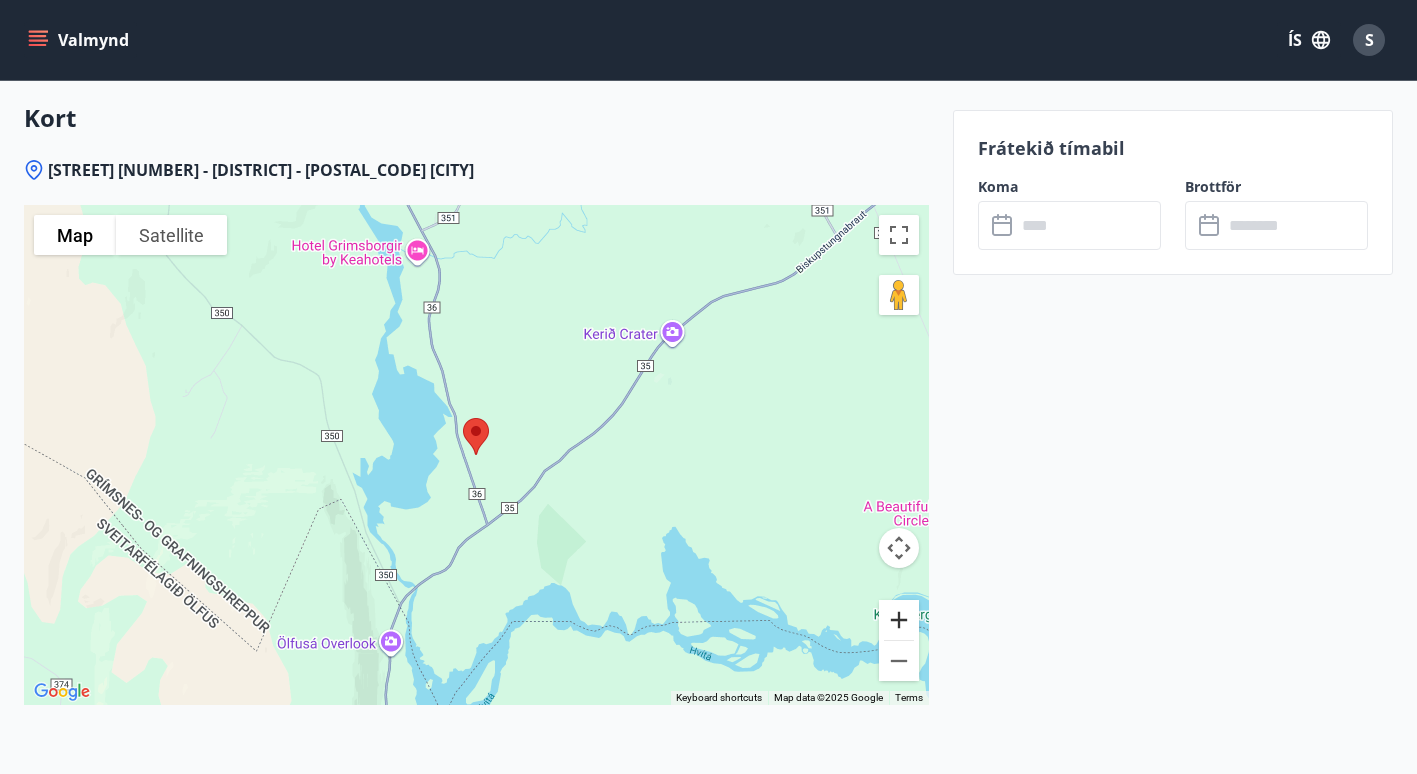click at bounding box center (899, 620) 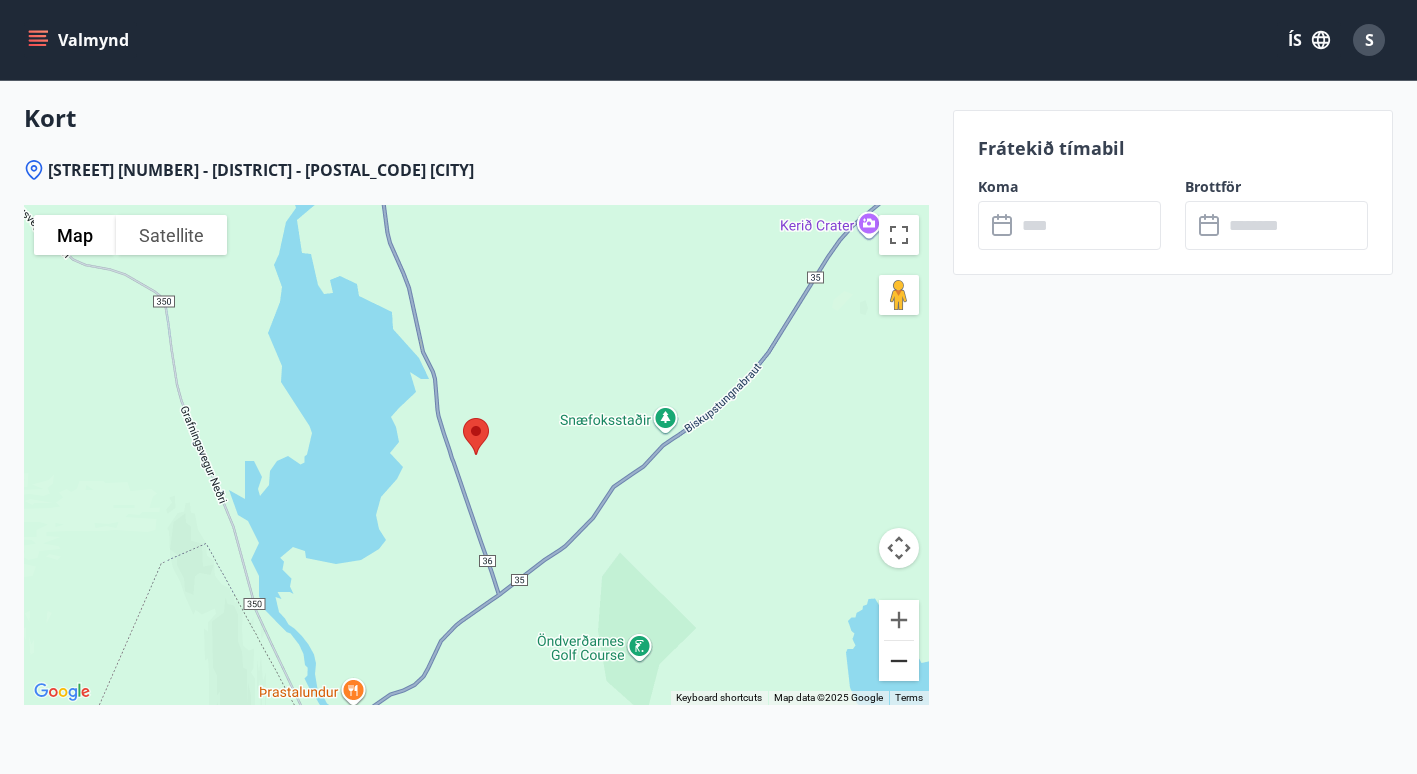 click at bounding box center (899, 661) 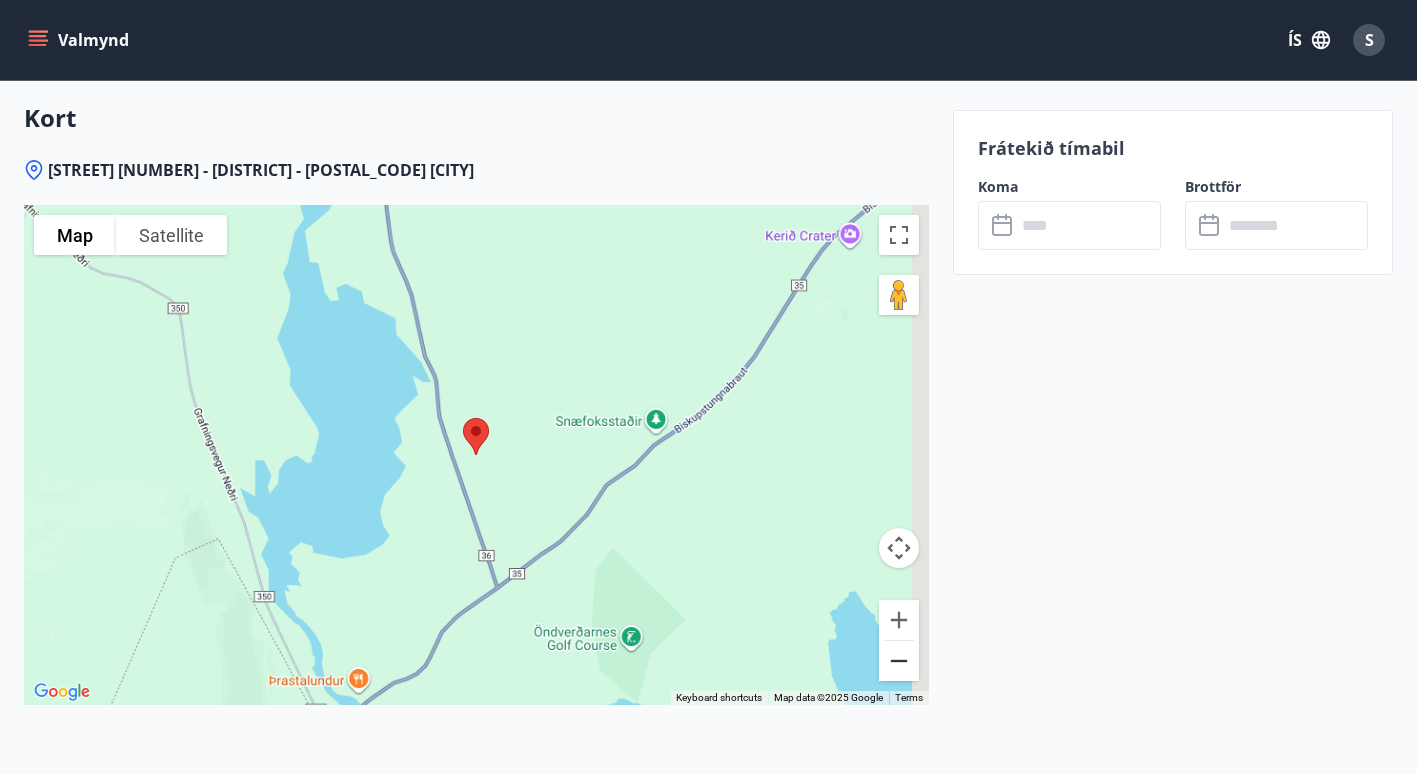 click at bounding box center (899, 661) 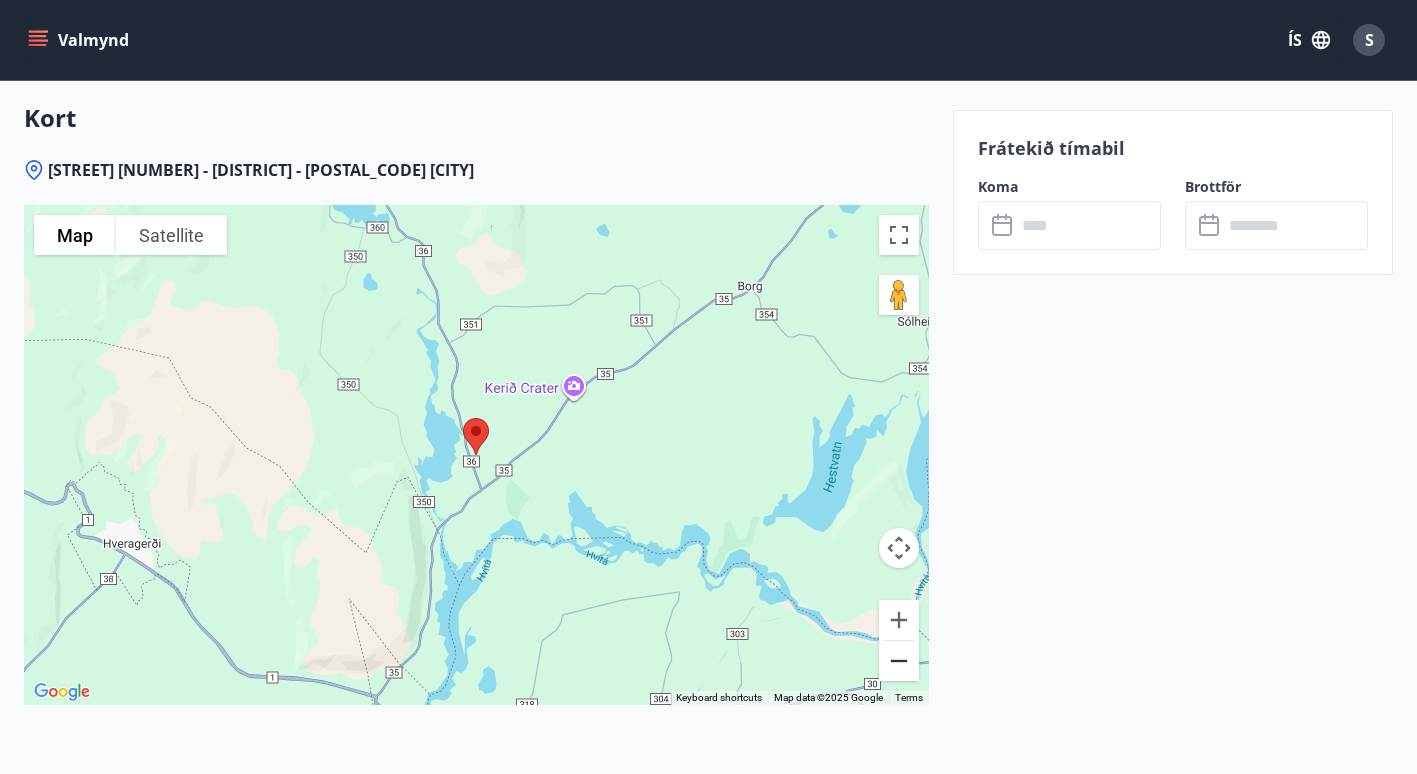 click at bounding box center (899, 661) 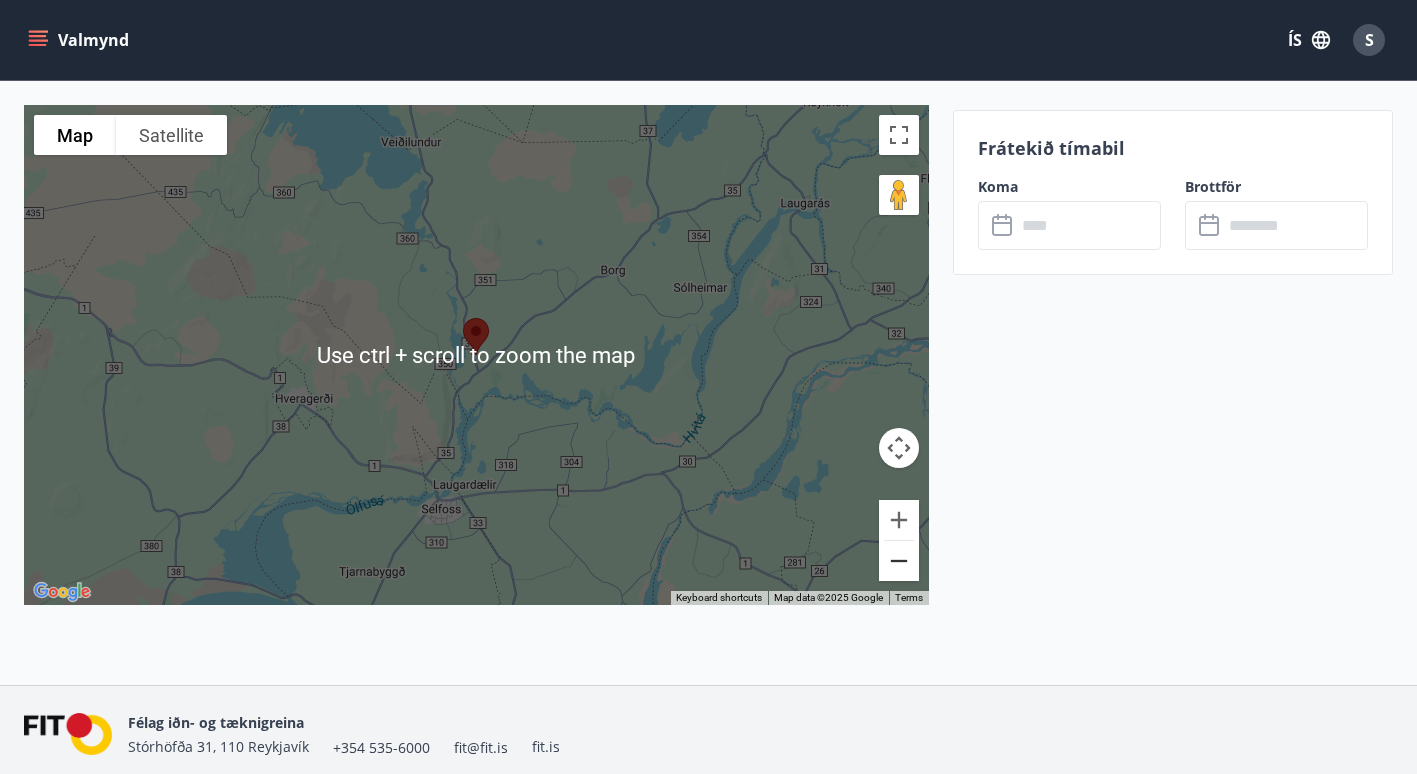 scroll, scrollTop: 2696, scrollLeft: 0, axis: vertical 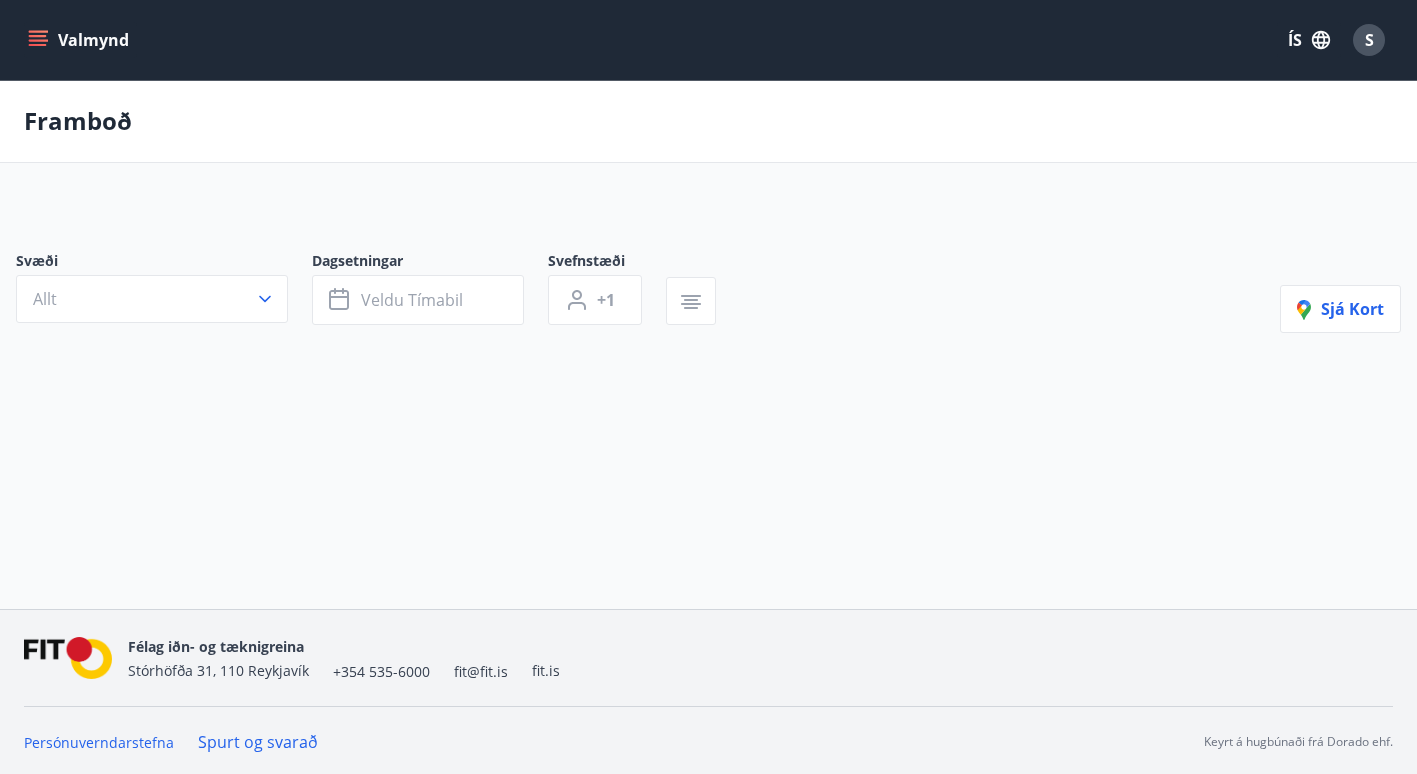 type on "*" 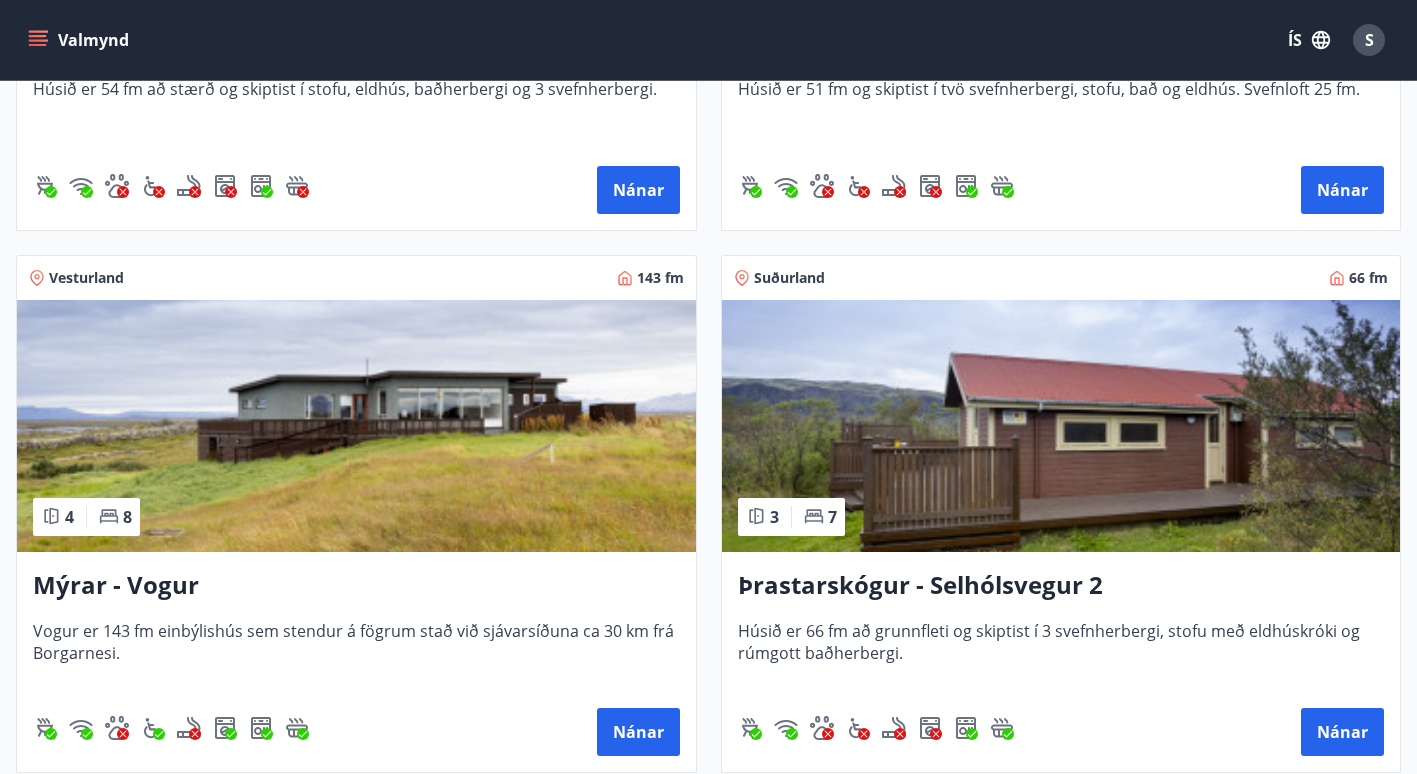 click at bounding box center [1061, 426] 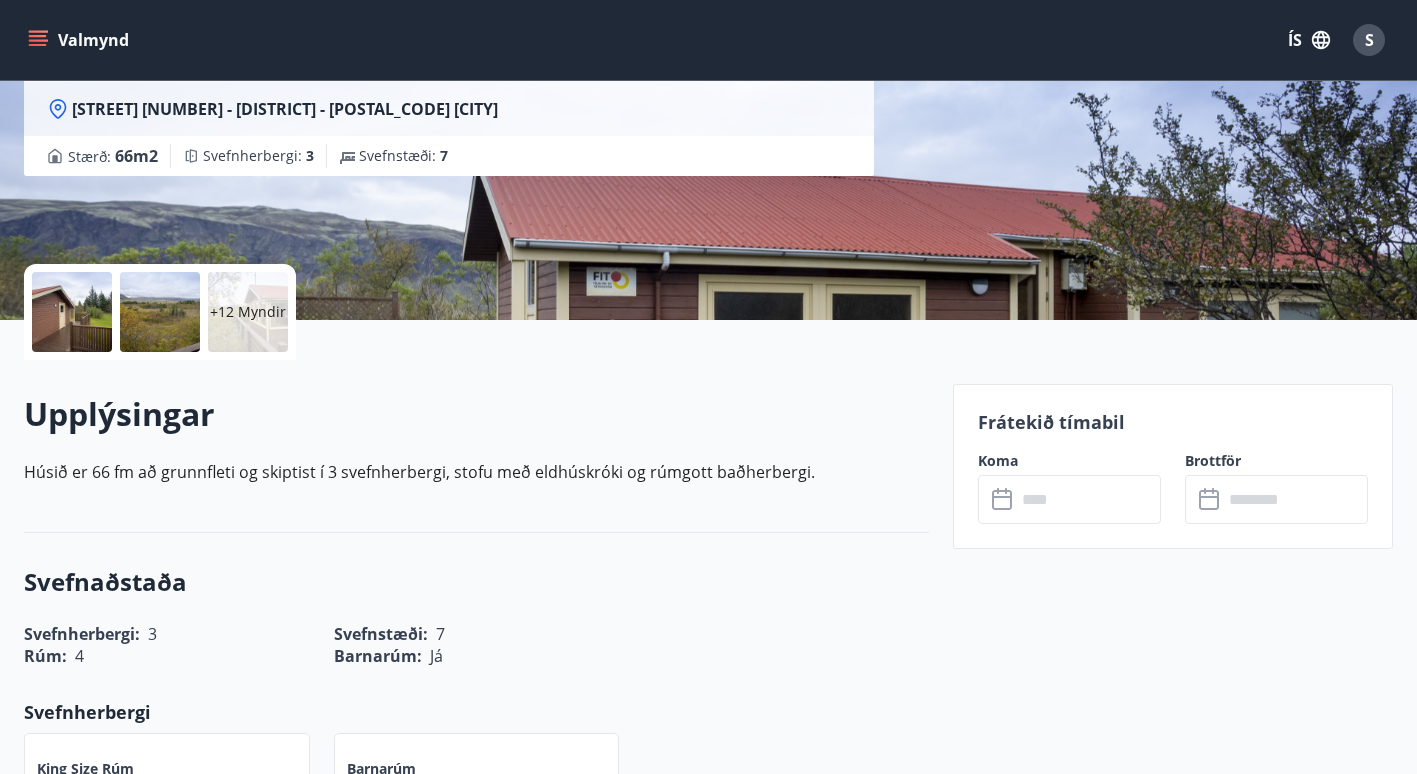 scroll, scrollTop: 297, scrollLeft: 0, axis: vertical 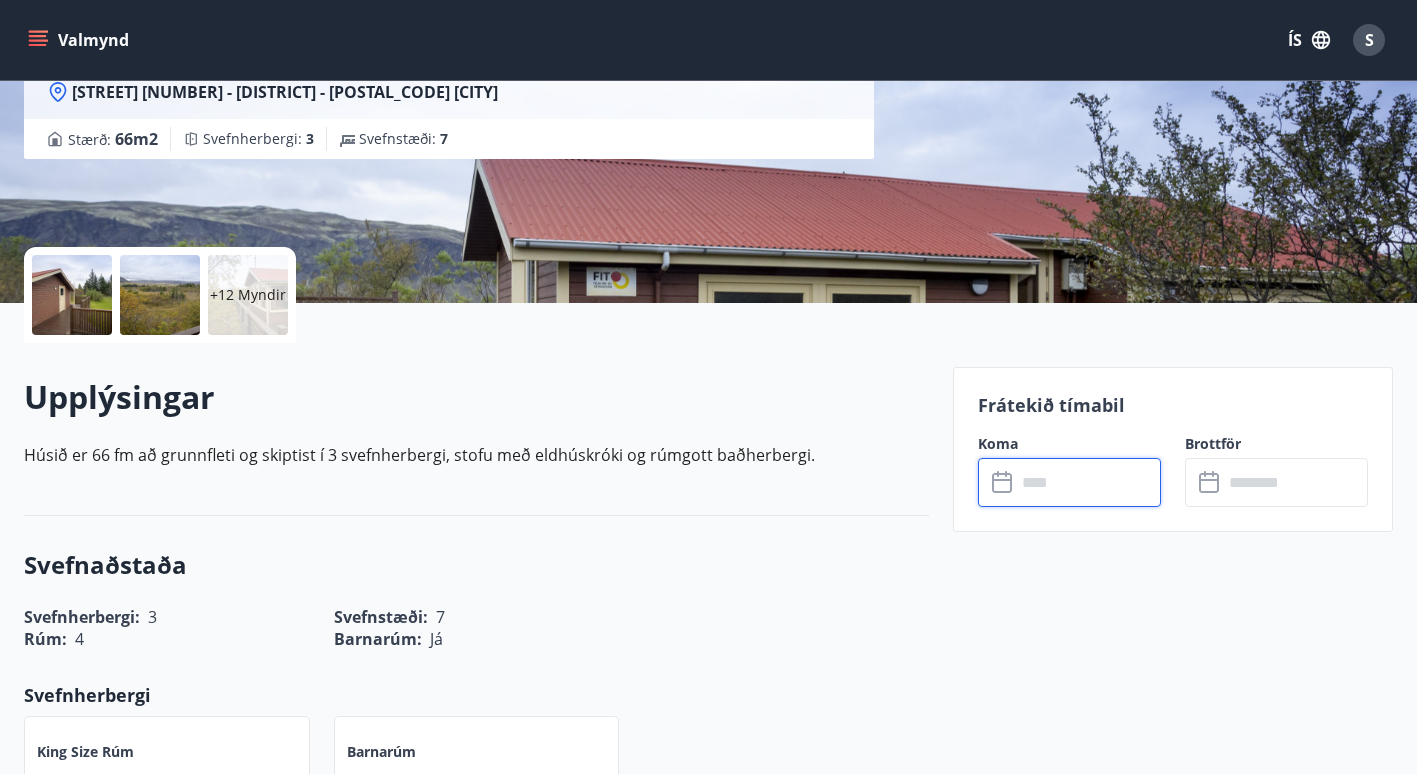 click at bounding box center [1088, 482] 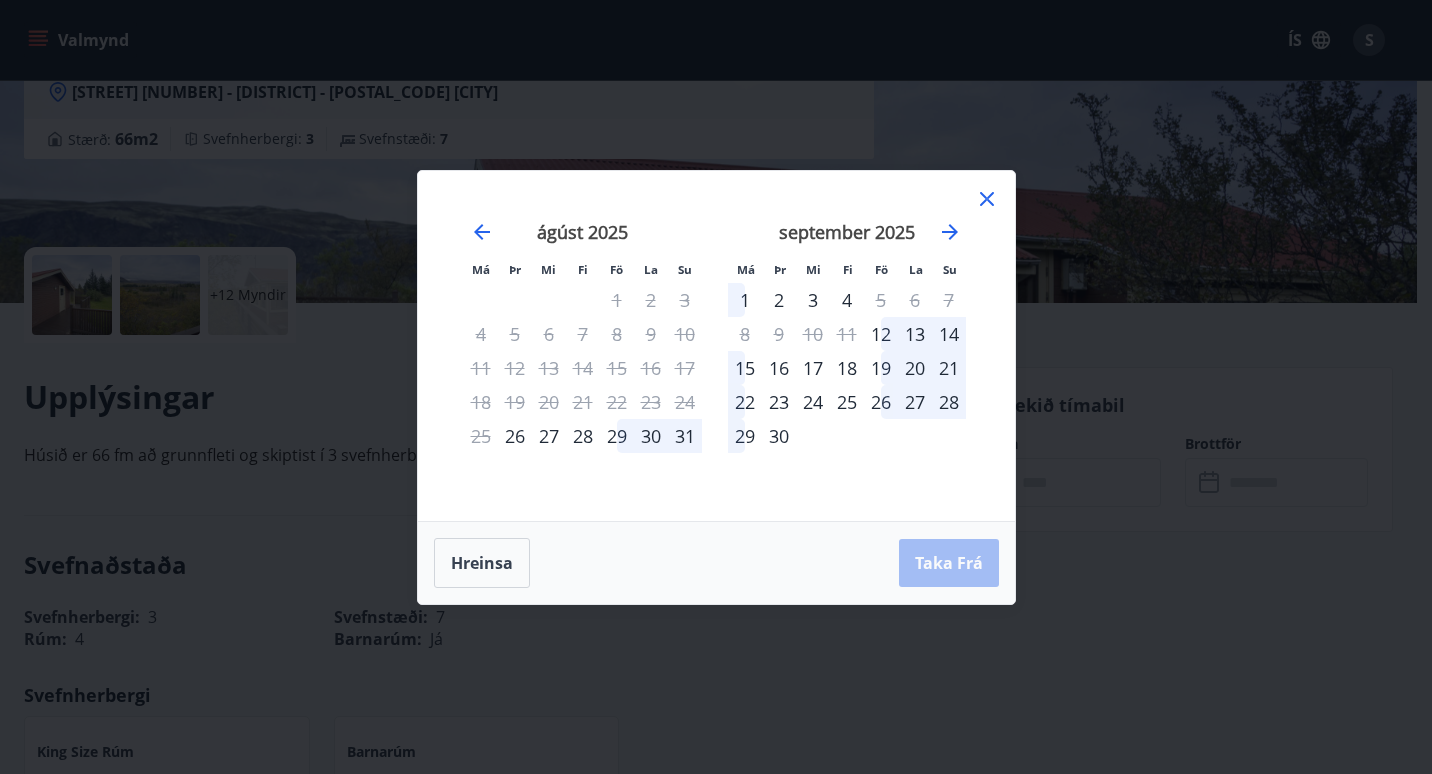 click on "29" at bounding box center (617, 436) 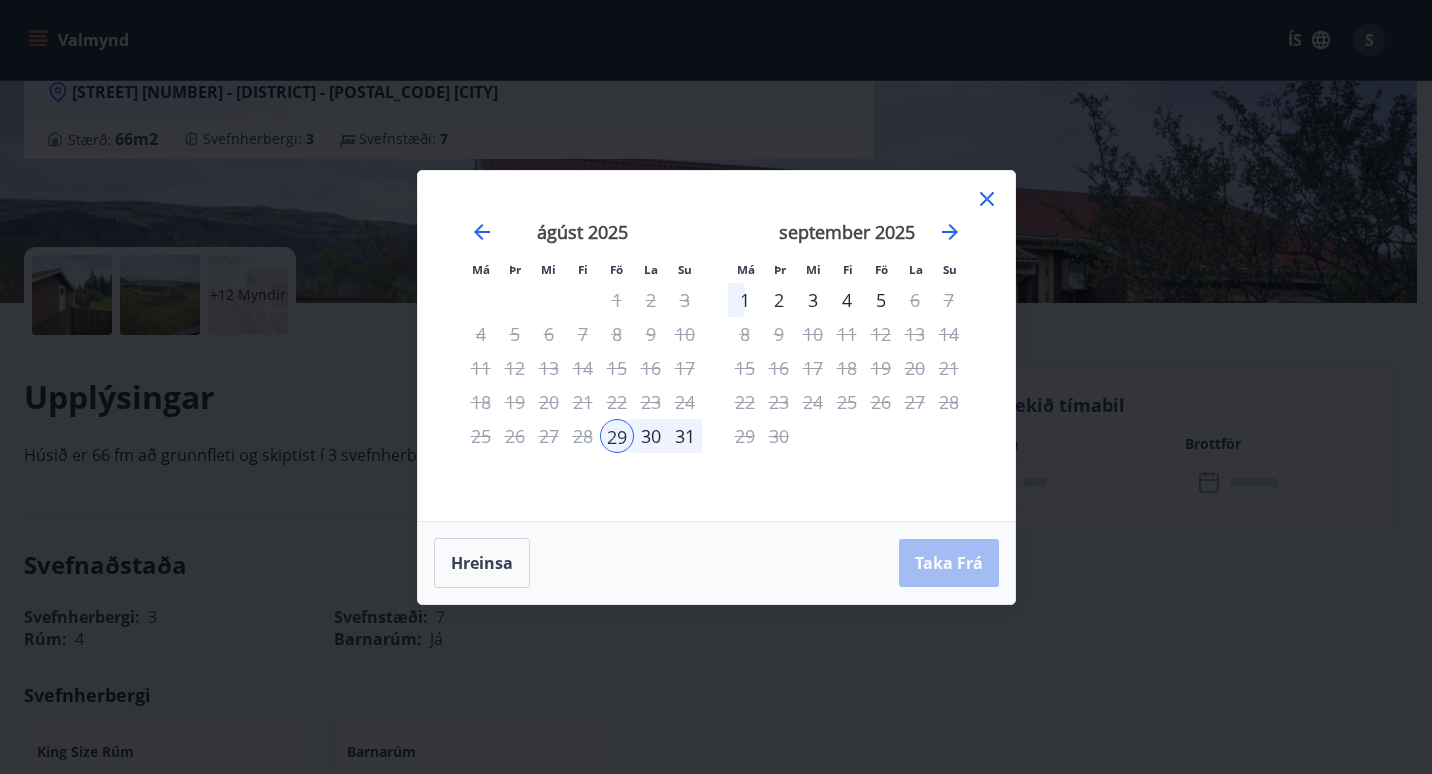 click on "1" at bounding box center [745, 300] 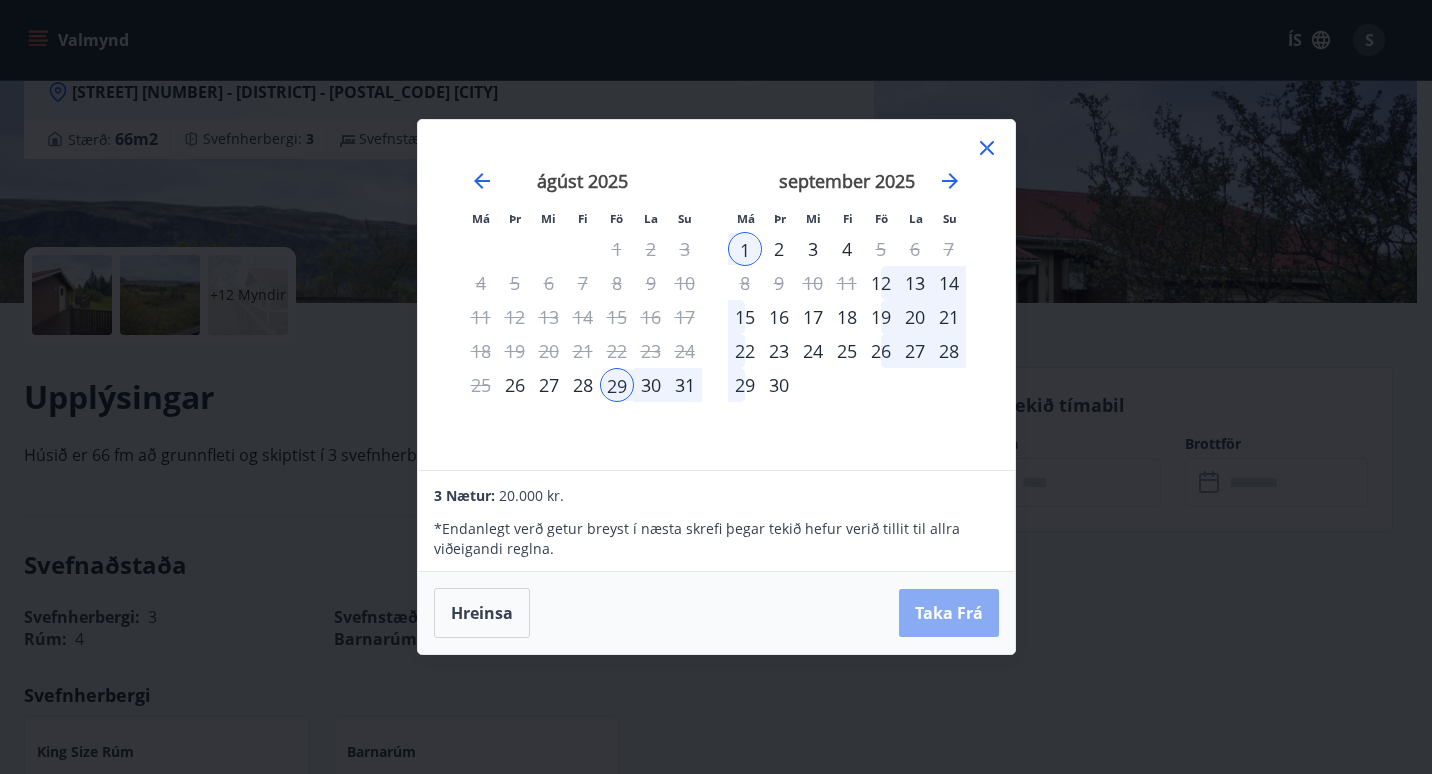 click on "Taka Frá" at bounding box center (949, 613) 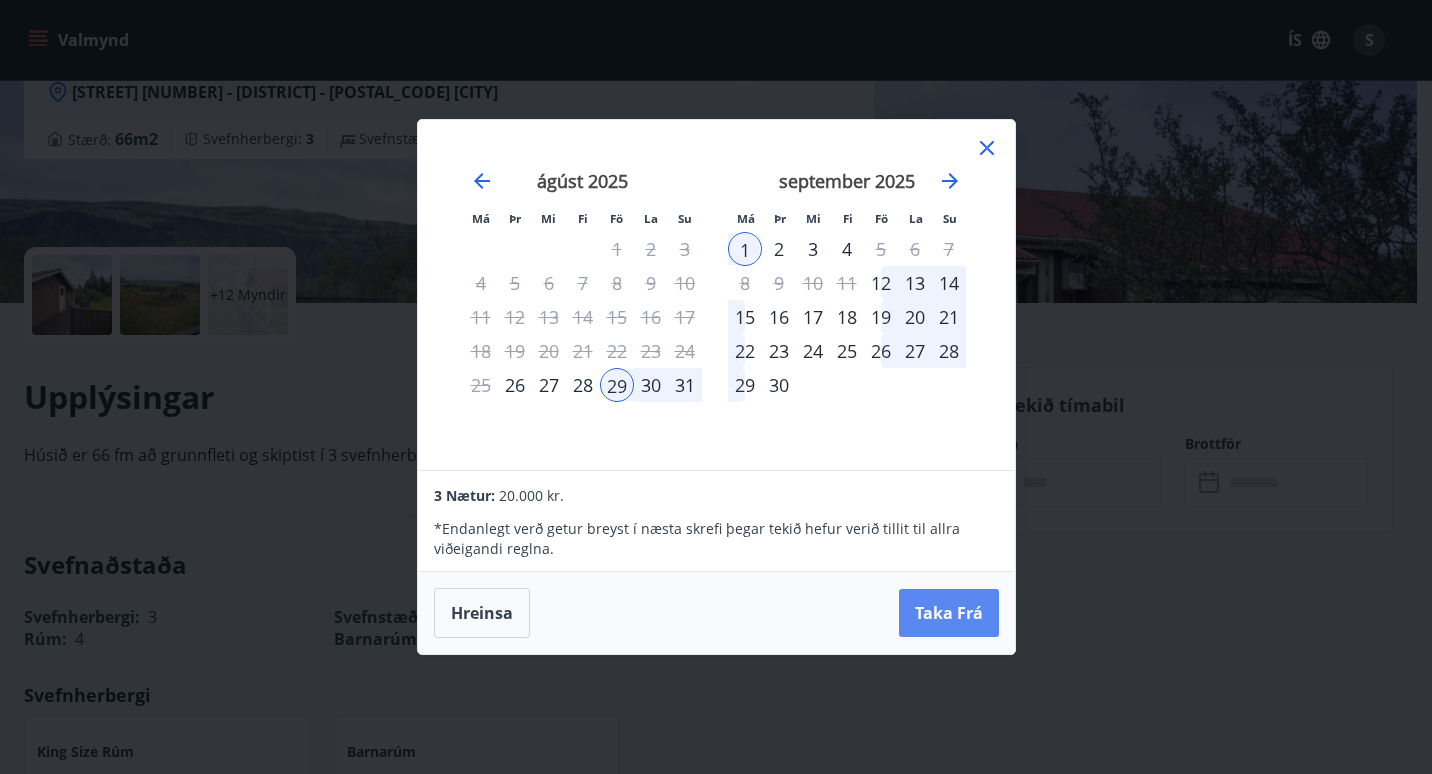 click on "Taka Frá" at bounding box center [949, 613] 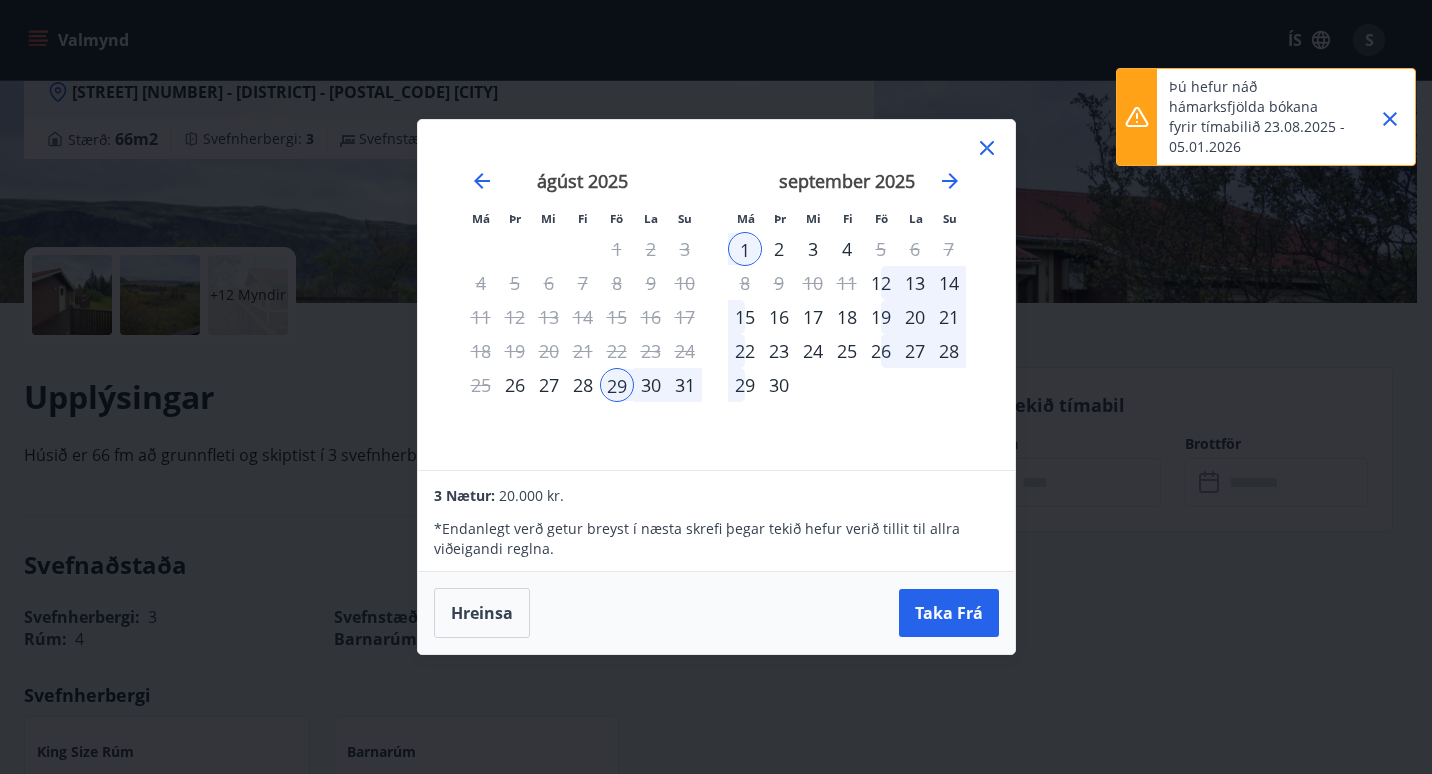 click 